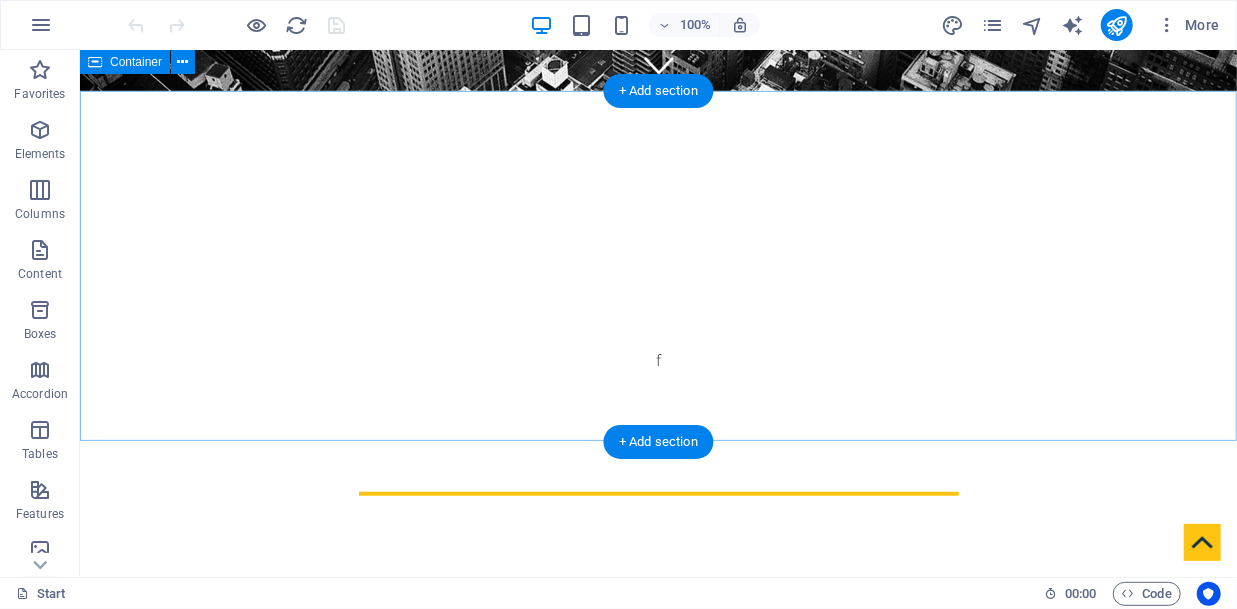 scroll, scrollTop: 462, scrollLeft: 0, axis: vertical 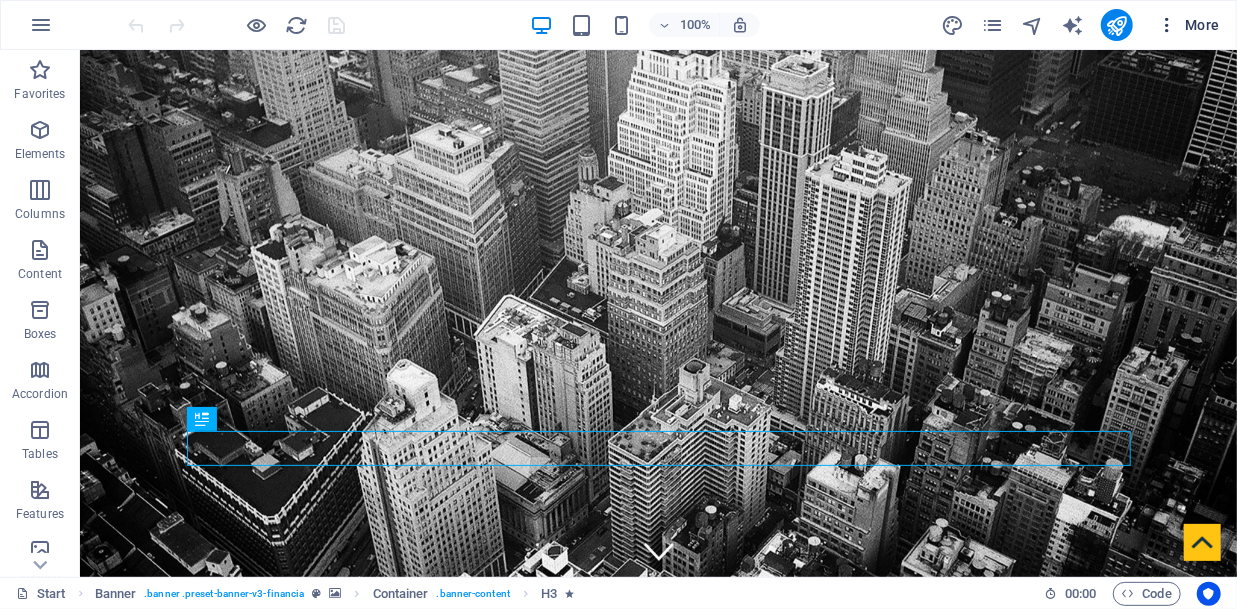 click on "More" at bounding box center (1188, 25) 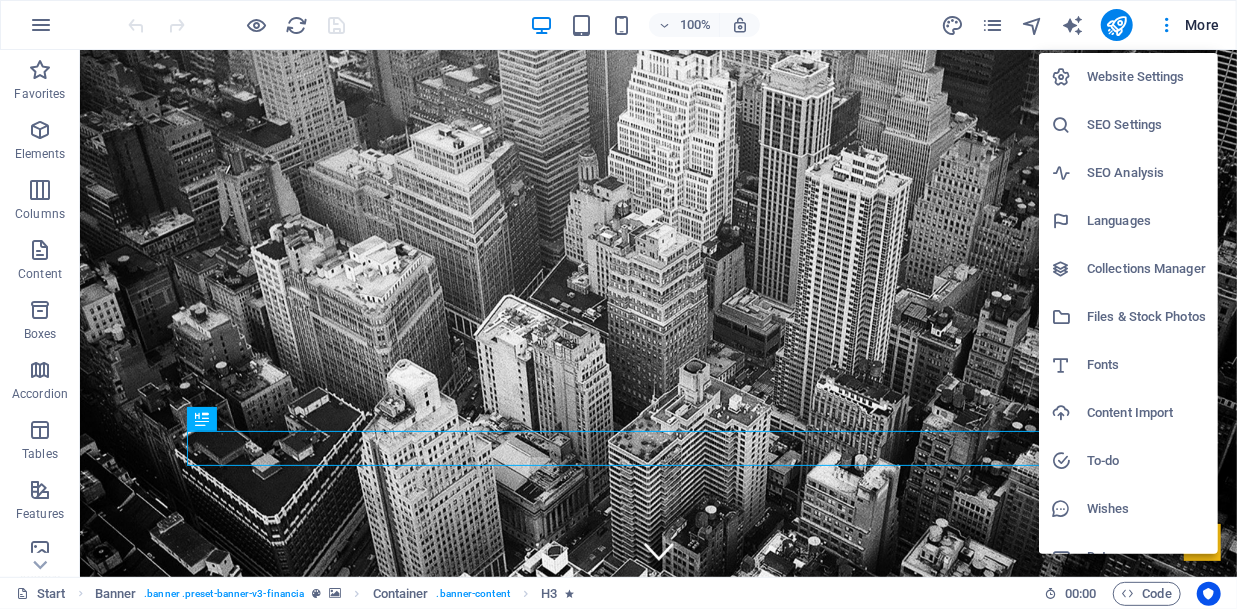 click on "SEO Settings" at bounding box center [1146, 125] 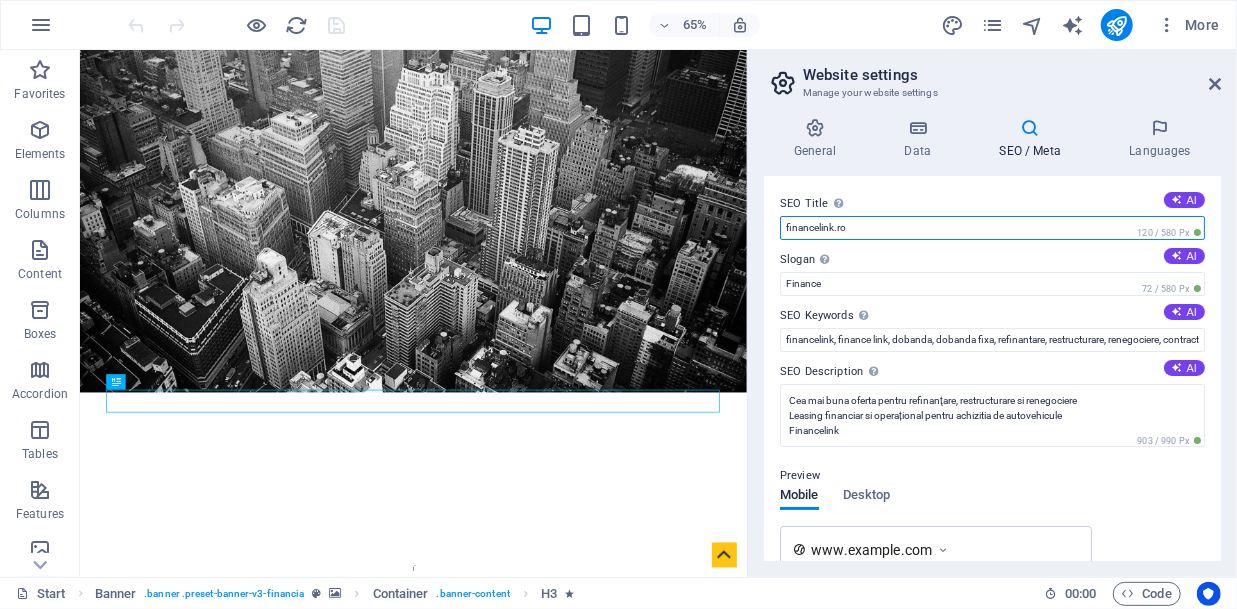 drag, startPoint x: 1035, startPoint y: 231, endPoint x: 770, endPoint y: 235, distance: 265.03018 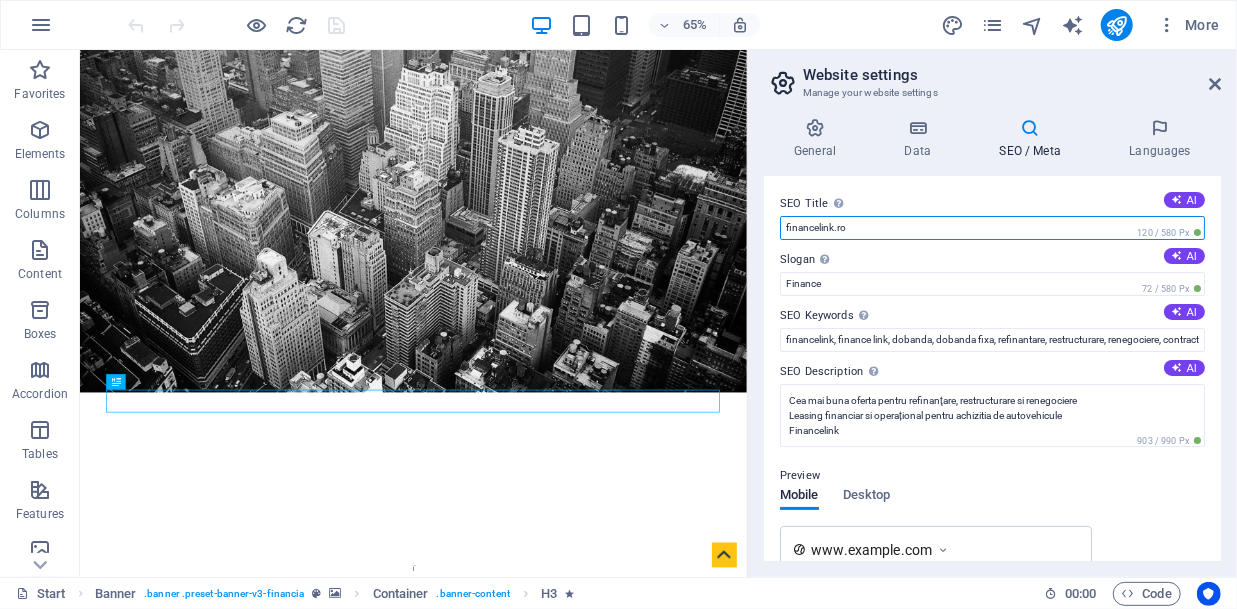 click on "financelink.ro" at bounding box center (992, 228) 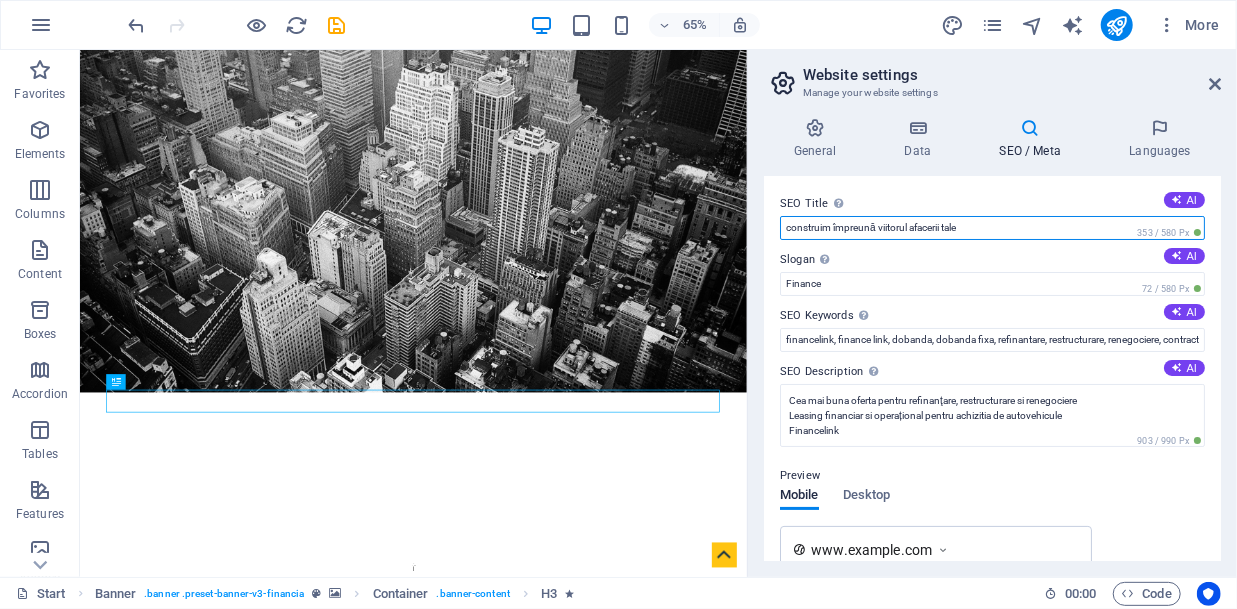 click on "construim împreună viitorul afacerii tale" at bounding box center [992, 228] 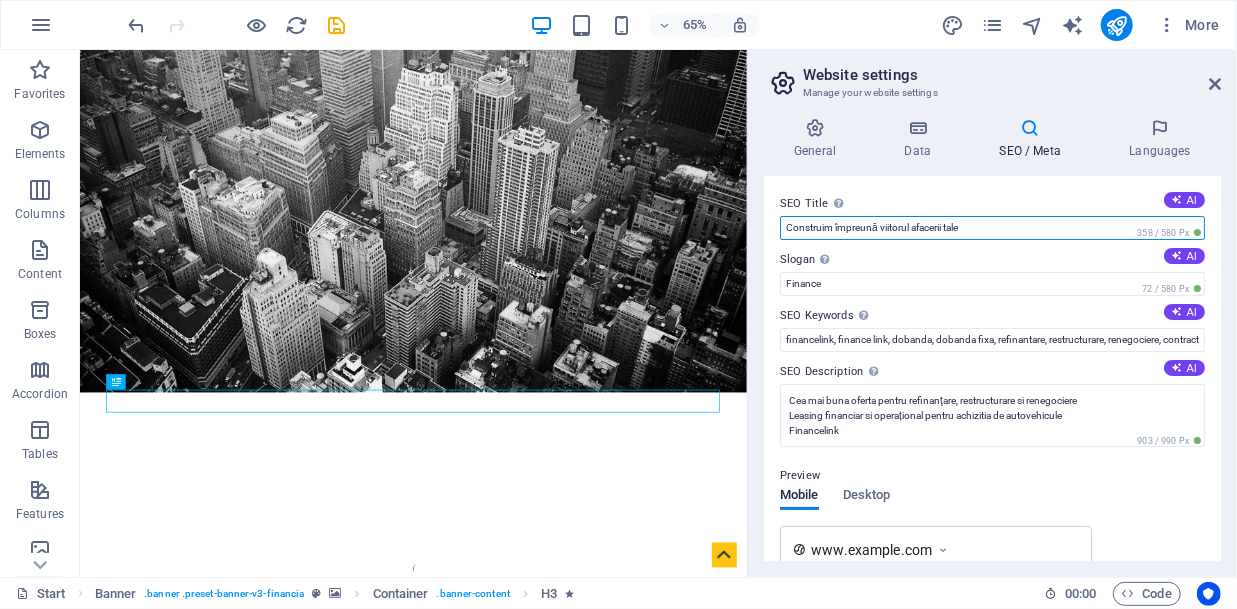 type on "Construim împreună viitorul afacerii tale" 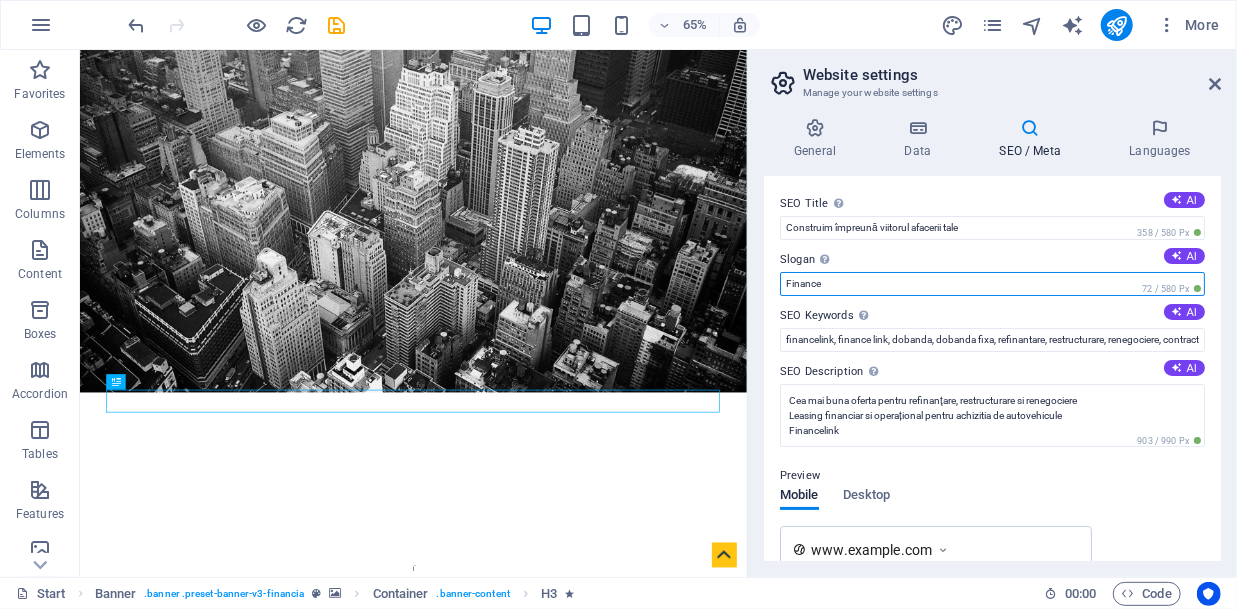 drag, startPoint x: 853, startPoint y: 278, endPoint x: 754, endPoint y: 282, distance: 99.08077 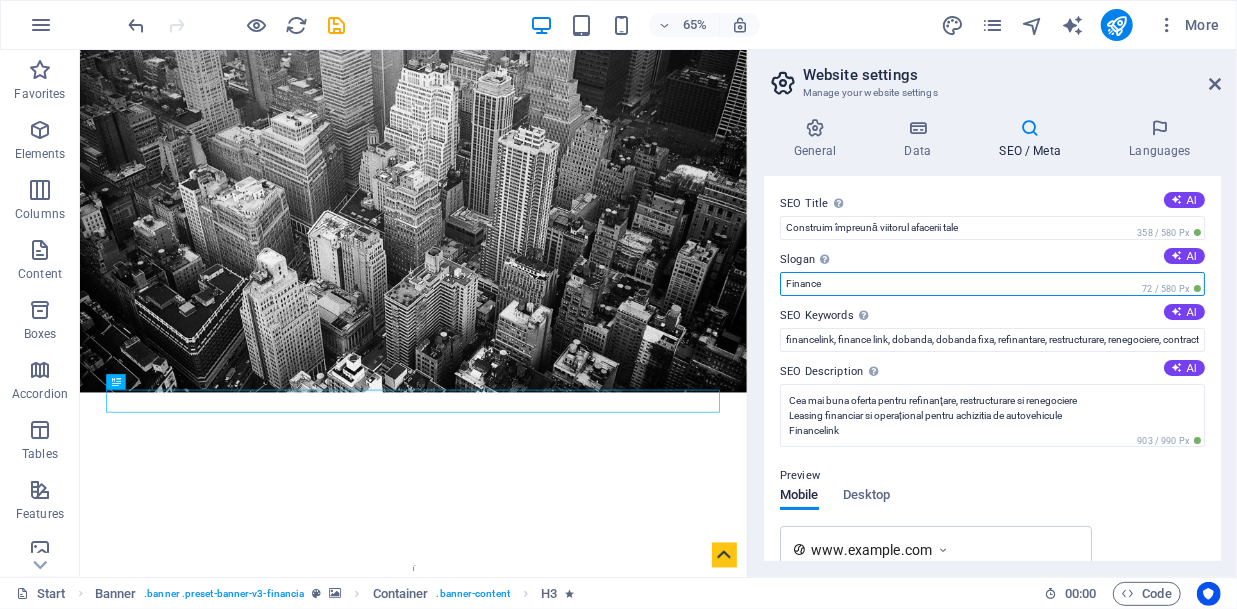 click on "Finance" at bounding box center (992, 284) 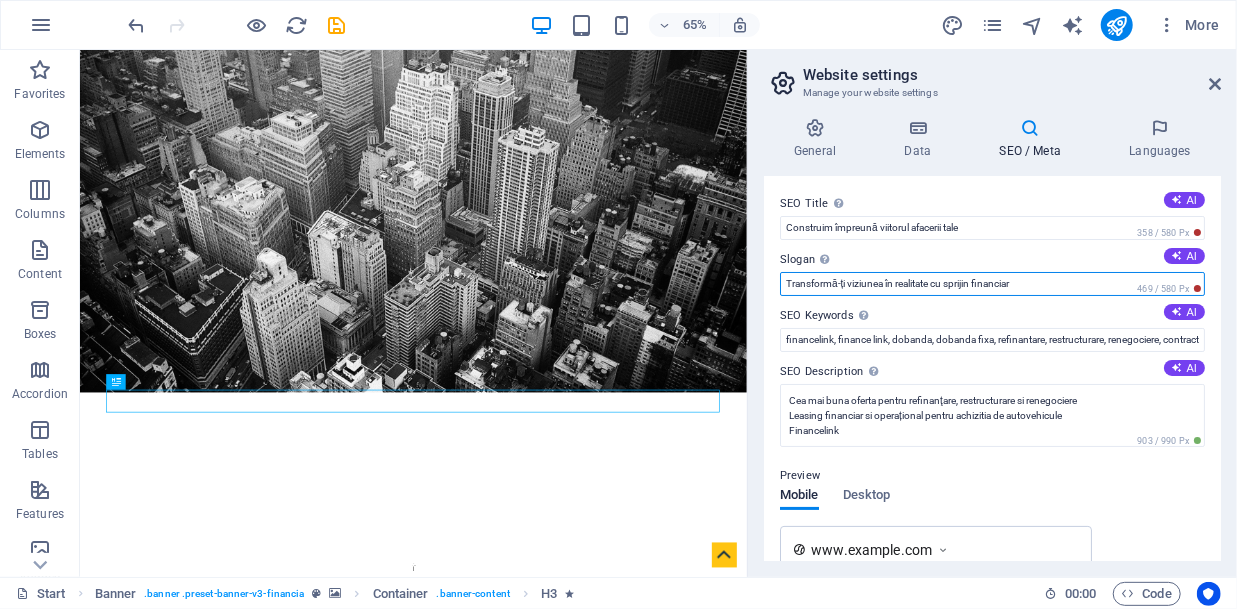 drag, startPoint x: 1027, startPoint y: 286, endPoint x: 979, endPoint y: 287, distance: 48.010414 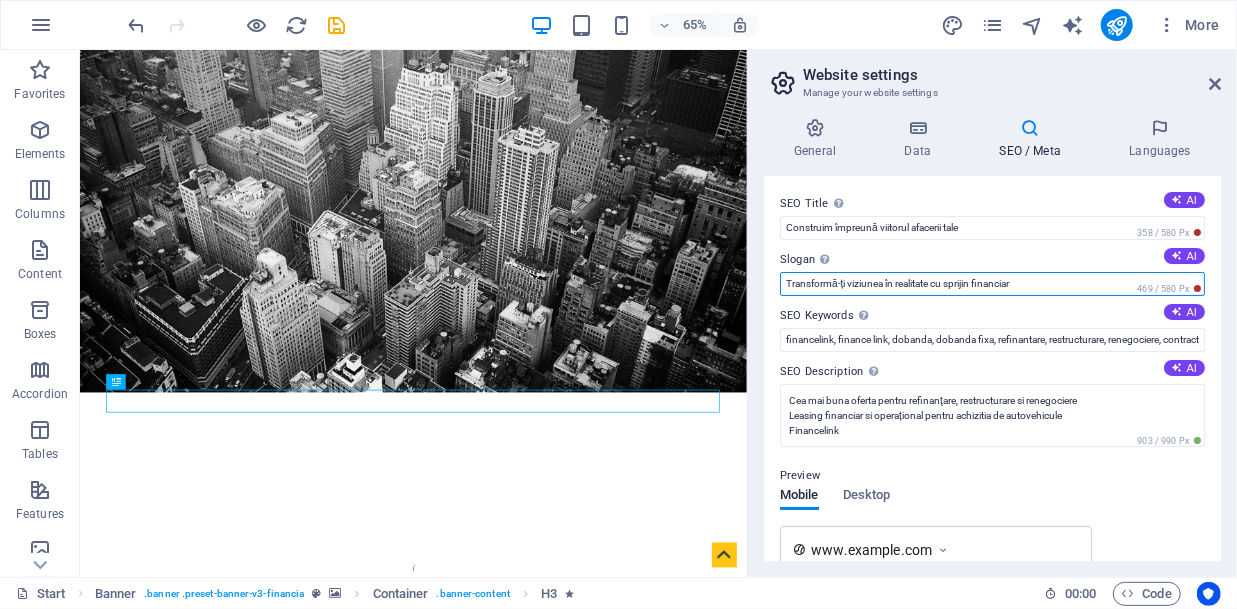 click on "Transformă-ți viziunea în realitate cu sprijin financiar" at bounding box center (992, 284) 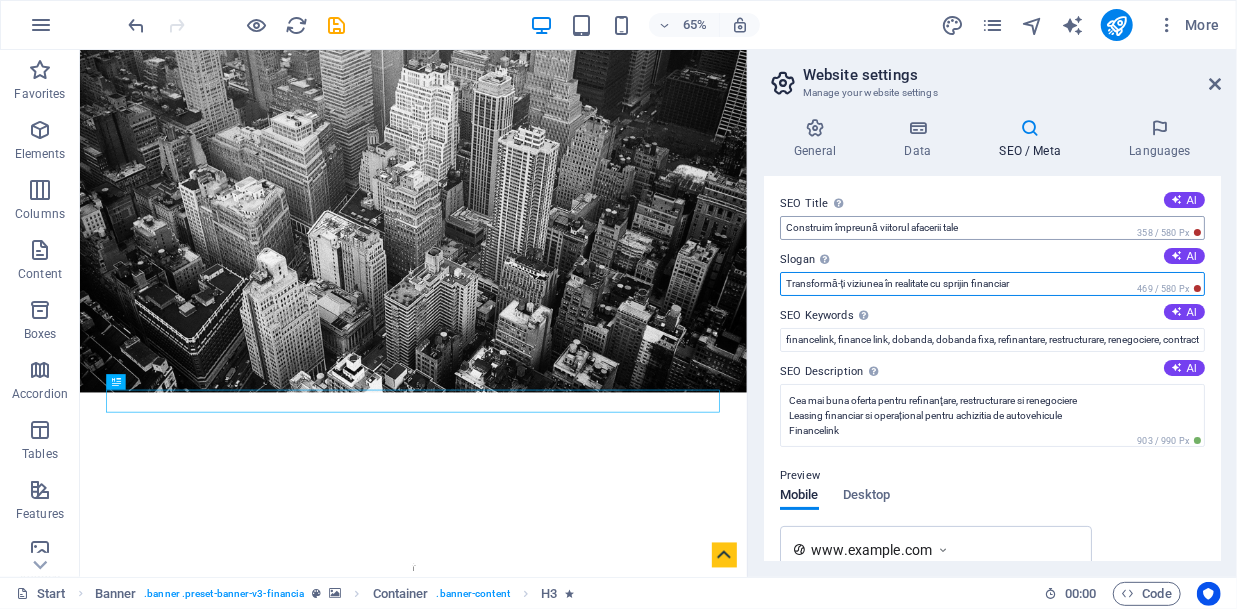 type on "Transformă-ți viziunea în realitate cu sprijin financiar" 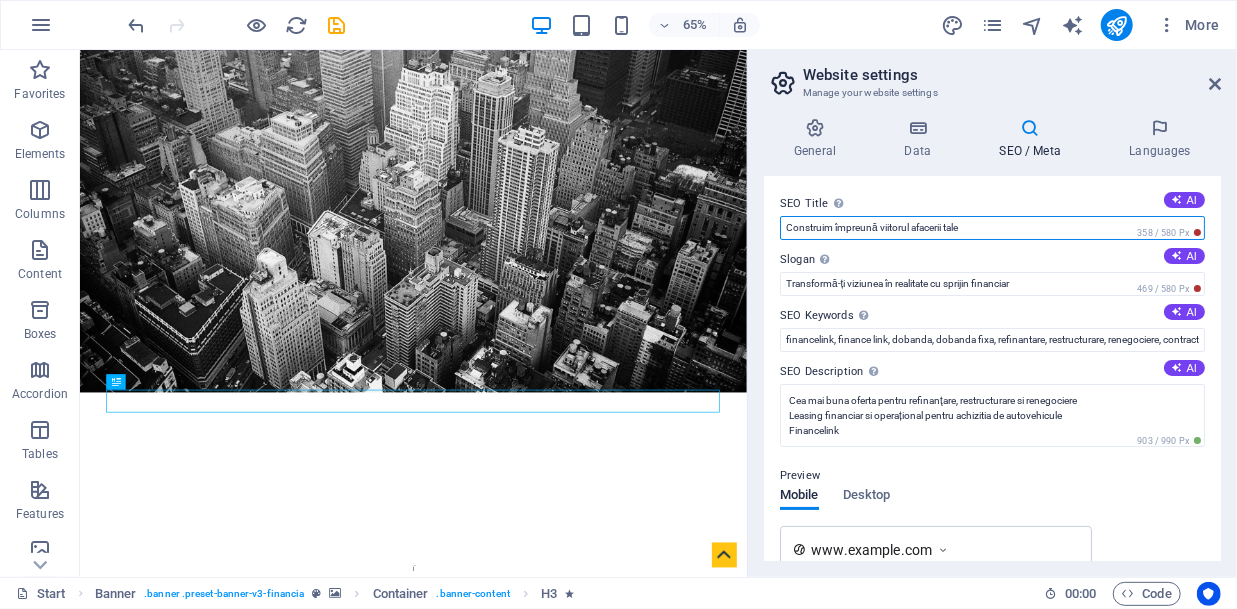 click on "Construim împreună viitorul afacerii tale" at bounding box center [992, 228] 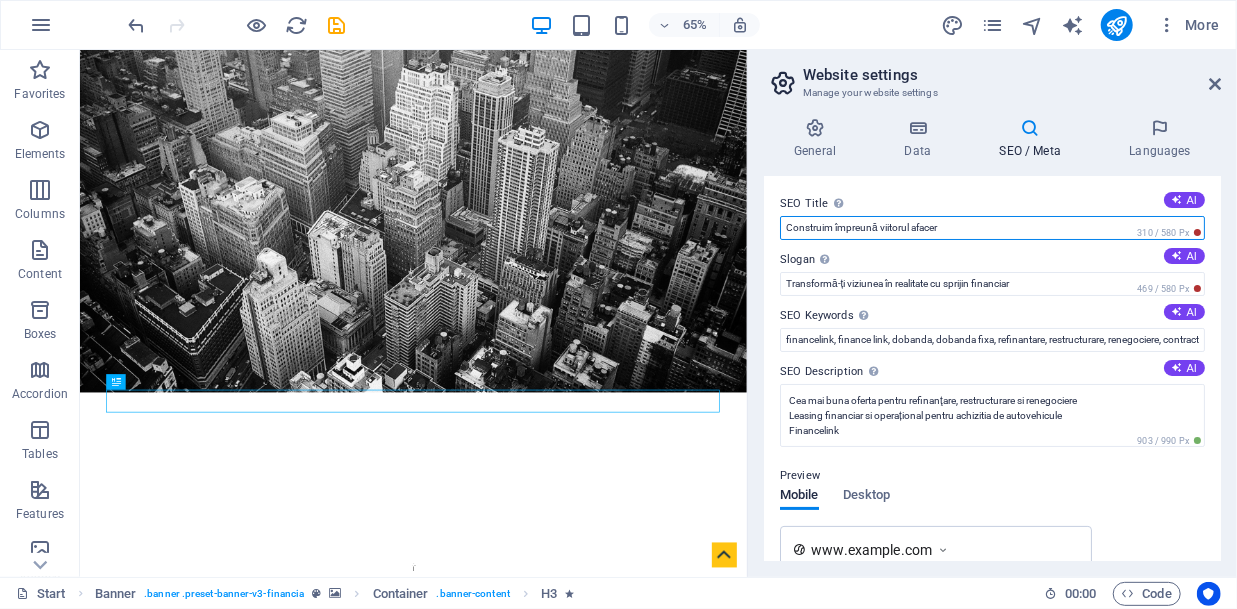 type on "Construim împreună viitorul afacerii tale" 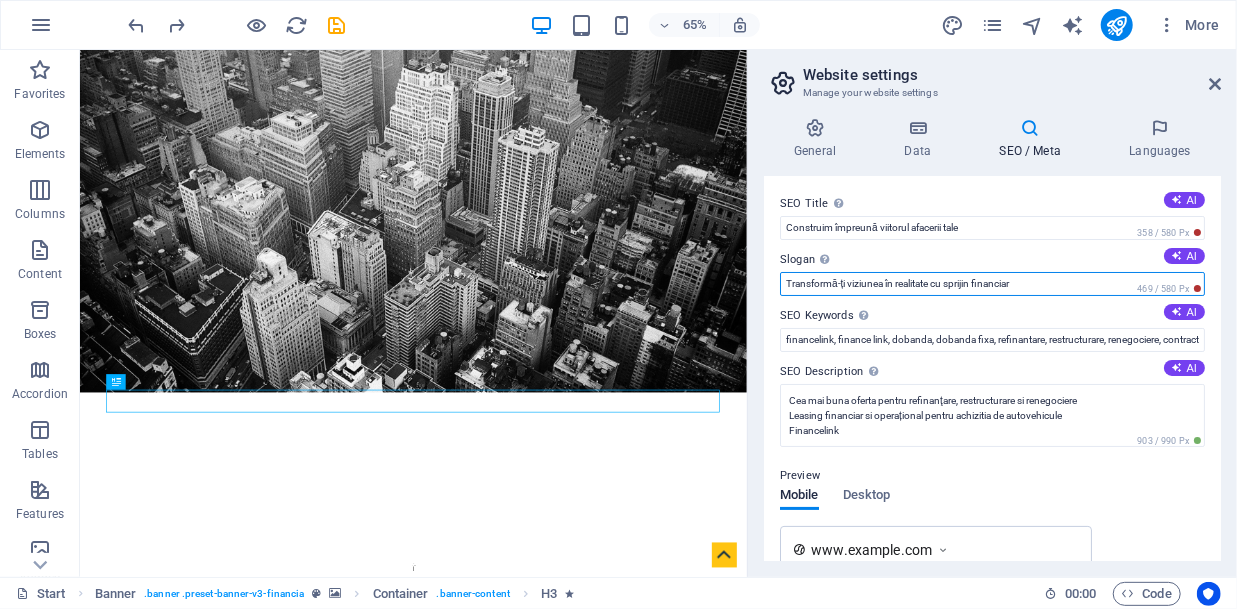 click on "Transformă-ți viziunea în realitate cu sprijin financiar" at bounding box center (992, 284) 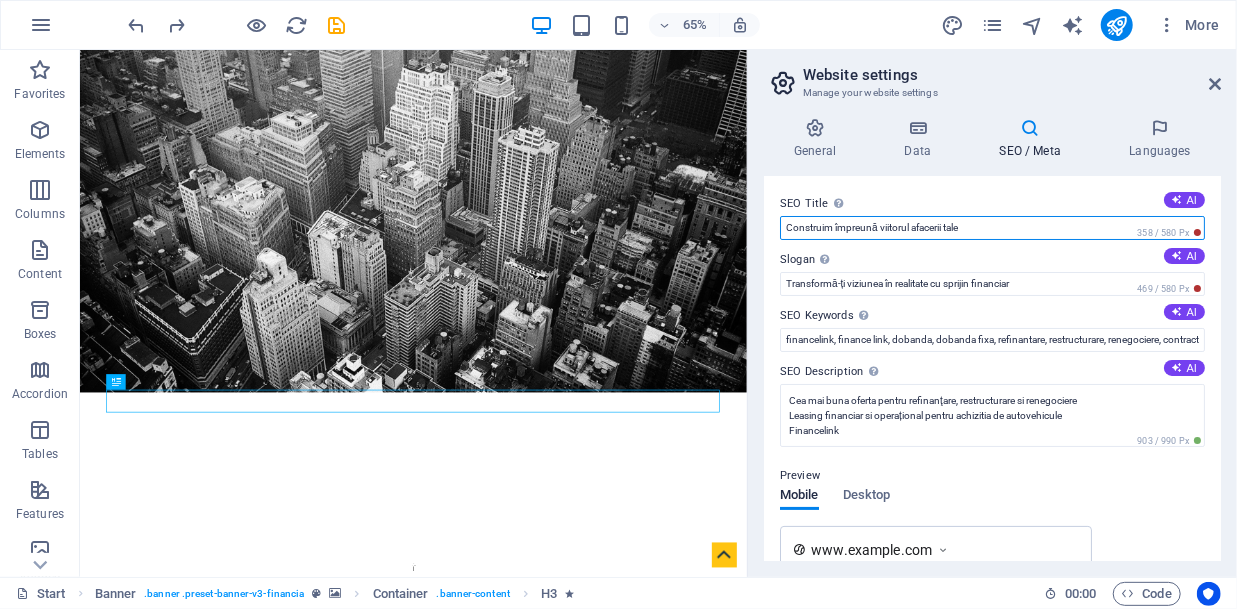 click on "Construim împreună viitorul afacerii tale" at bounding box center [992, 228] 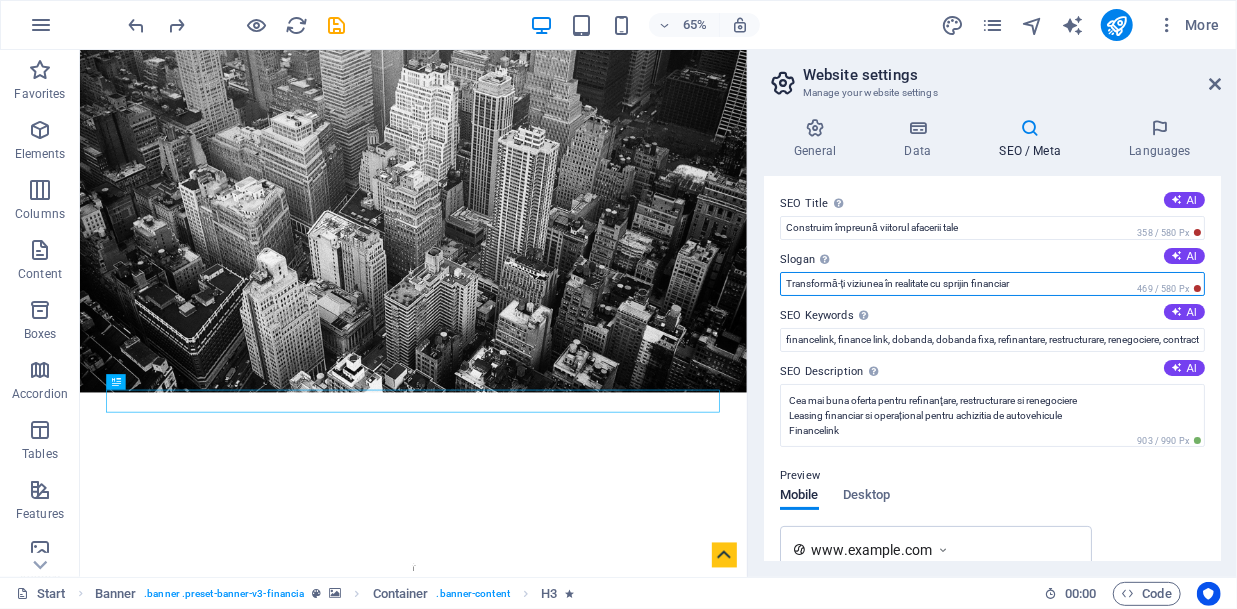 click on "Transformă-ți viziunea în realitate cu sprijin financiar" at bounding box center (992, 284) 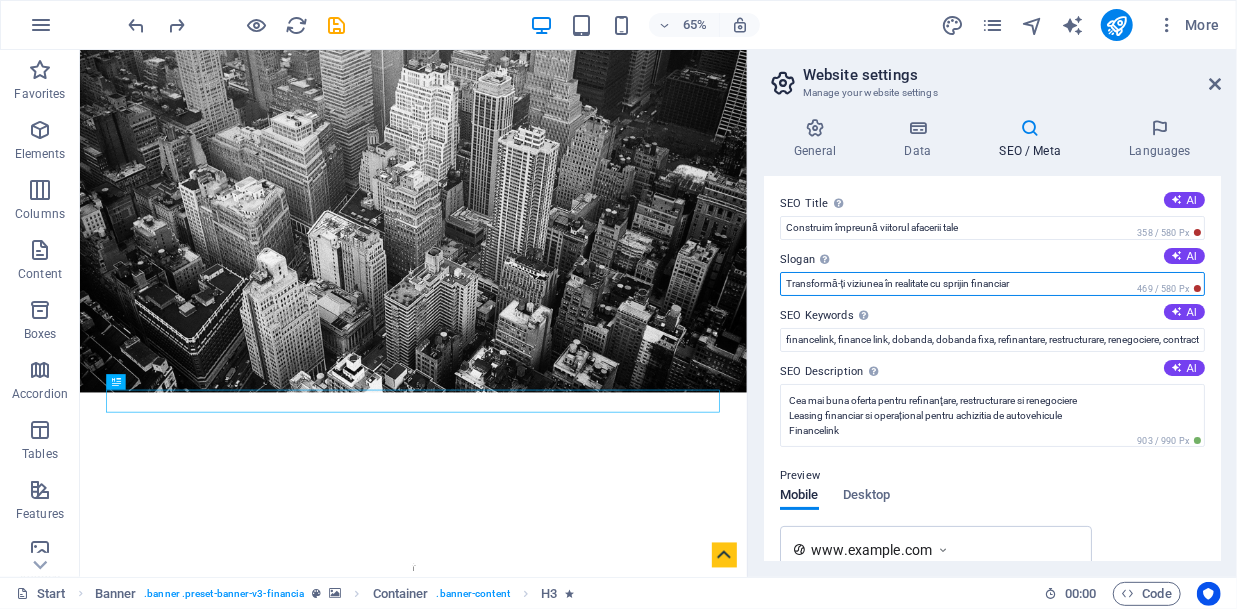 drag, startPoint x: 1042, startPoint y: 288, endPoint x: 750, endPoint y: 317, distance: 293.43652 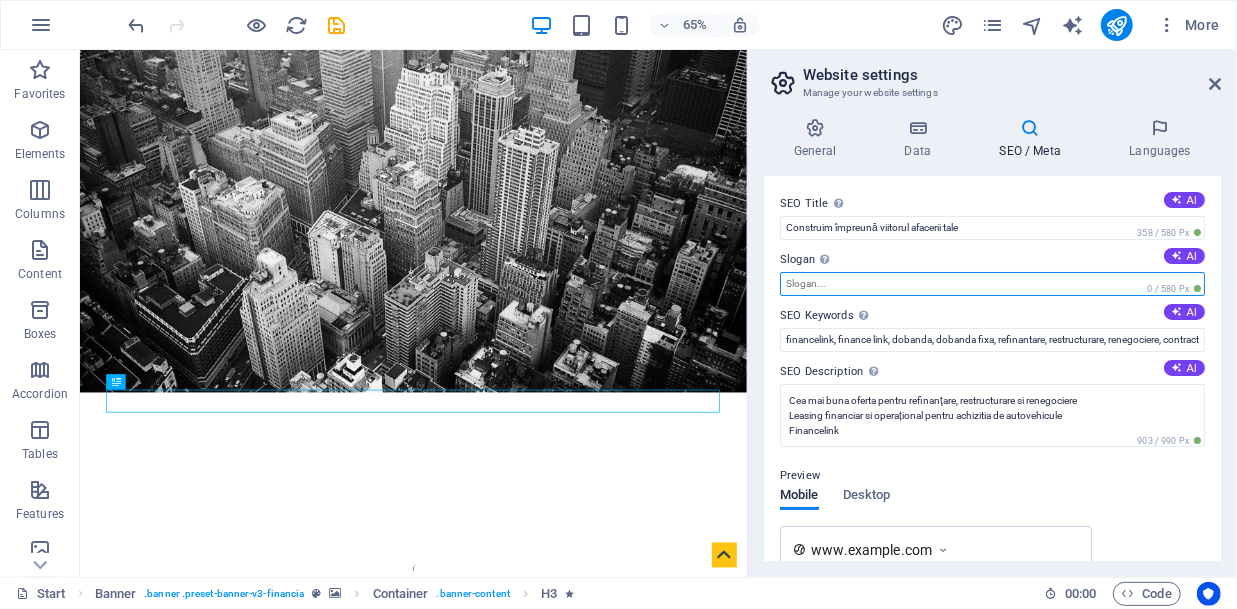 click on "Slogan The slogan of your website. AI" at bounding box center [992, 284] 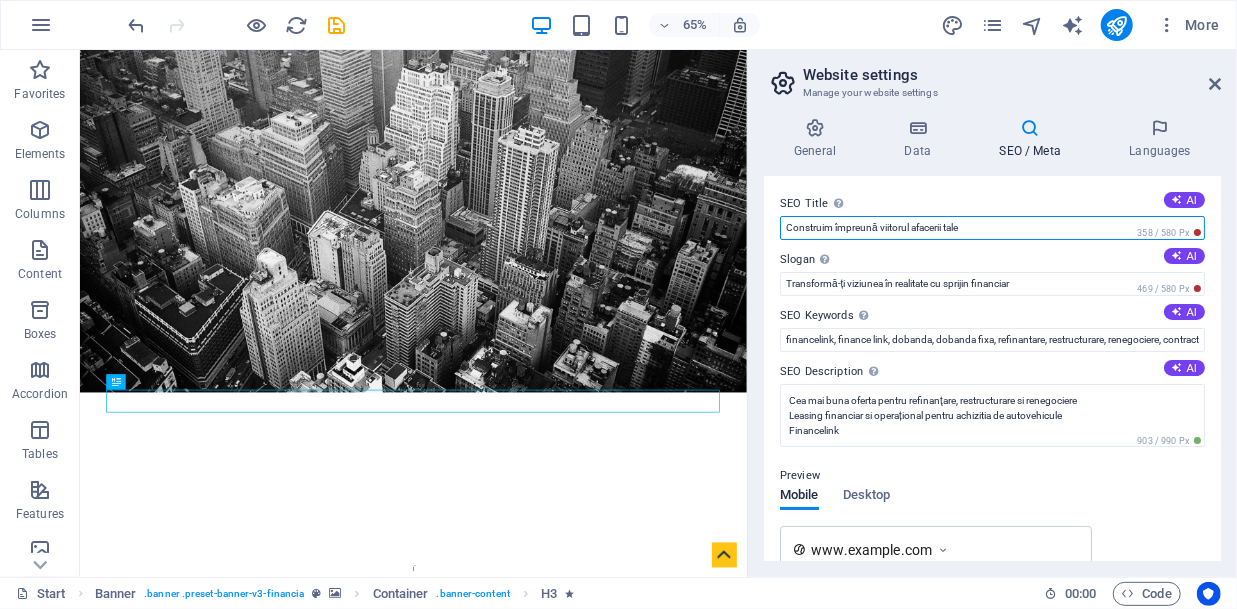 click on "Construim împreună viitorul afacerii tale" at bounding box center (992, 228) 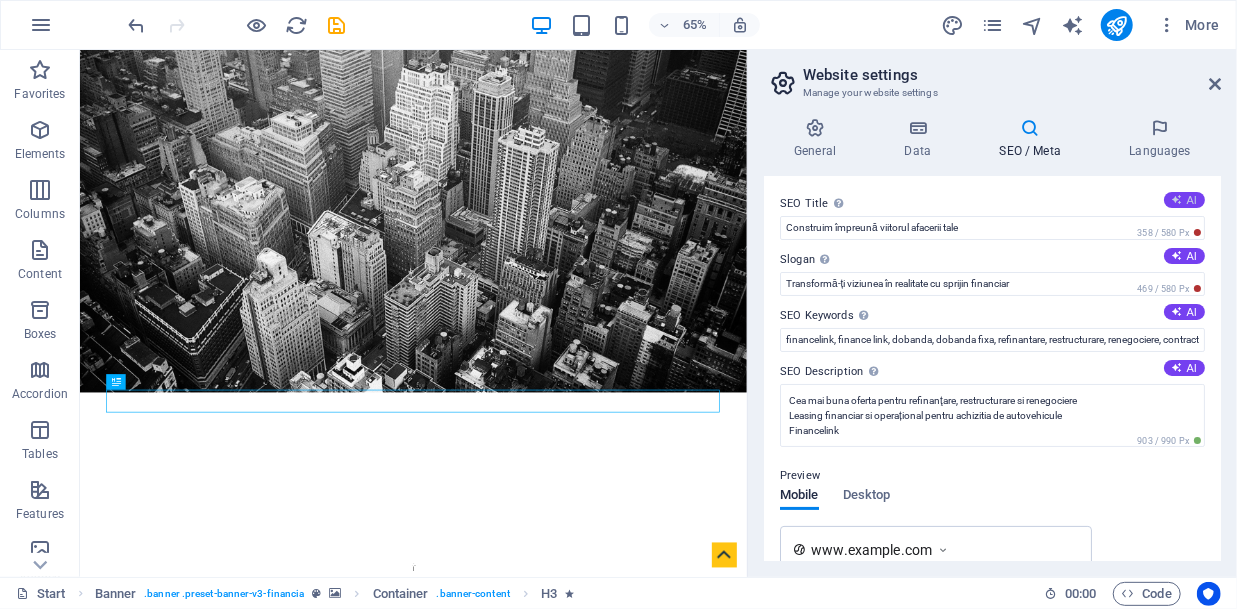 click on "AI" at bounding box center (1184, 200) 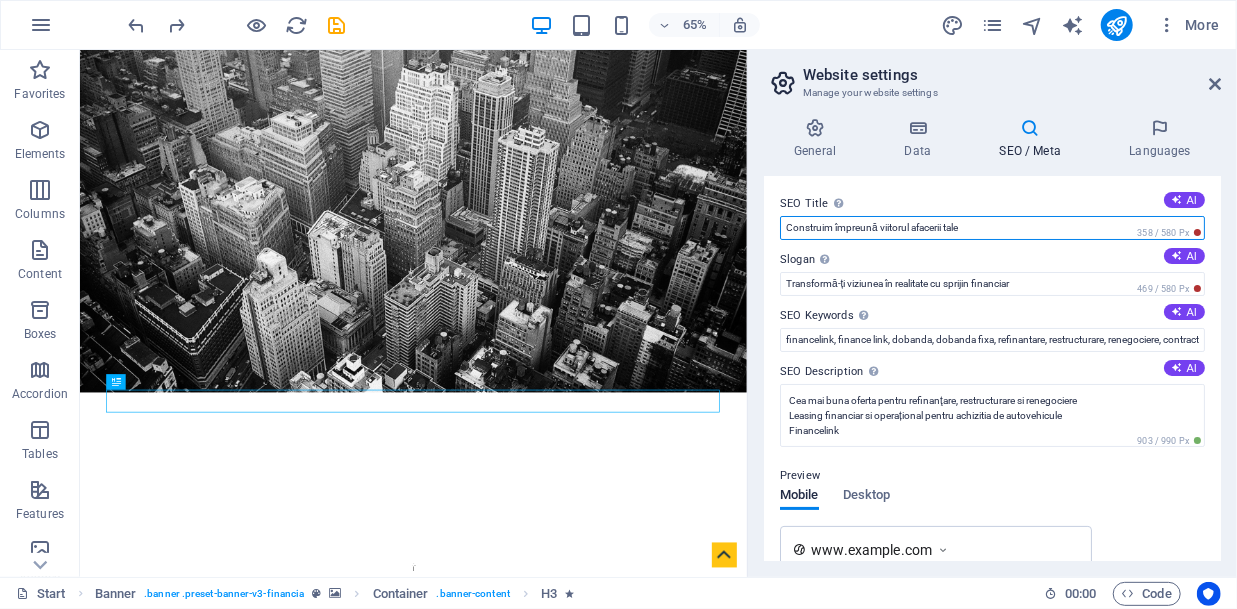 click on "Construim împreună viitorul afacerii tale" at bounding box center (992, 228) 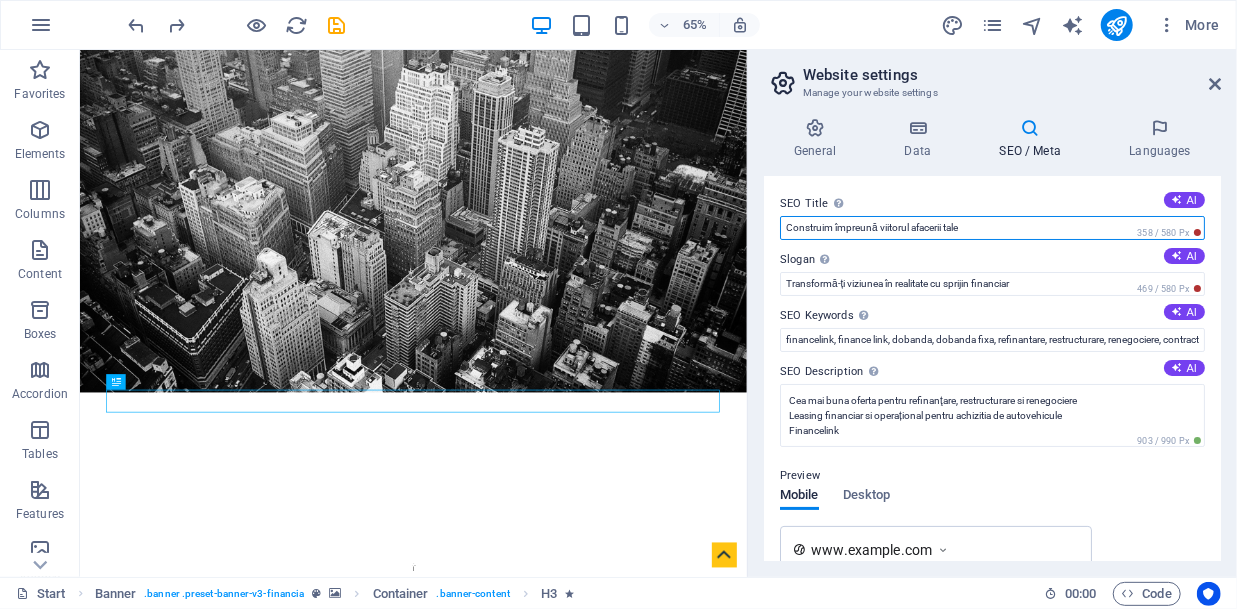 drag, startPoint x: 1037, startPoint y: 231, endPoint x: 879, endPoint y: 227, distance: 158.05063 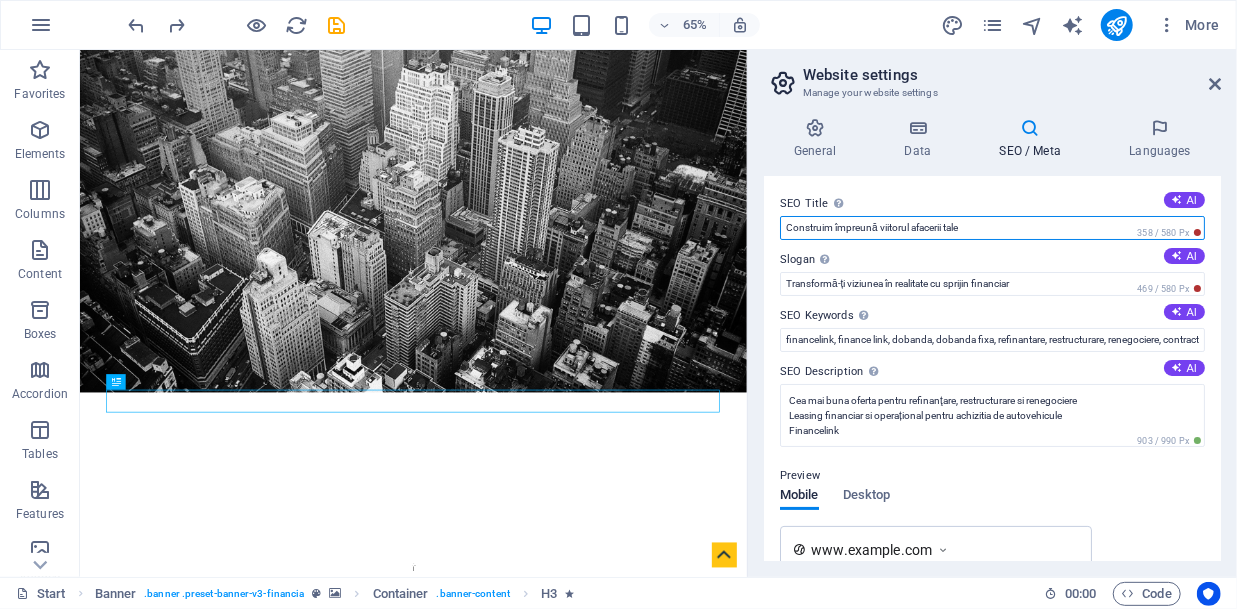 click on "Construim împreună viitorul afacerii tale" at bounding box center [992, 228] 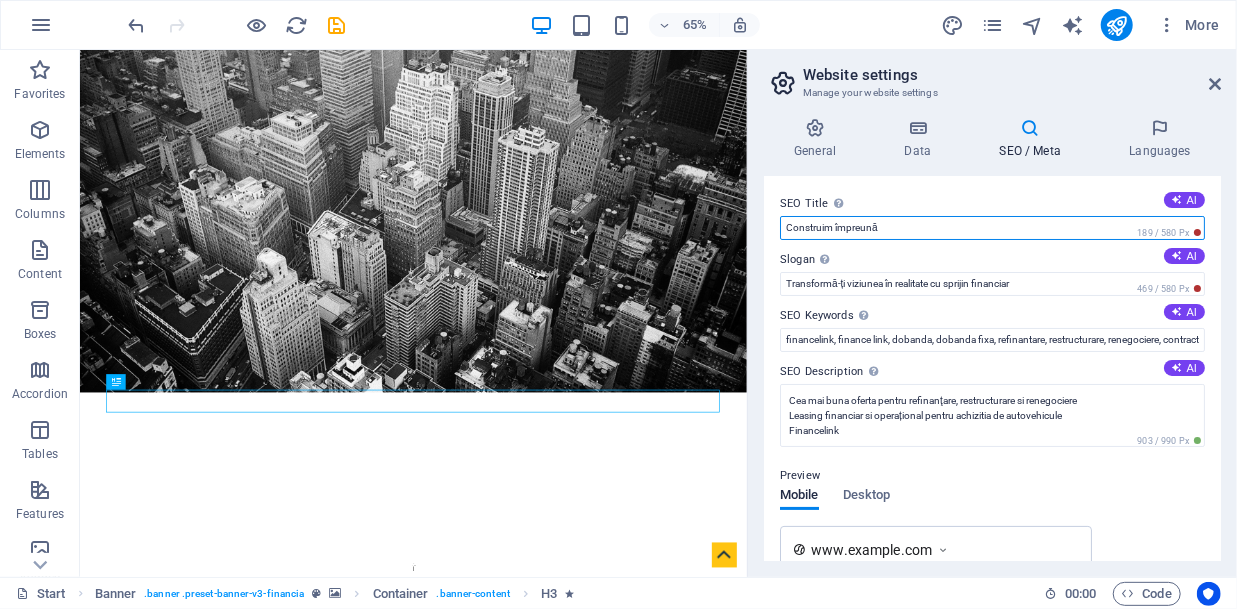 drag, startPoint x: 890, startPoint y: 225, endPoint x: 701, endPoint y: 235, distance: 189.26436 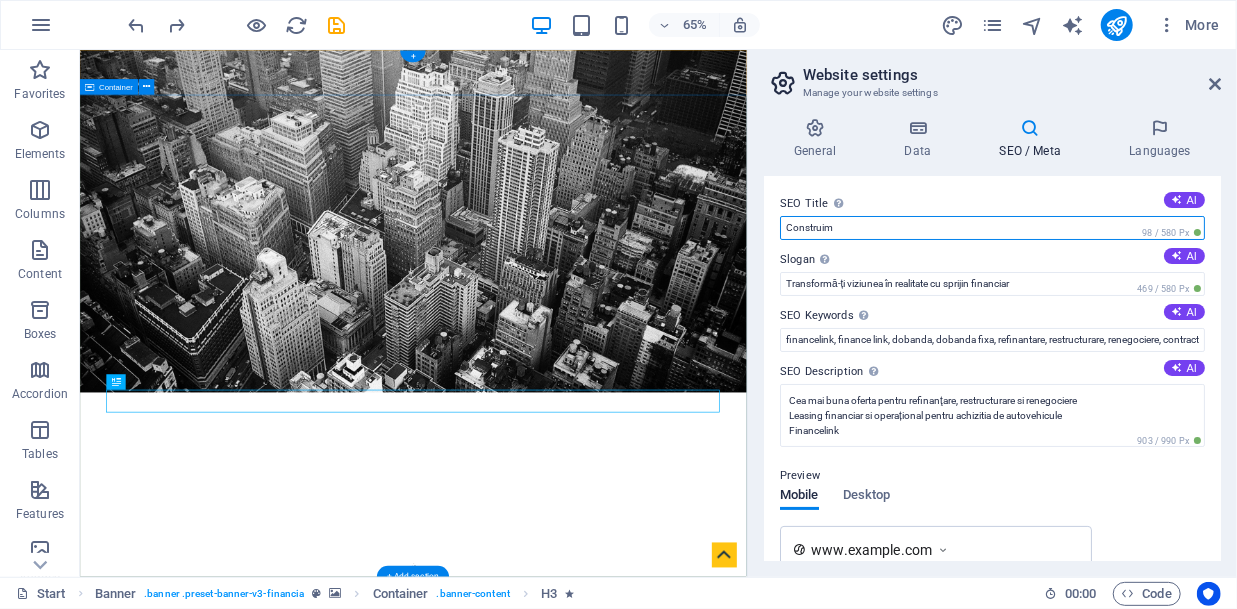 type on "Con" 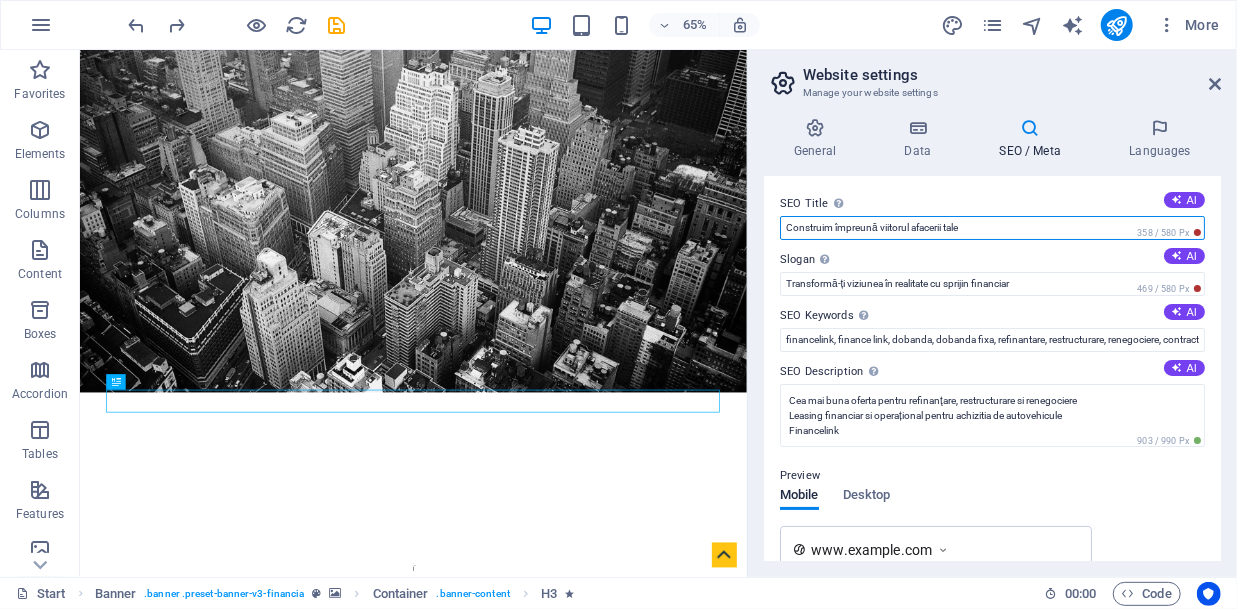 drag, startPoint x: 980, startPoint y: 225, endPoint x: 771, endPoint y: 225, distance: 209 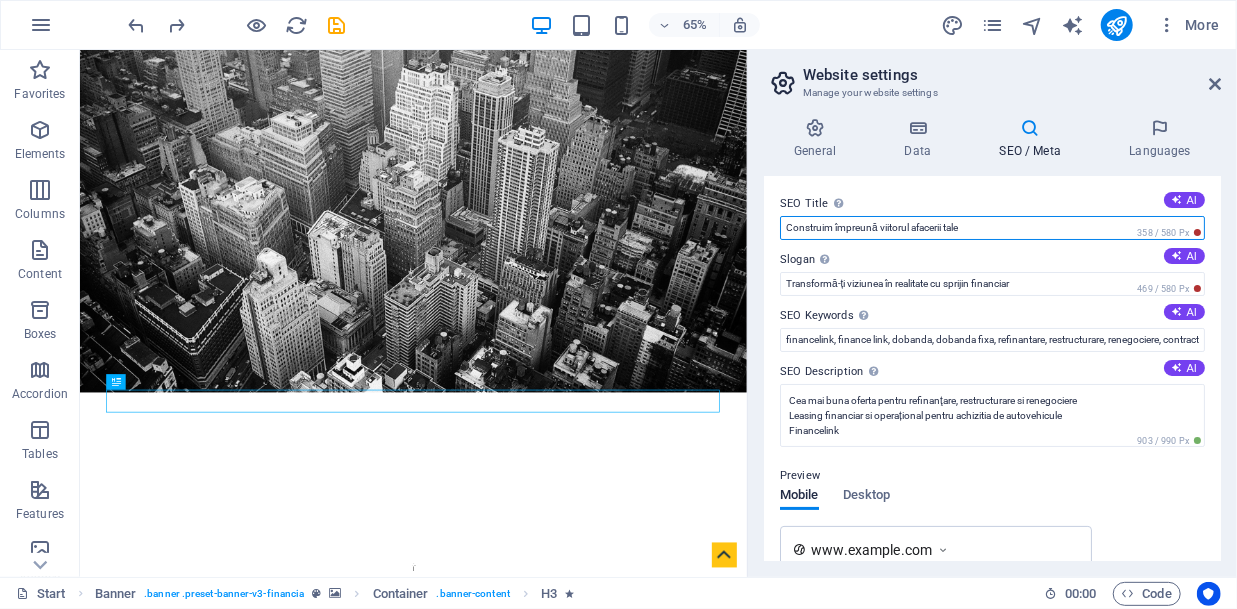 click on "Construim împreună viitorul afacerii tale" at bounding box center (992, 228) 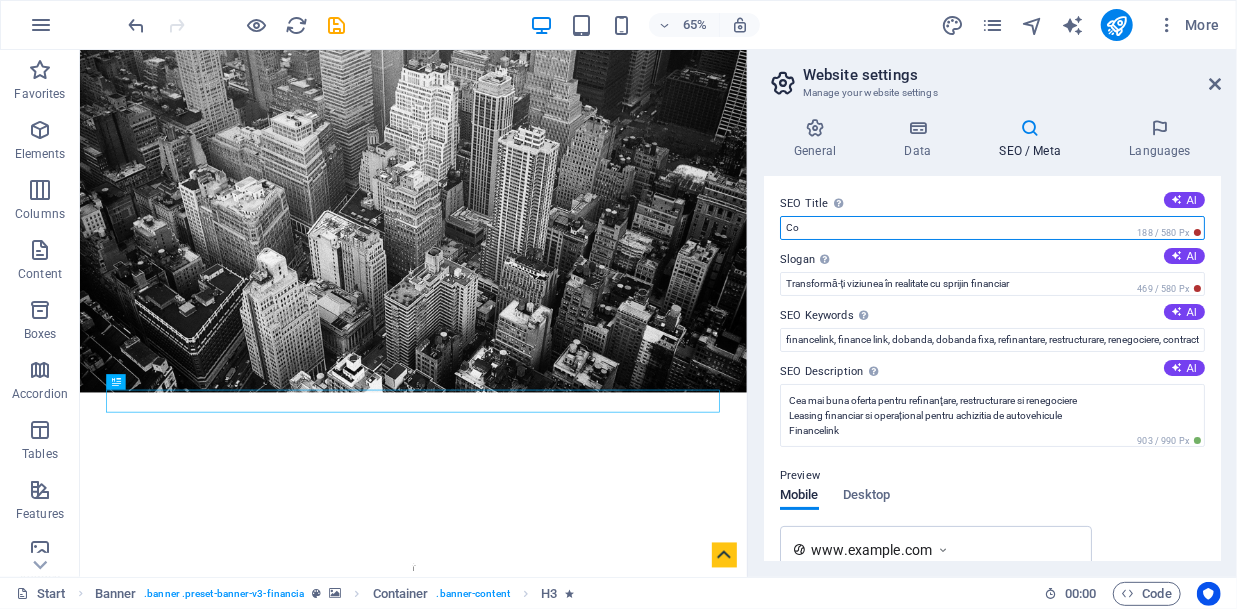 type on "C" 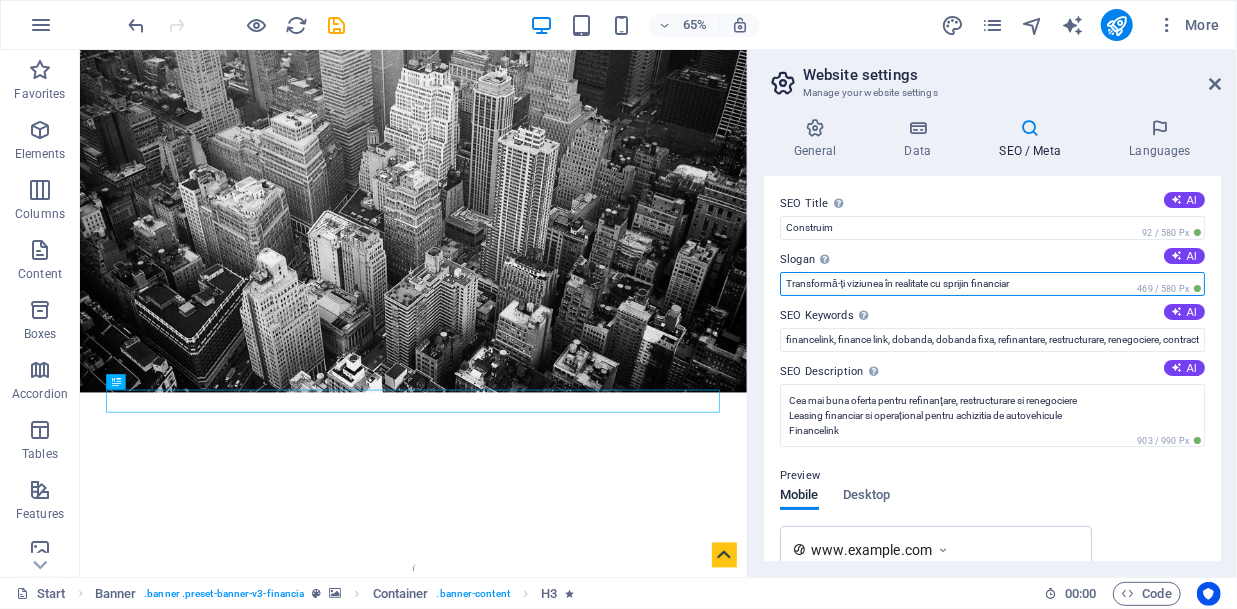 click on "Transformă-ți viziunea în realitate cu sprijin financiar" at bounding box center [992, 284] 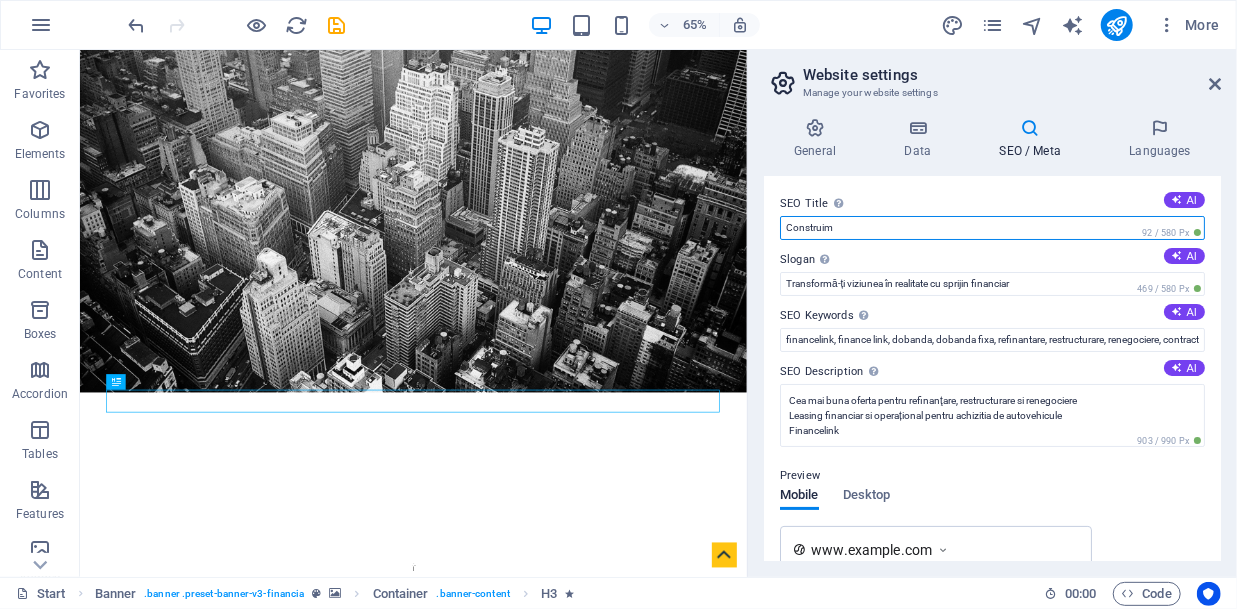 click on "Construim" at bounding box center [992, 228] 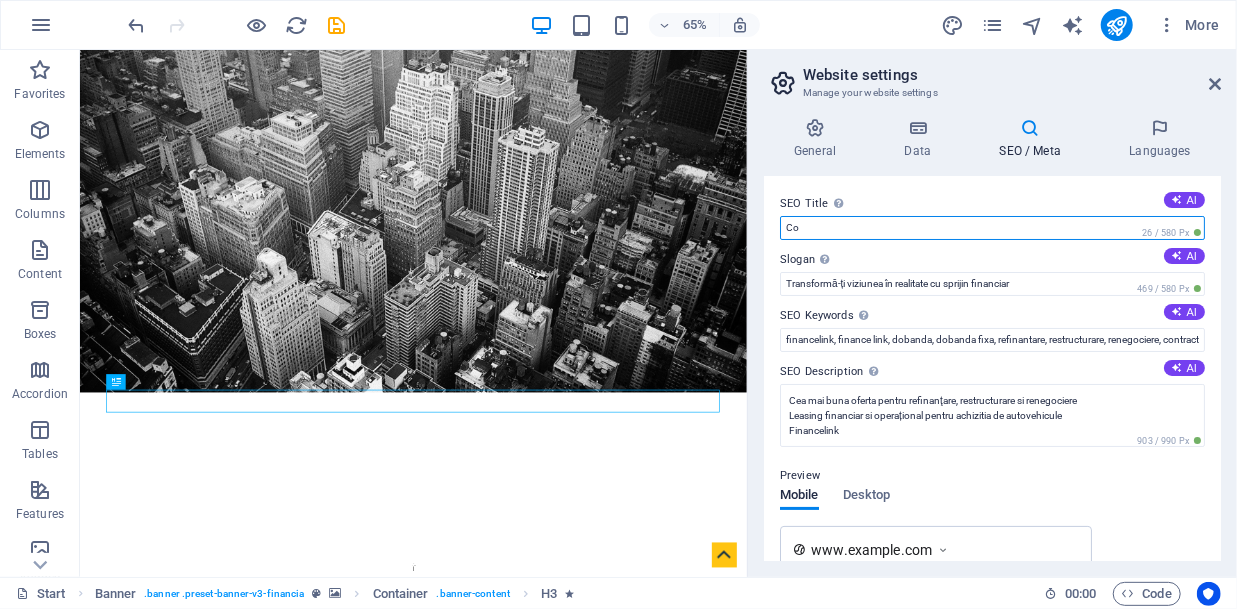 type on "C" 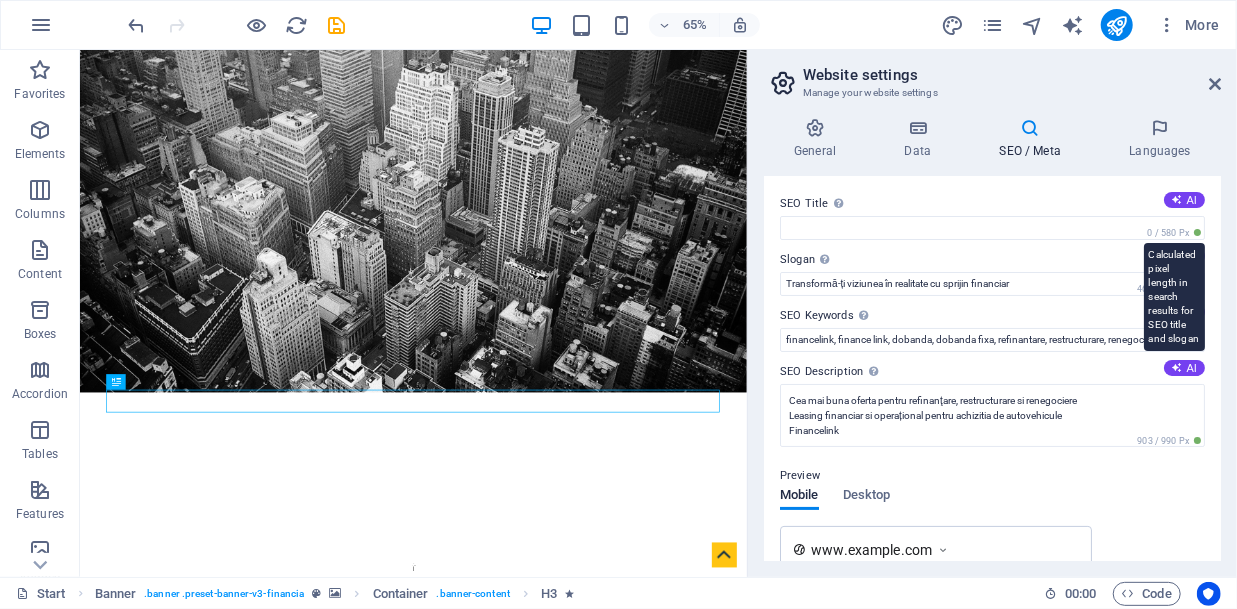 click on "0 / 580 Px" at bounding box center [1174, 233] 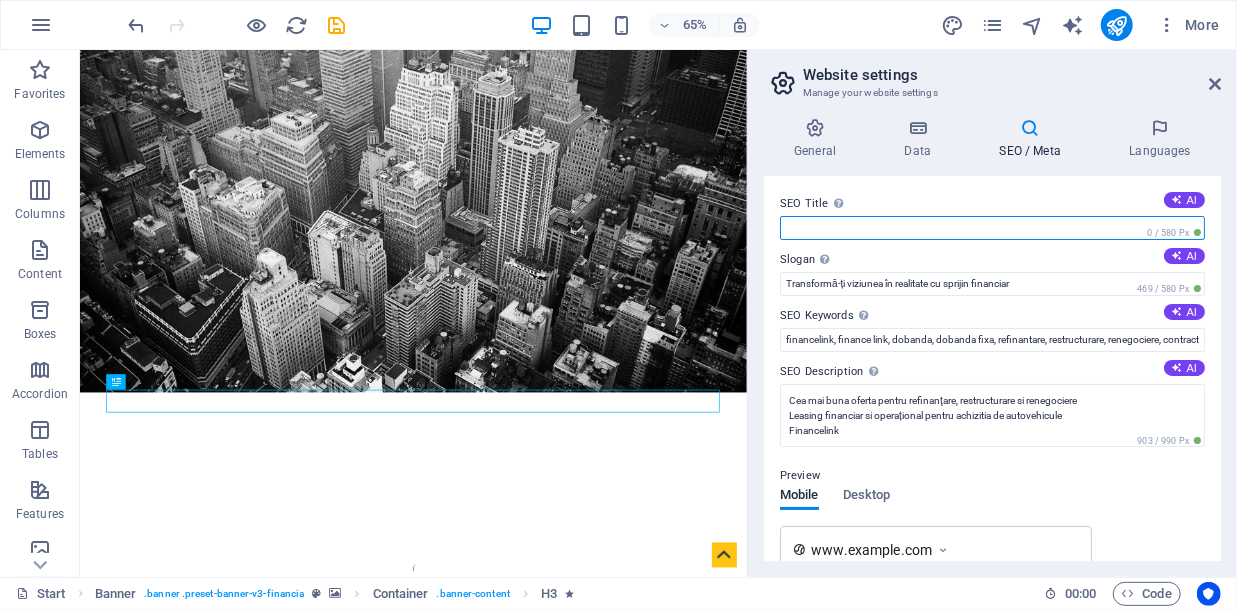 click on "SEO Title The title of your website - make it something that stands out in search engine results. AI" at bounding box center [992, 228] 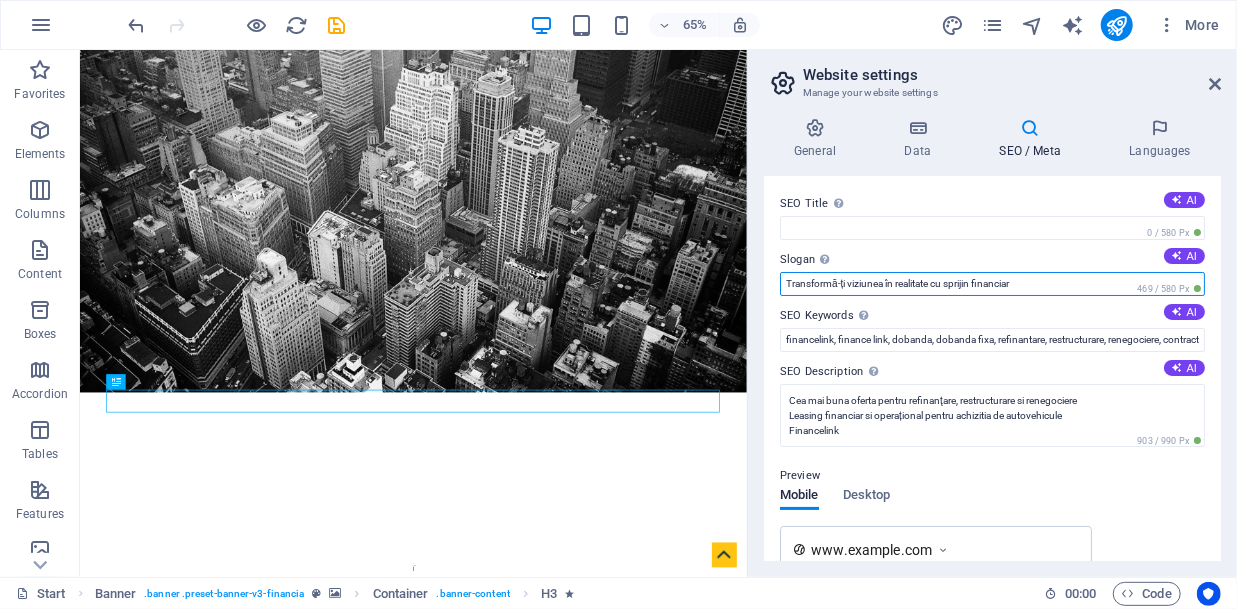 drag, startPoint x: 1025, startPoint y: 283, endPoint x: 774, endPoint y: 289, distance: 251.0717 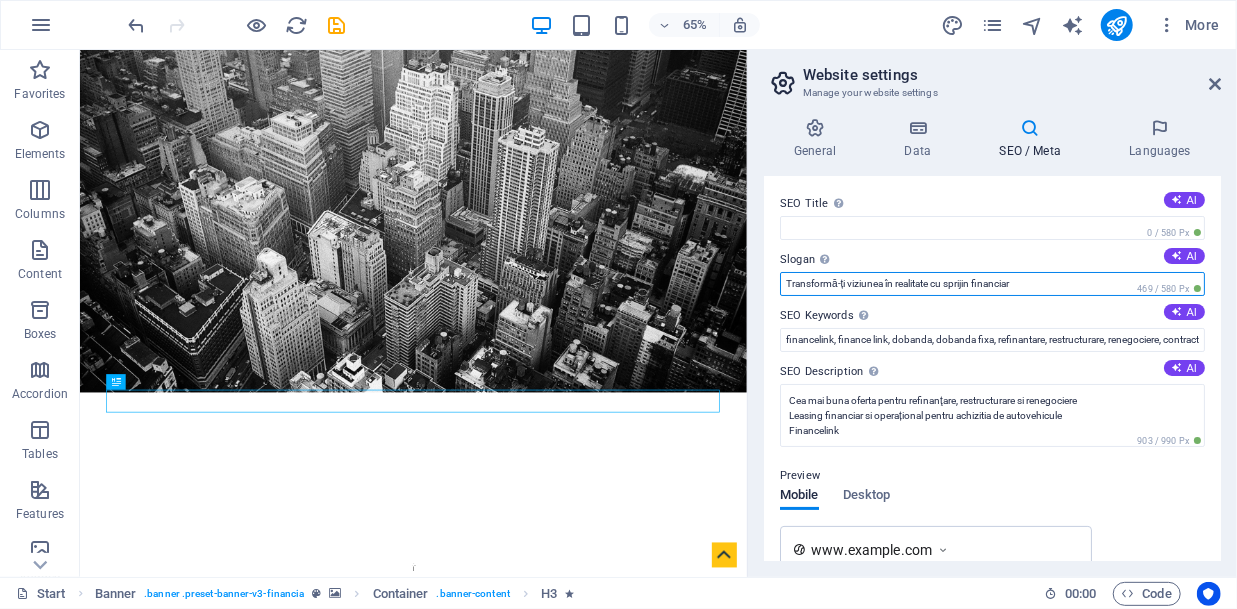 click on "Transformă-ți viziunea în realitate cu sprijin financiar" at bounding box center (992, 284) 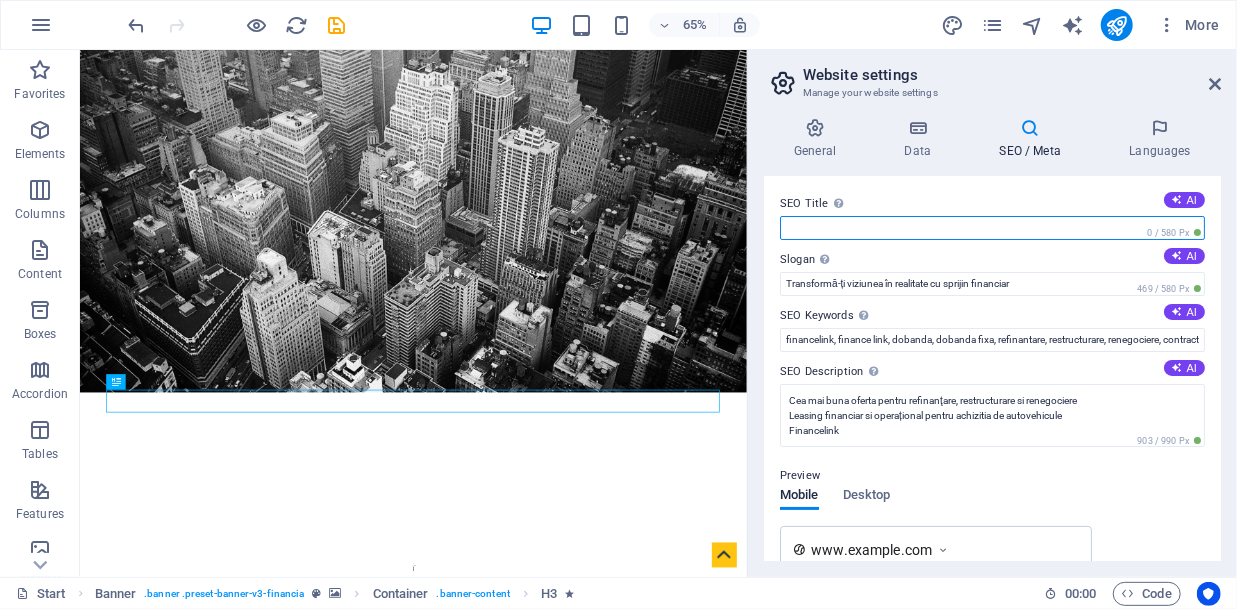 click on "SEO Title The title of your website - make it something that stands out in search engine results. AI" at bounding box center [992, 228] 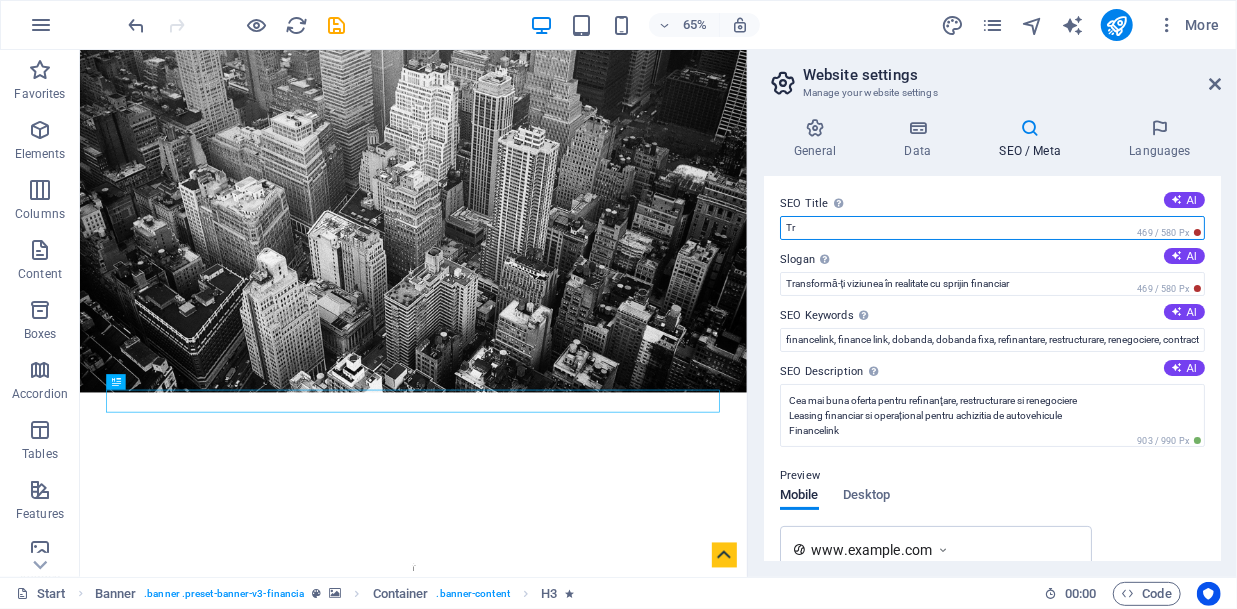 type on "T" 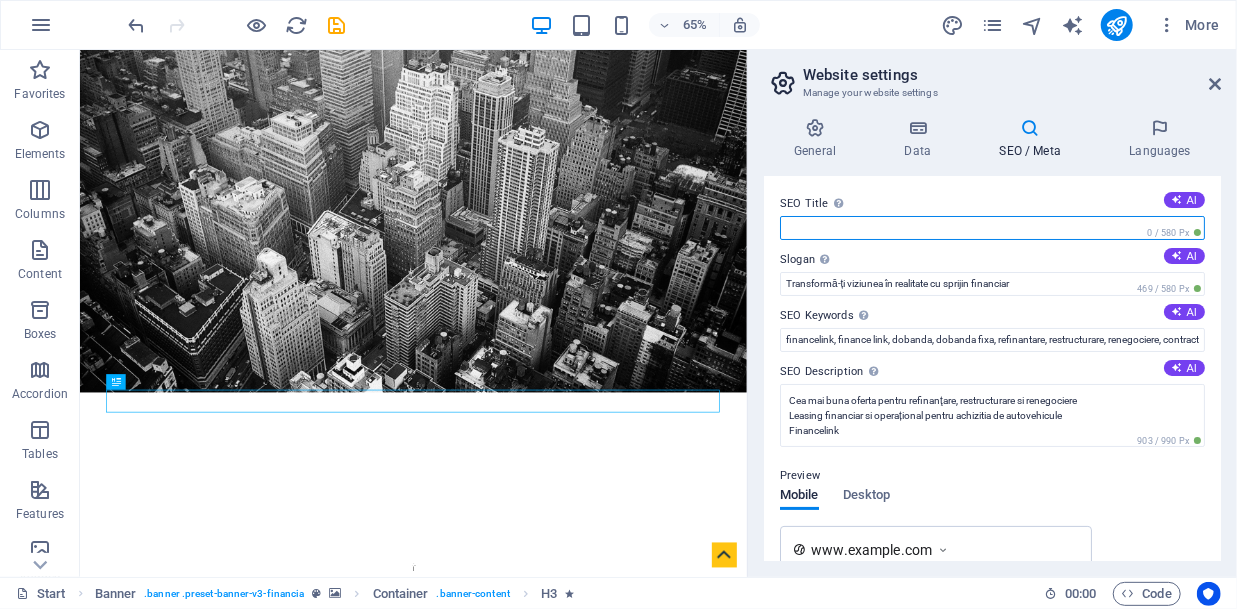 click on "SEO Title The title of your website - make it something that stands out in search engine results. AI" at bounding box center (992, 228) 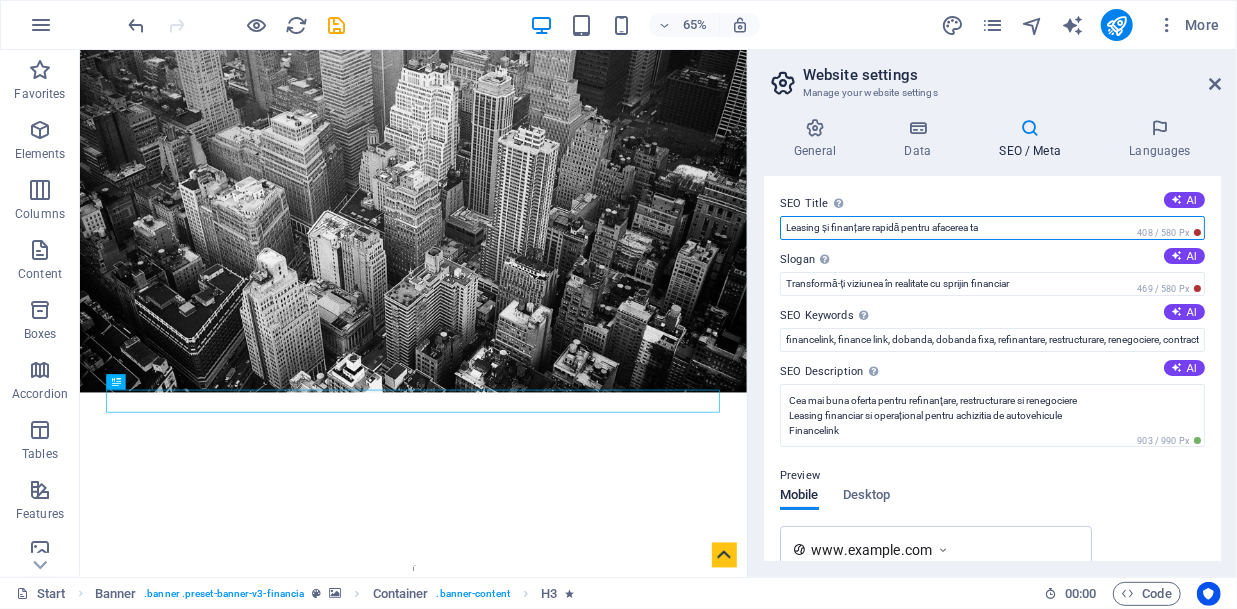 type on "Leasing și finanțare rapidă pentru afacerea ta." 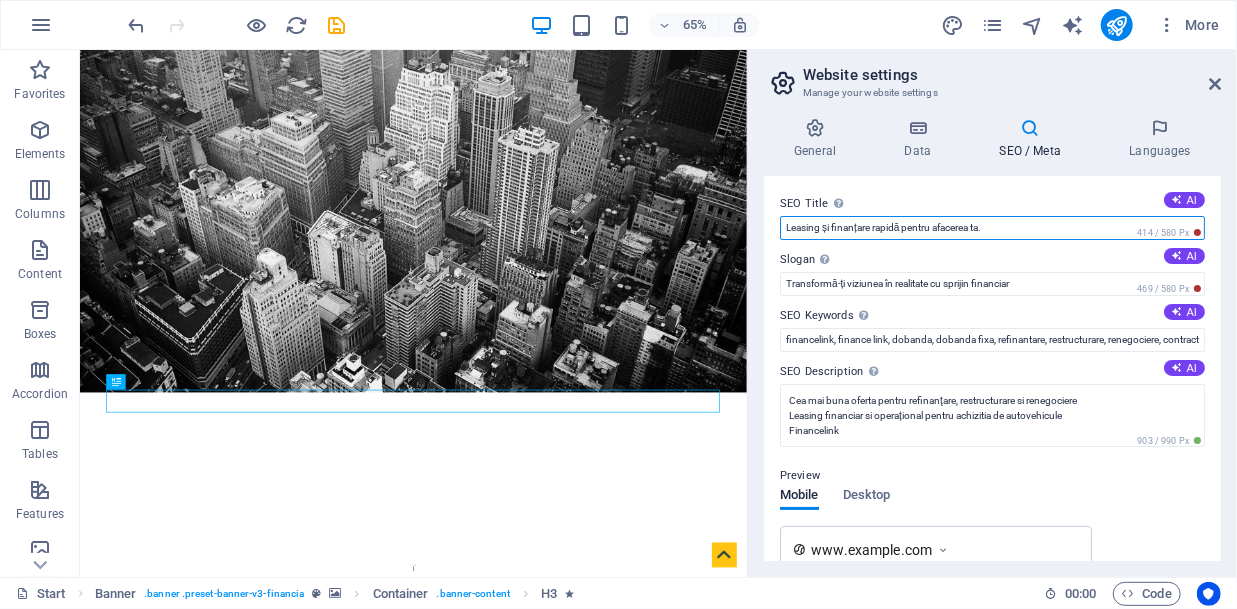 drag, startPoint x: 1011, startPoint y: 227, endPoint x: 752, endPoint y: 231, distance: 259.03088 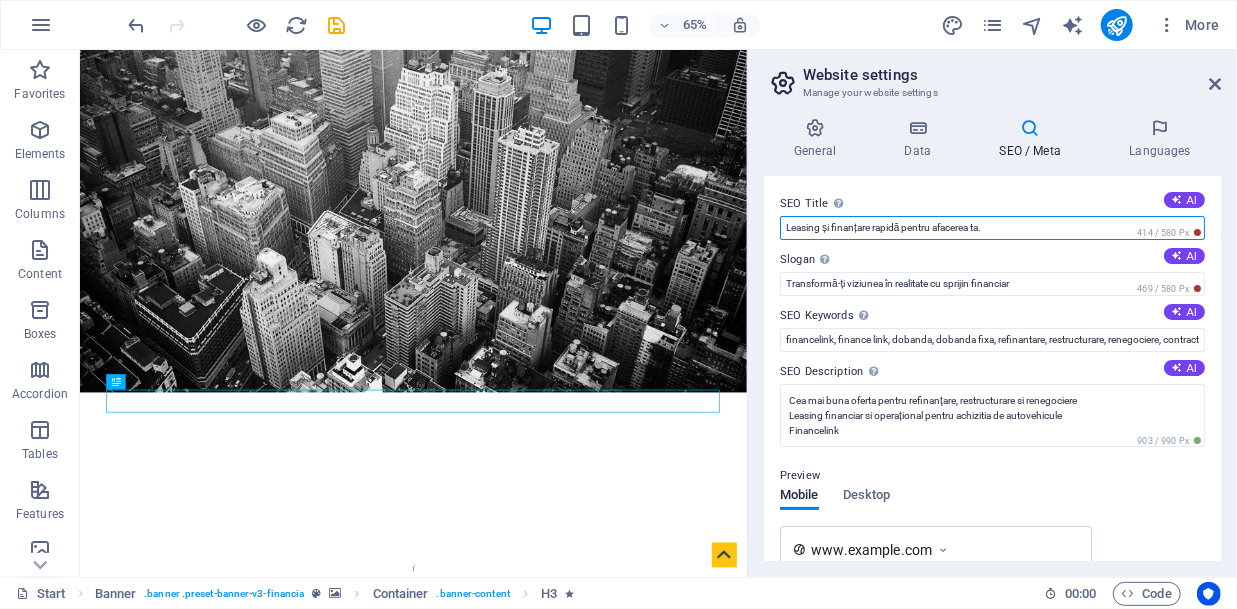 click on "Leasing și finanțare rapidă pentru afacerea ta." at bounding box center (992, 228) 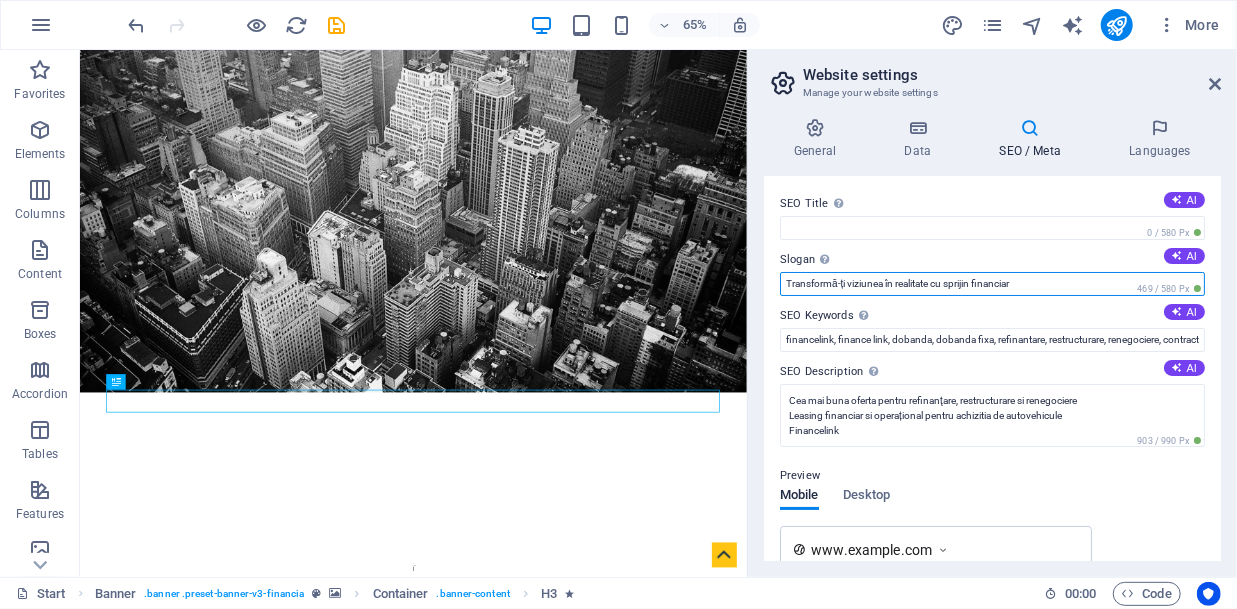drag, startPoint x: 1023, startPoint y: 281, endPoint x: 738, endPoint y: 283, distance: 285.00702 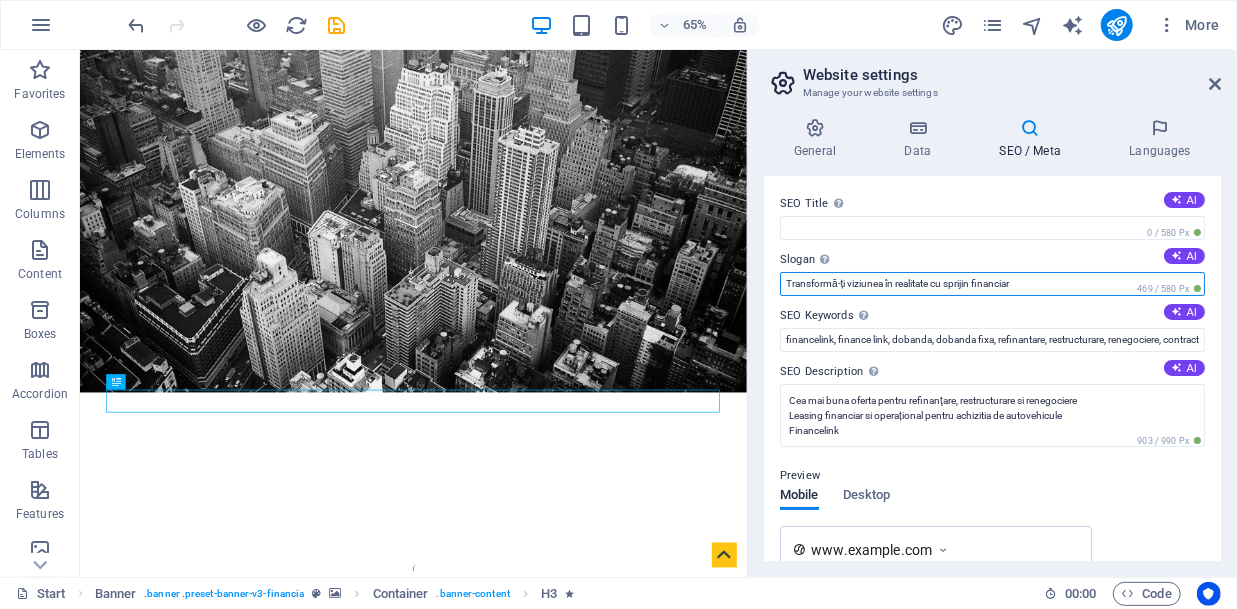 click on "Transformă-ți viziunea în realitate cu sprijin financiar" at bounding box center (992, 284) 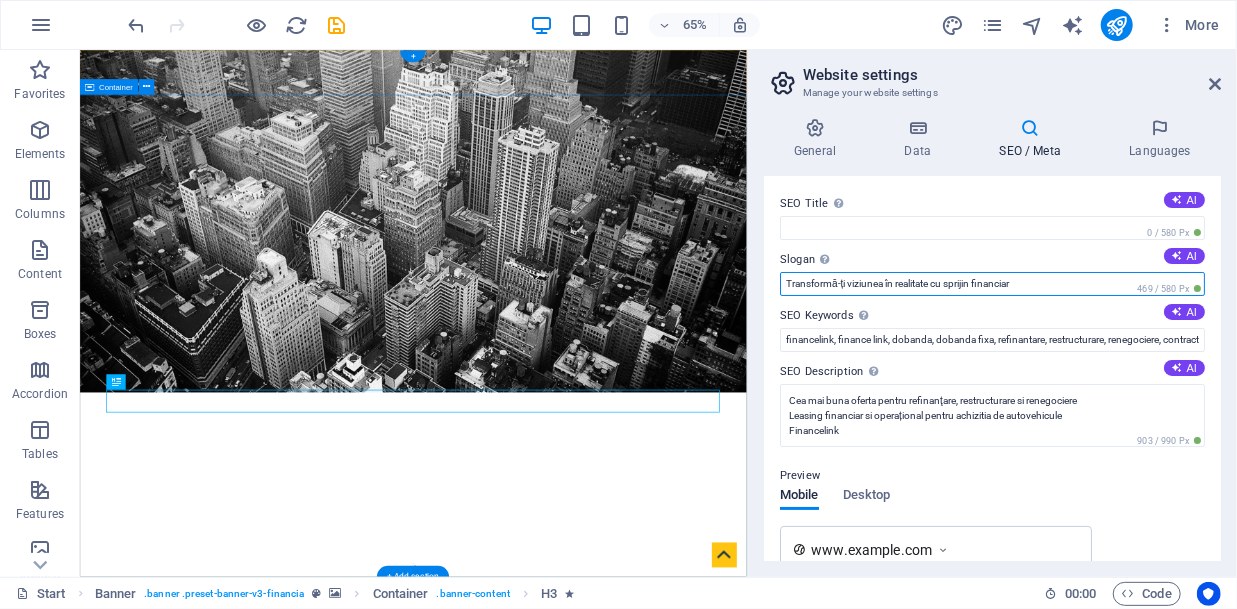 paste on "Leasing și finanțare rapidă pentru afacerea ta." 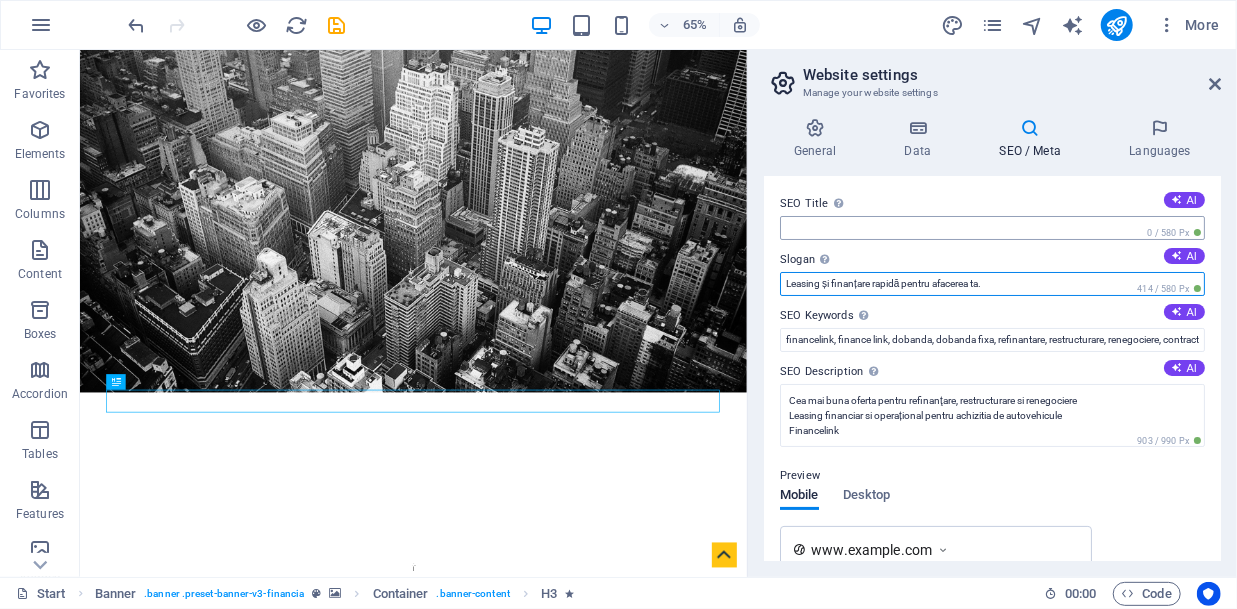 type on "Leasing și finanțare rapidă pentru afacerea ta." 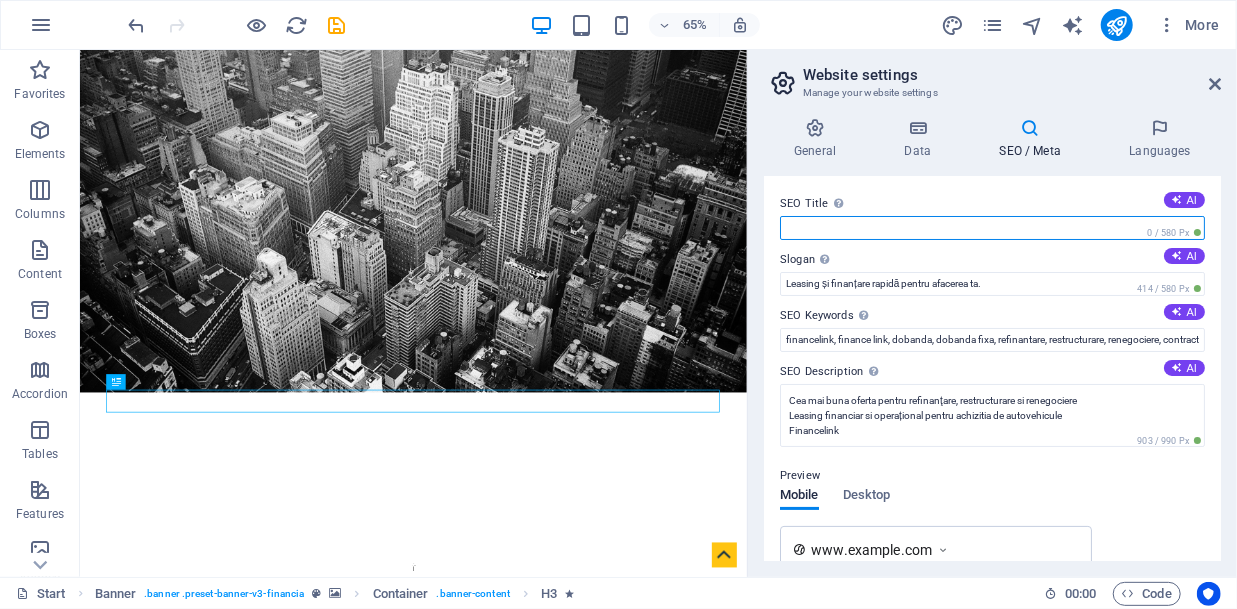 click on "SEO Title The title of your website - make it something that stands out in search engine results. AI" at bounding box center [992, 228] 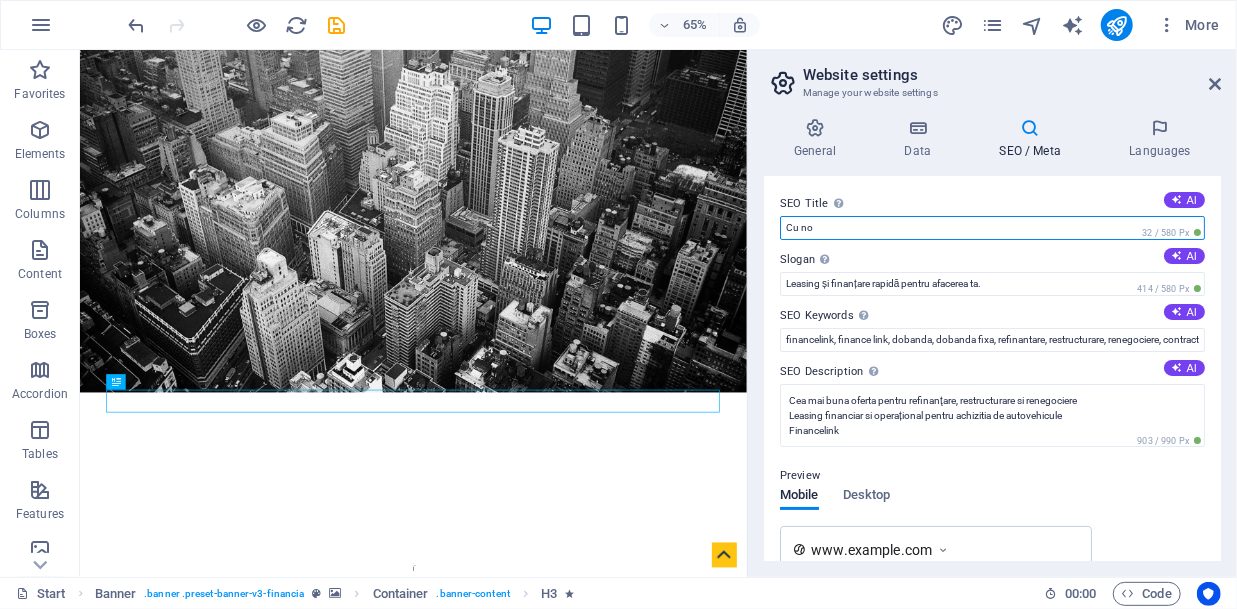 type on "Cu noi" 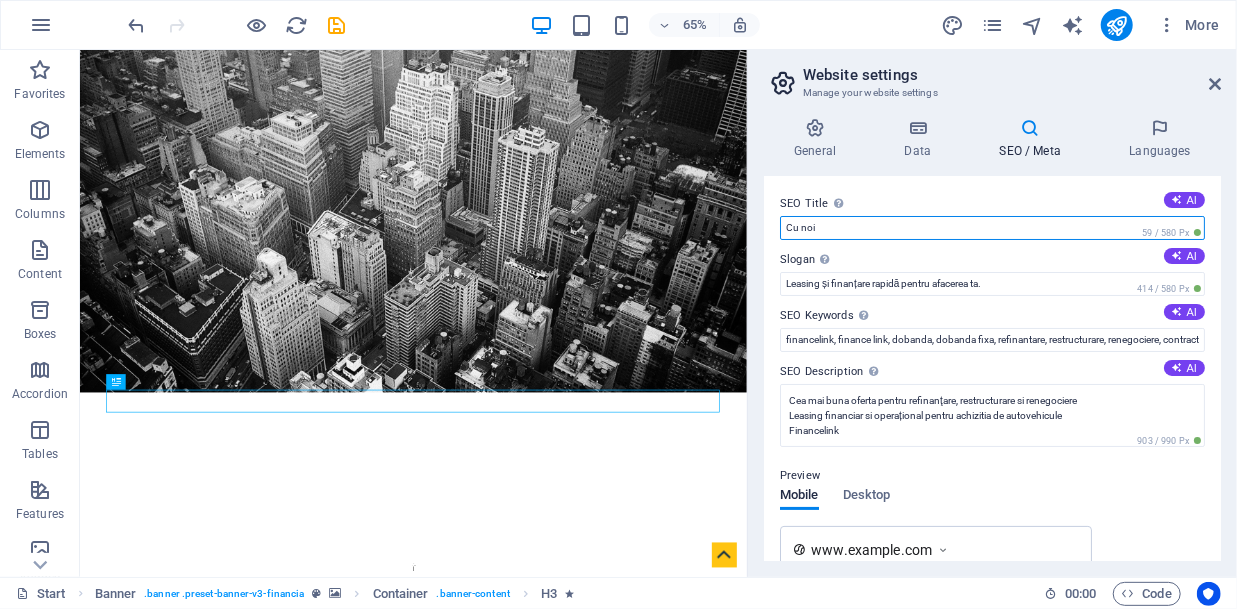 drag, startPoint x: 893, startPoint y: 232, endPoint x: 739, endPoint y: 233, distance: 154.00325 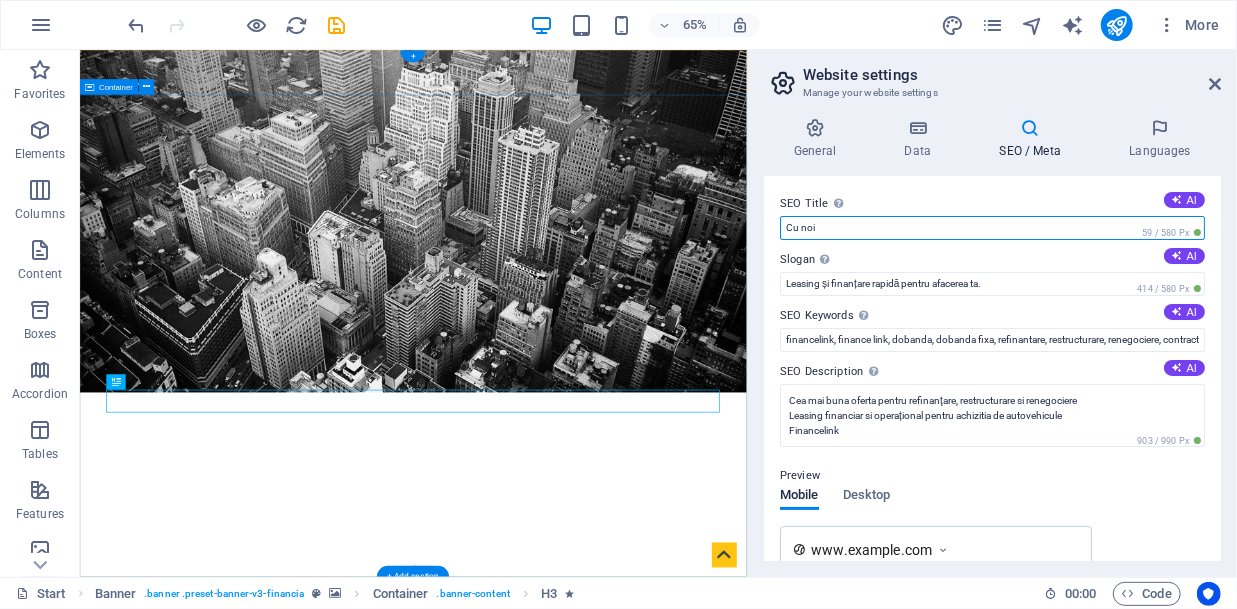 type 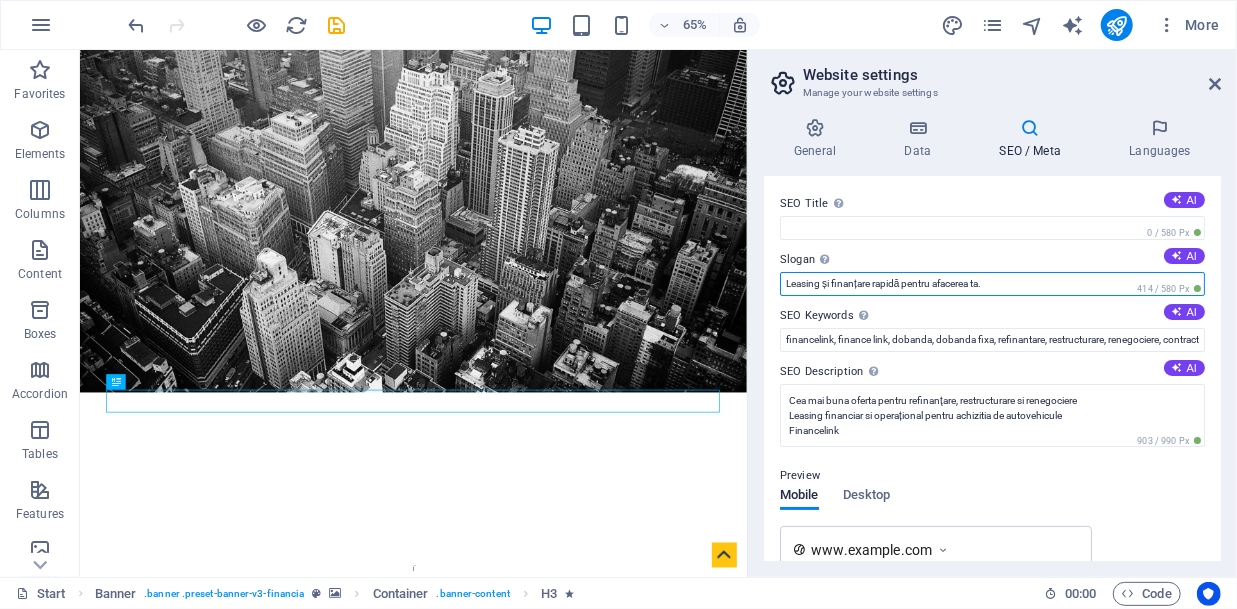 drag, startPoint x: 1014, startPoint y: 292, endPoint x: 733, endPoint y: 298, distance: 281.06406 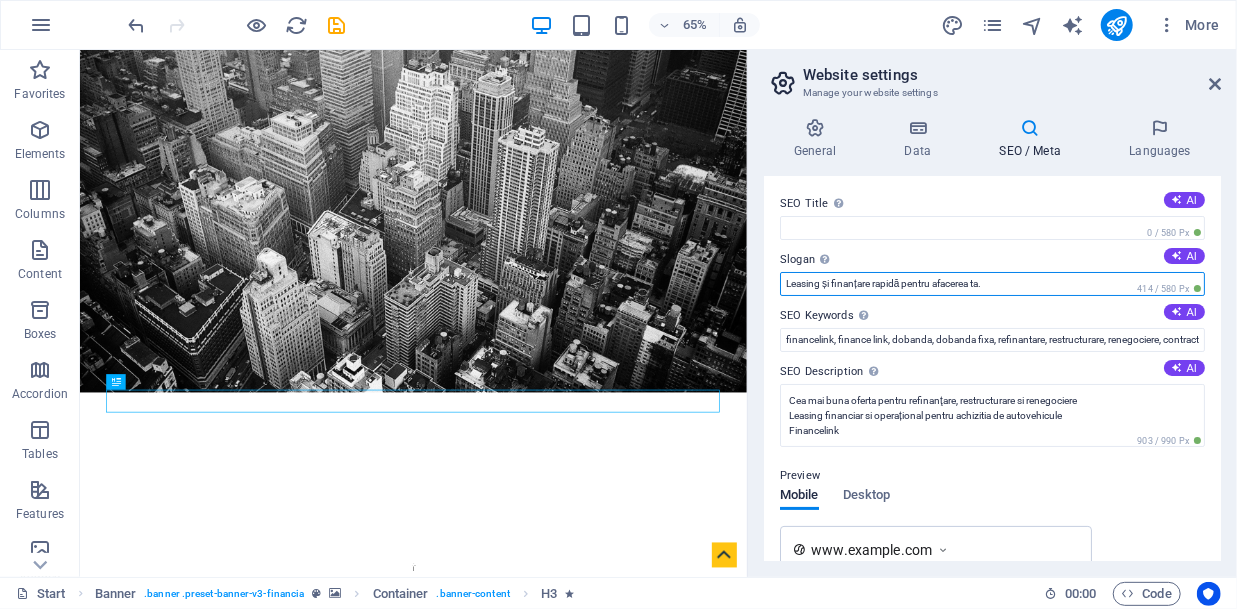 click on "Leasing și finanțare rapidă pentru afacerea ta." at bounding box center (992, 284) 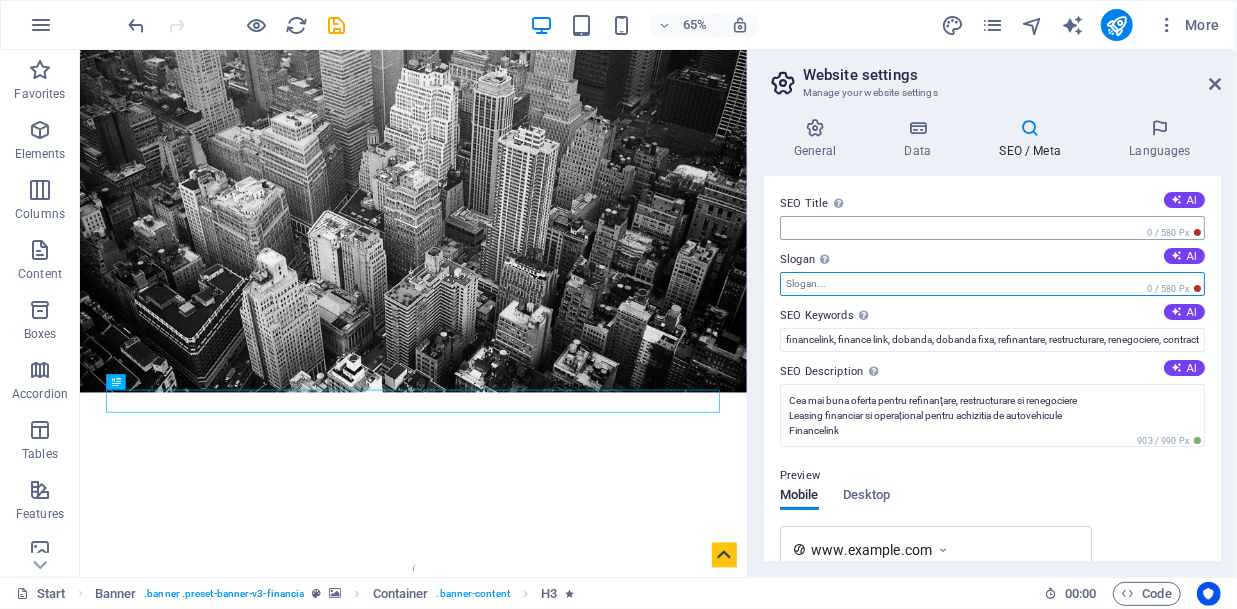 type 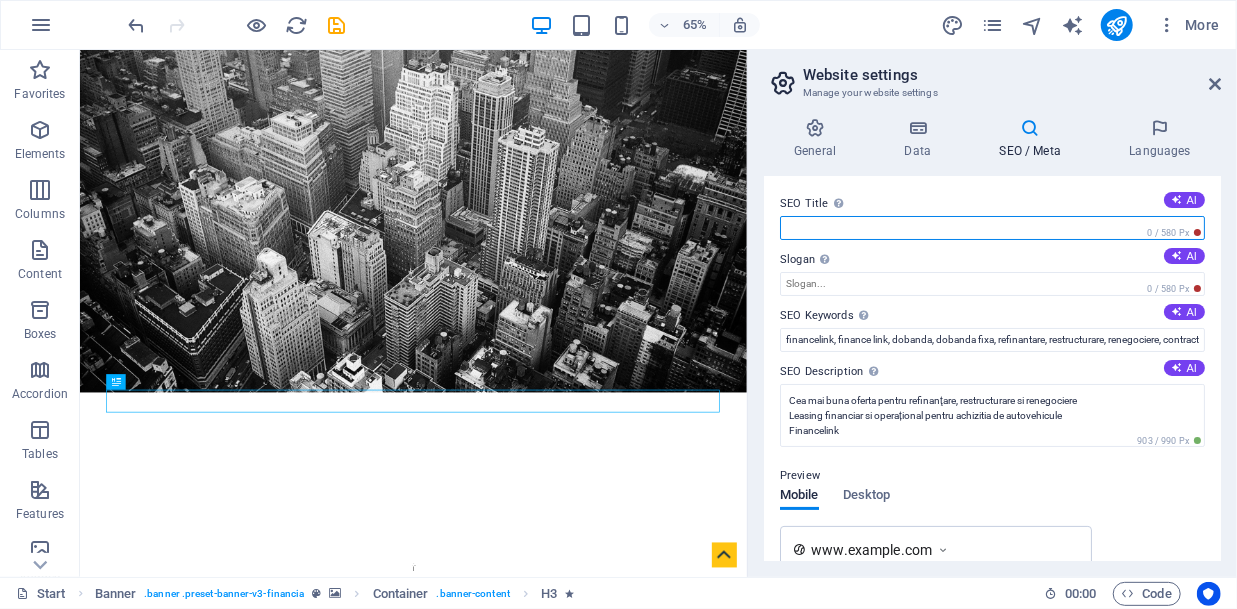click on "SEO Title The title of your website - make it something that stands out in search engine results. AI" at bounding box center [992, 228] 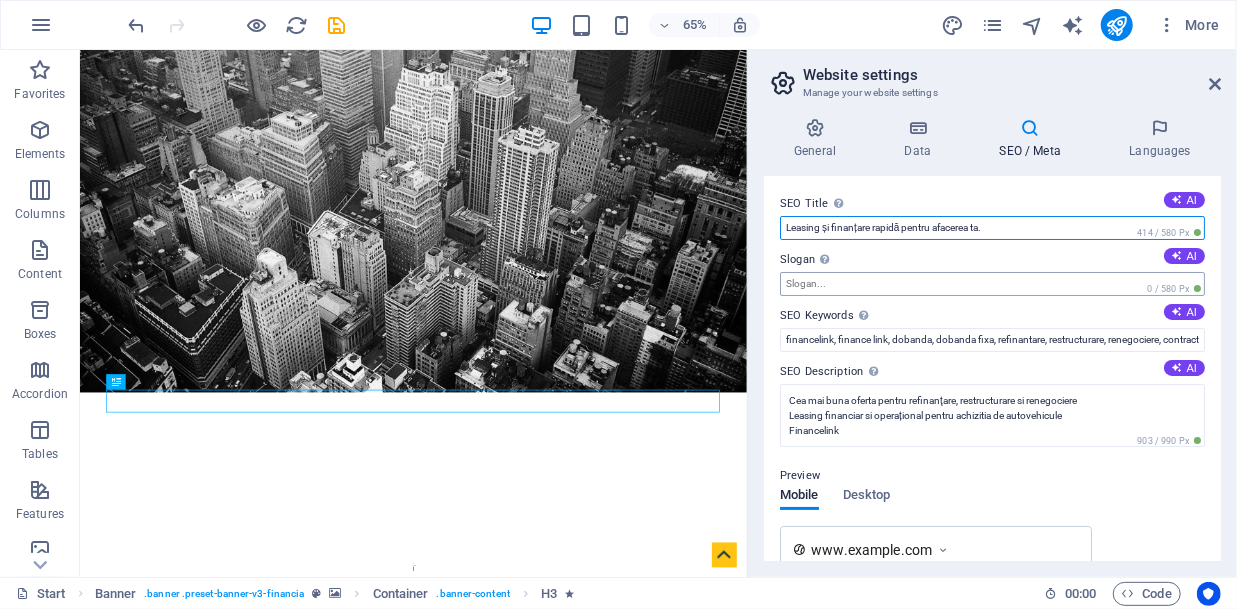 type on "Leasing și finanțare rapidă pentru afacerea ta." 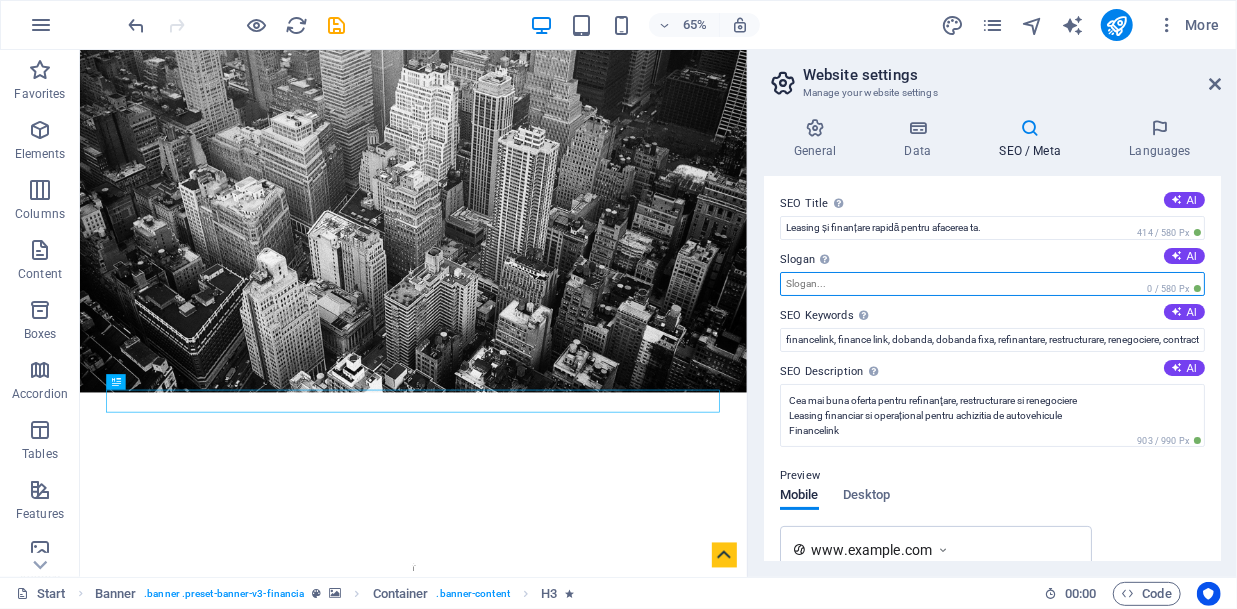 click on "Slogan The slogan of your website. AI" at bounding box center (992, 284) 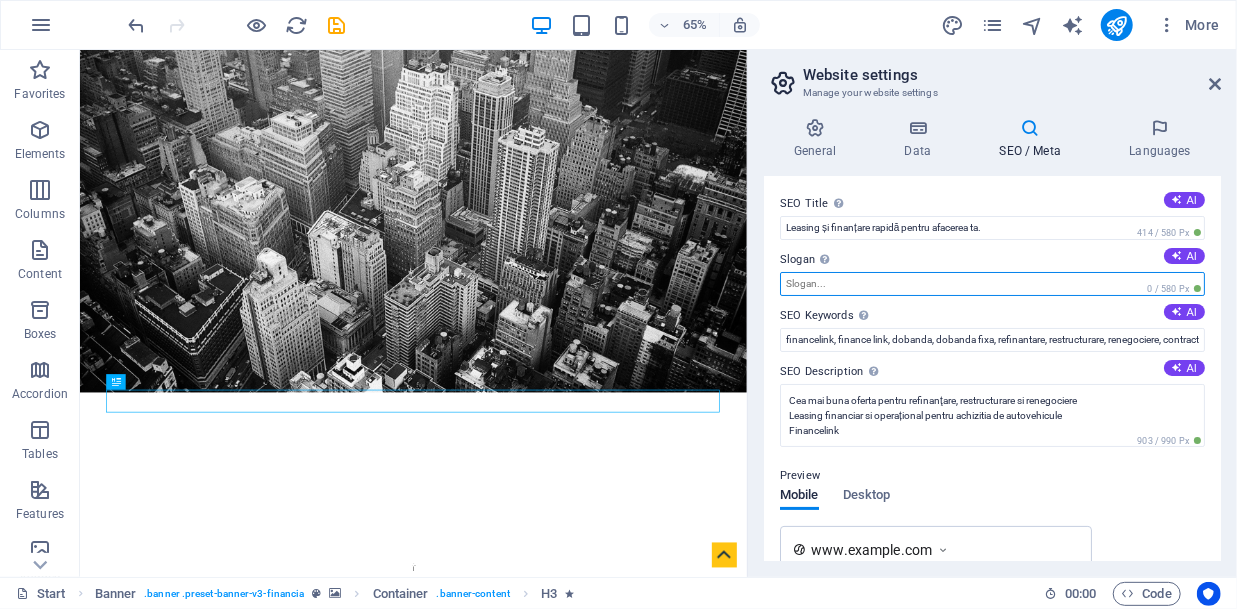 click on "Slogan The slogan of your website. AI" at bounding box center (992, 284) 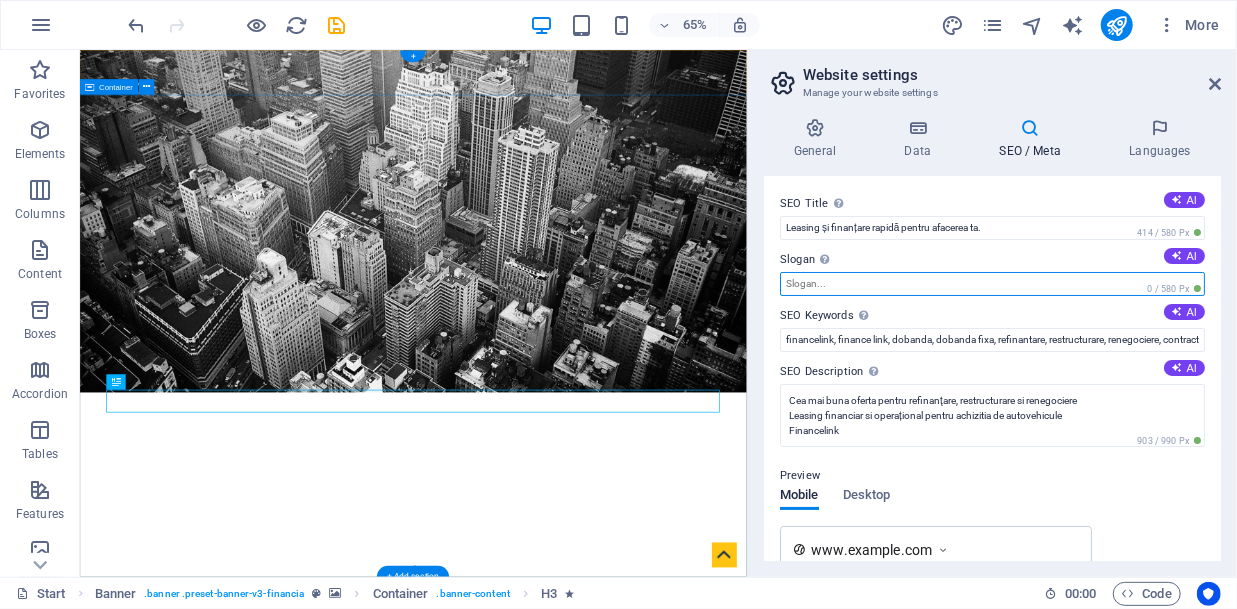 paste on "Transformă-ți viziunea în realitate" 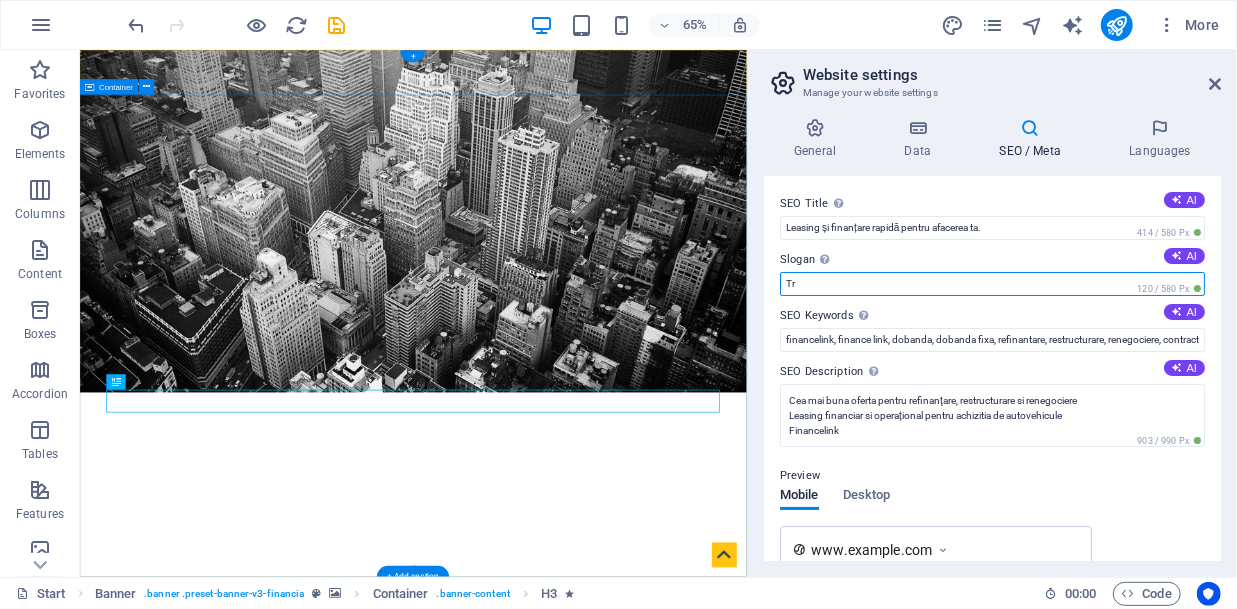 type on "T" 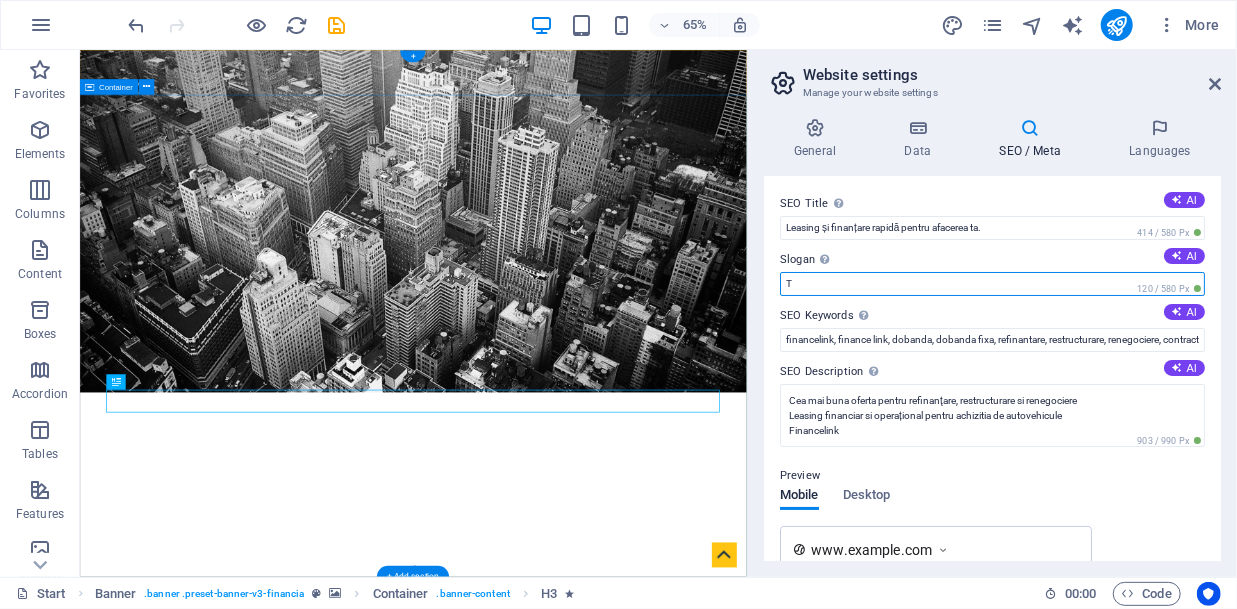 type 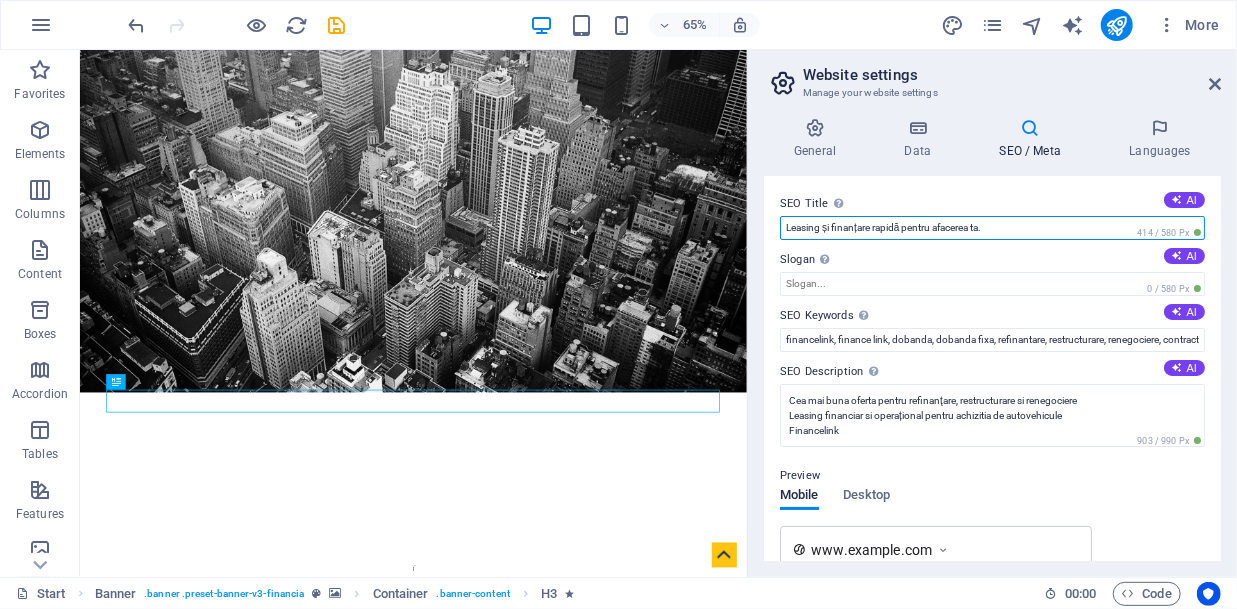 drag, startPoint x: 1012, startPoint y: 228, endPoint x: 735, endPoint y: 234, distance: 277.06497 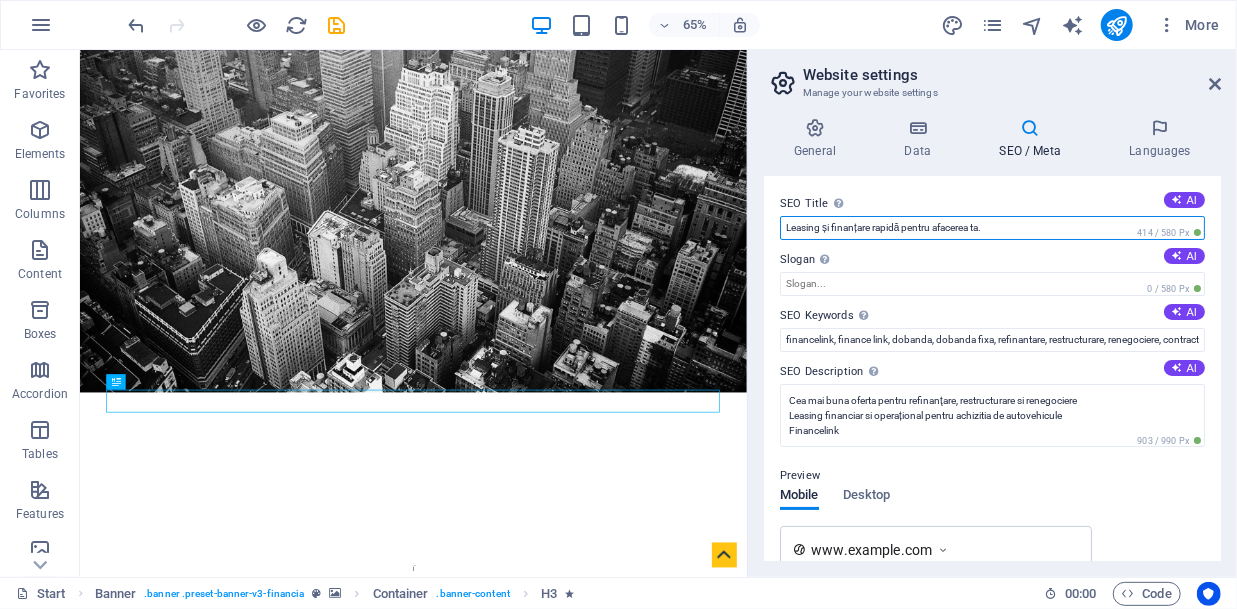 click on "Leasing și finanțare rapidă pentru afacerea ta." at bounding box center [992, 228] 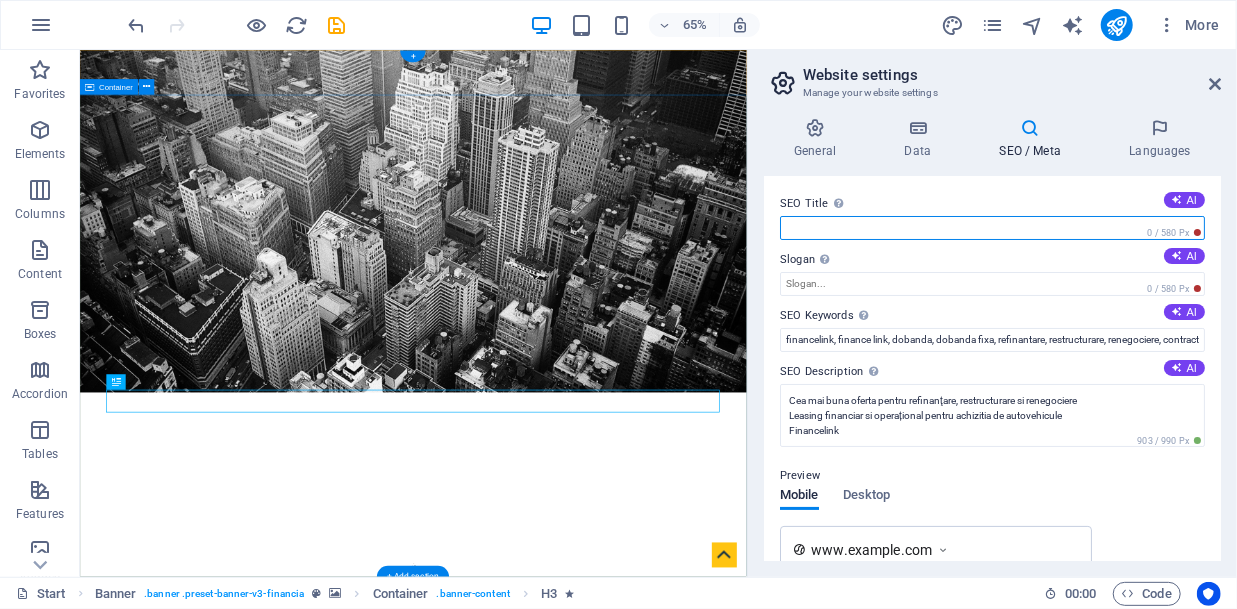 paste on "Soluții Complete de Finanțare și Leasing pentru Afacerea Ta – FinanceLink.ro" 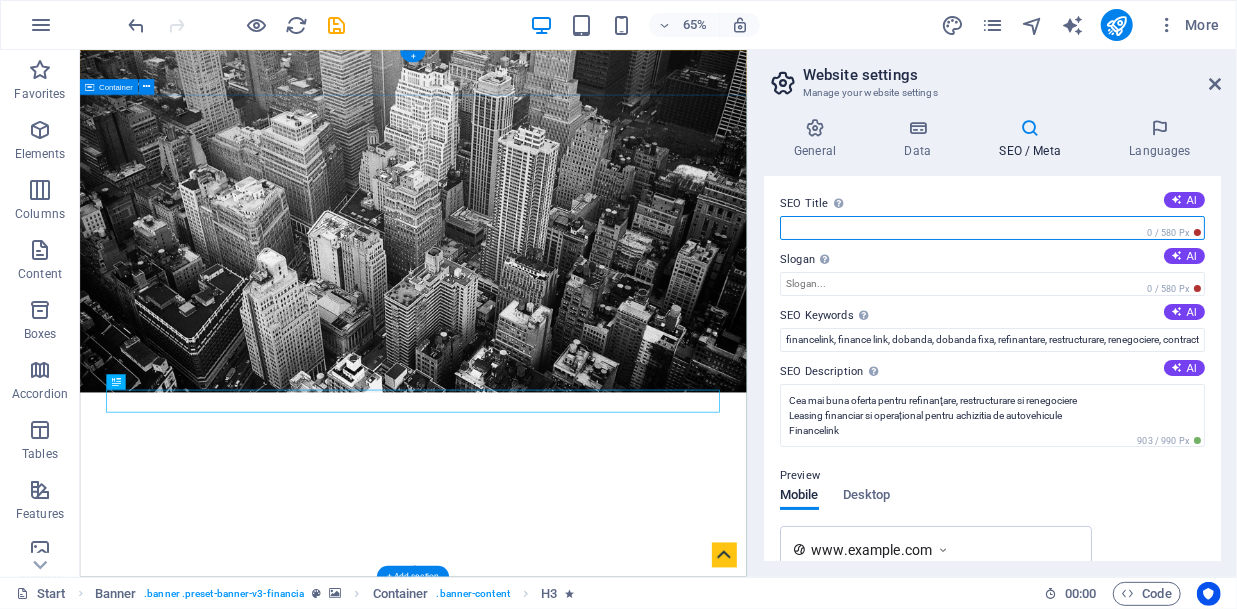 type on "Soluții Complete de Finanțare și Leasing pentru Afacerea Ta – FinanceLink.ro" 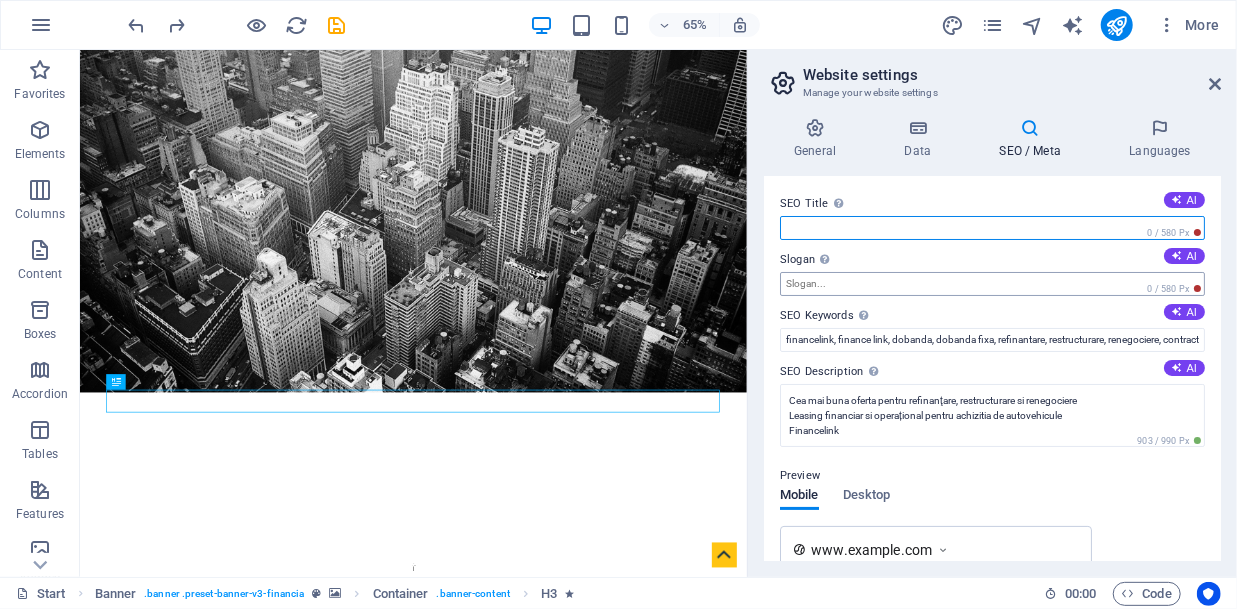 type 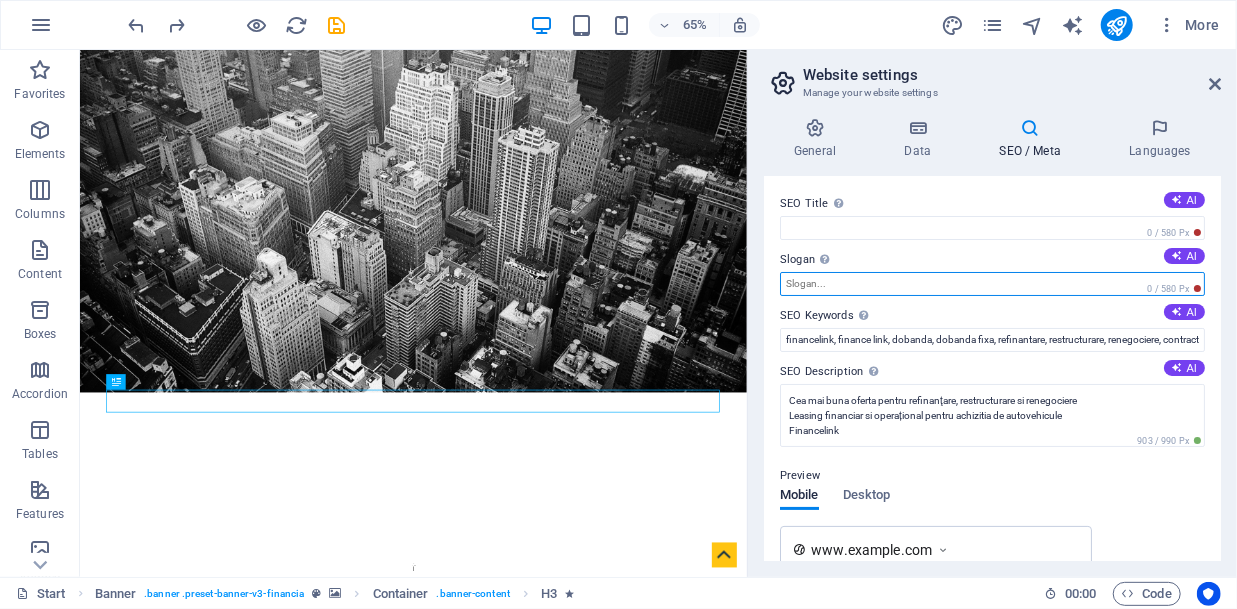 click on "Slogan The slogan of your website. AI" at bounding box center [992, 284] 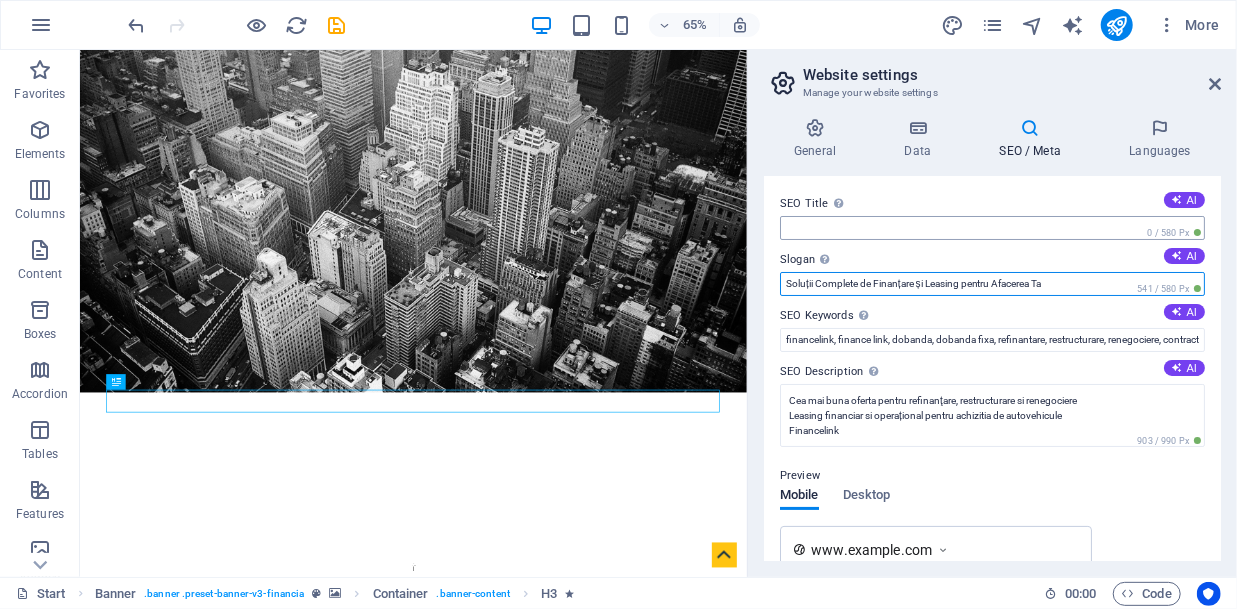 type on "Soluții Complete de Finanțare și Leasing pentru Afacerea Ta" 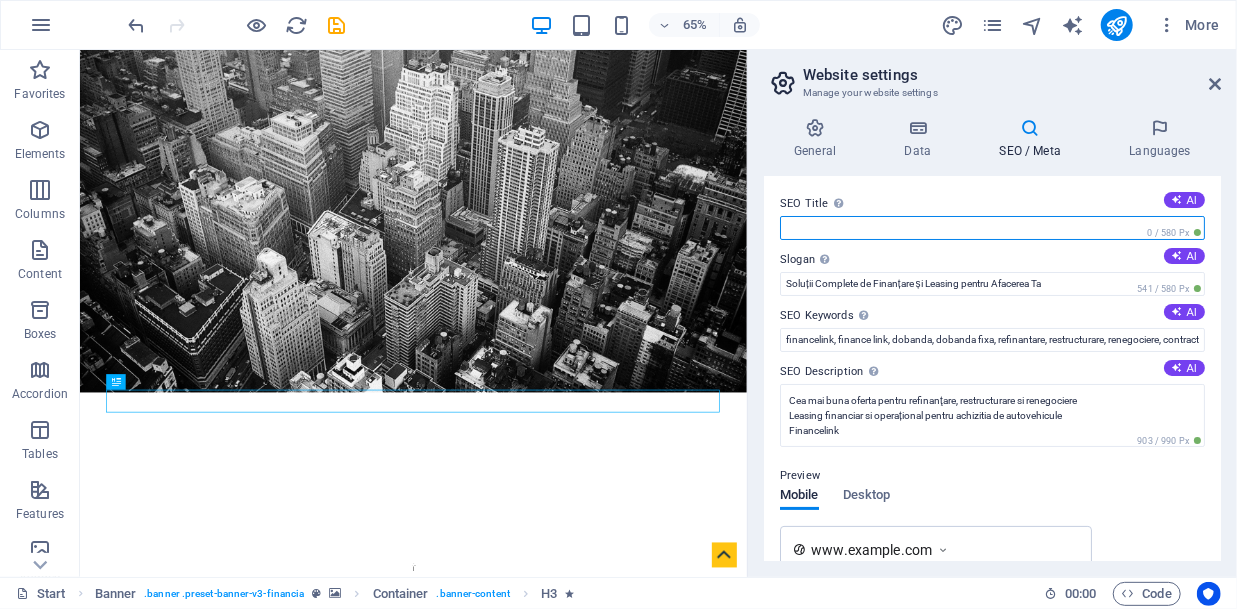 click on "SEO Title The title of your website - make it something that stands out in search engine results. AI" at bounding box center [992, 228] 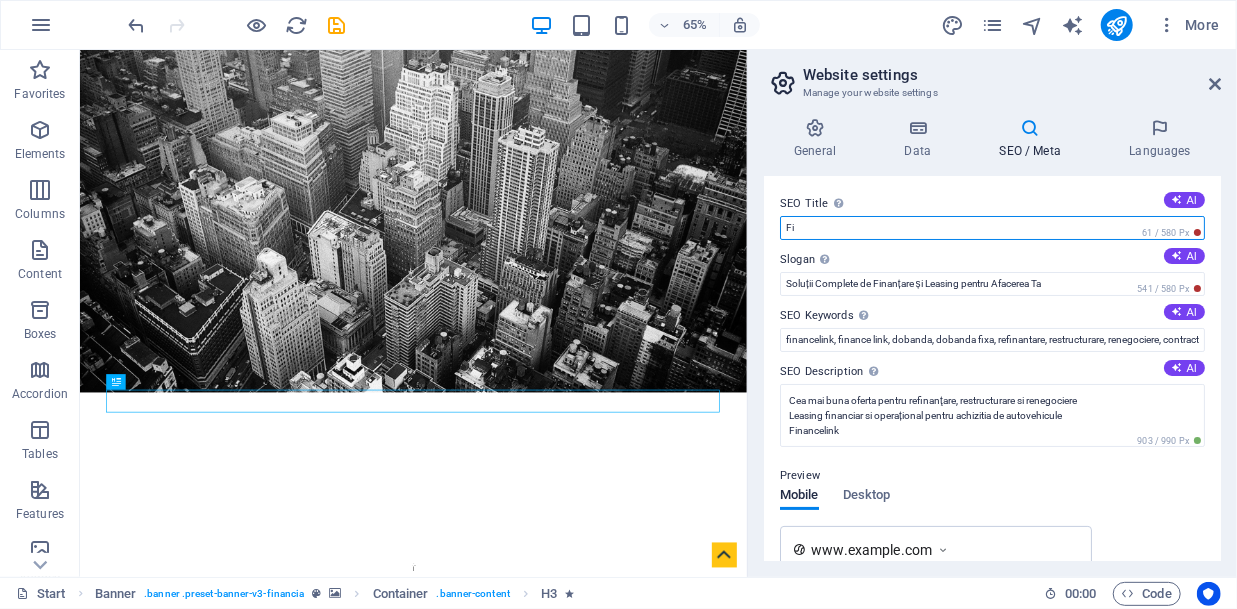 type on "F" 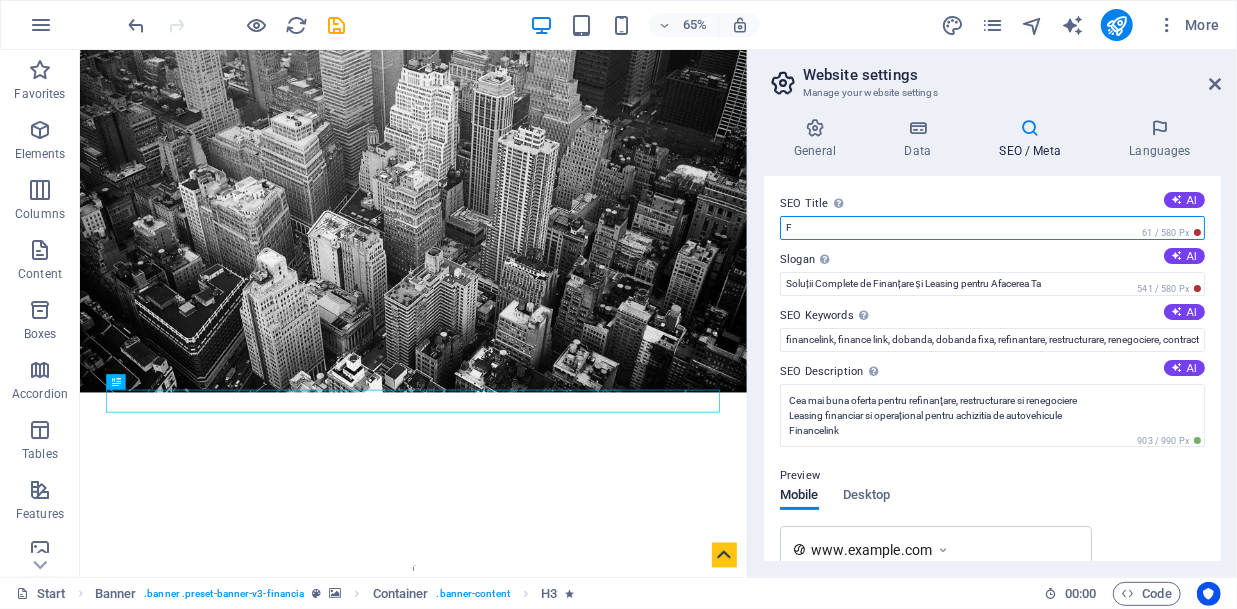 type 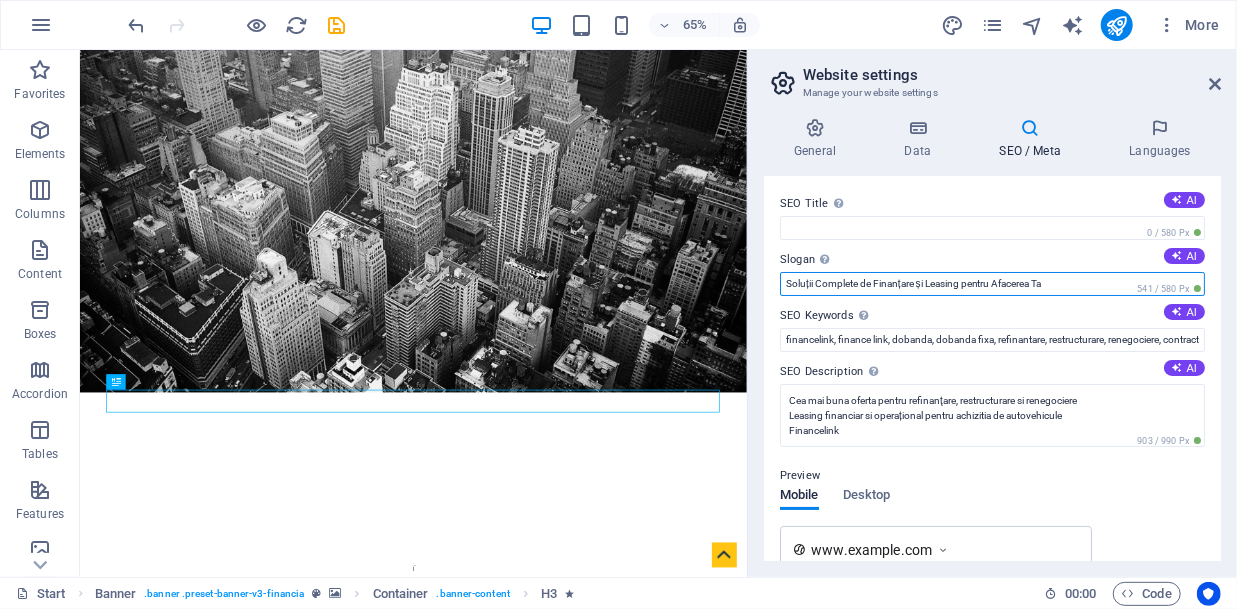 drag, startPoint x: 1067, startPoint y: 287, endPoint x: 761, endPoint y: 291, distance: 306.02615 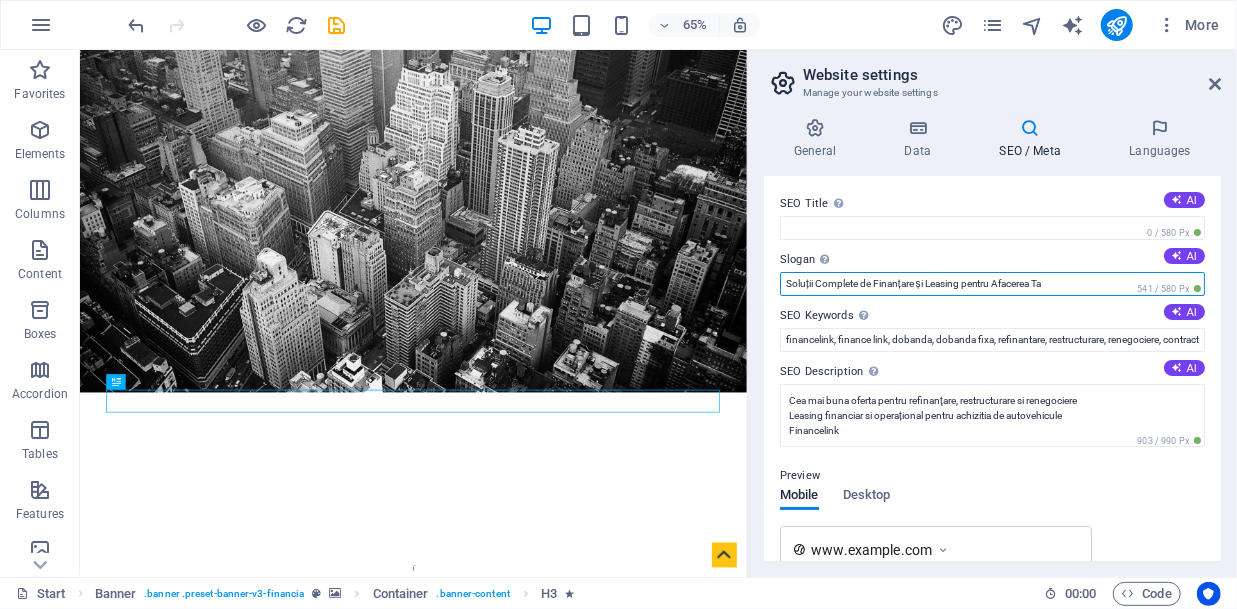 click on "Soluții Complete de Finanțare și Leasing pentru Afacerea Ta" at bounding box center [992, 284] 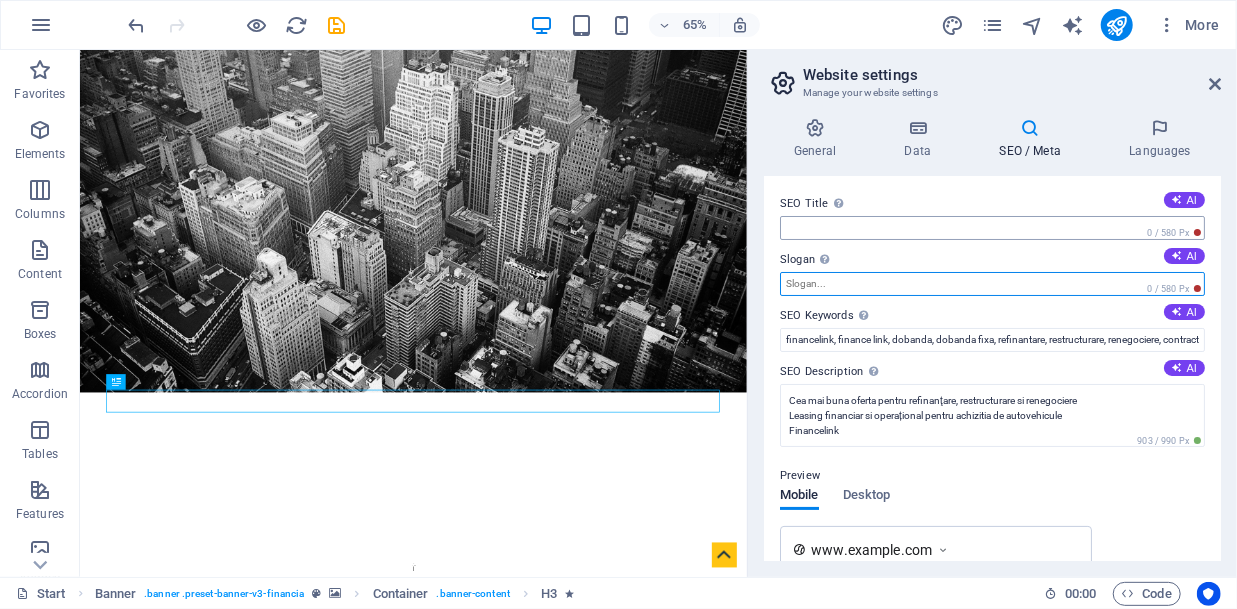 type 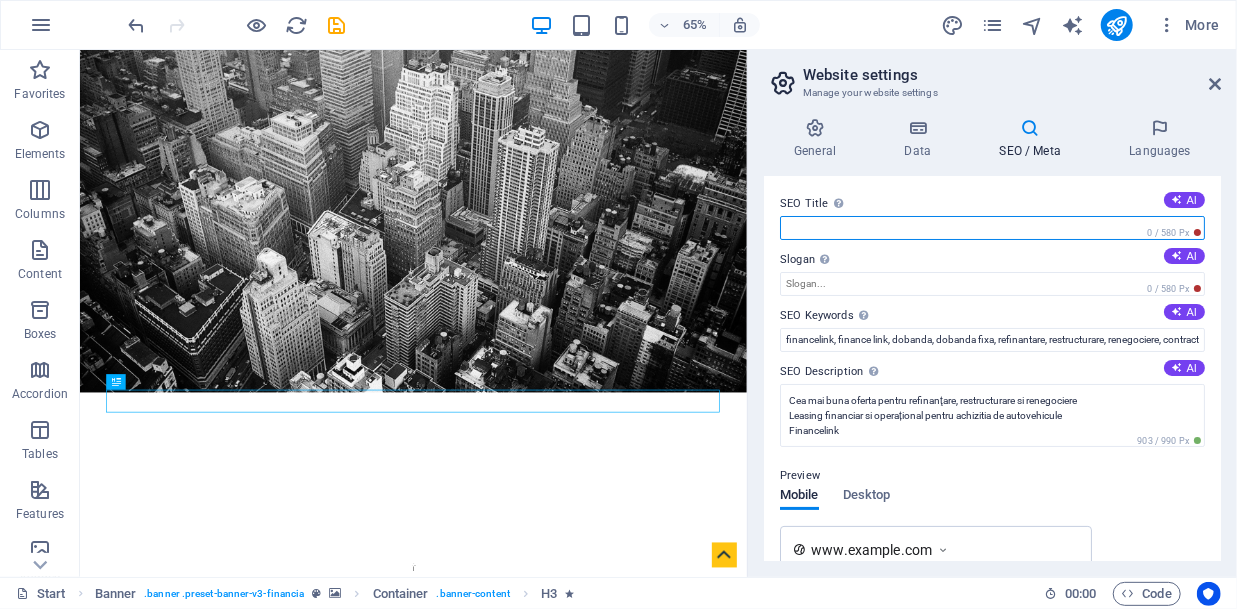 click on "SEO Title The title of your website - make it something that stands out in search engine results. AI" at bounding box center (992, 228) 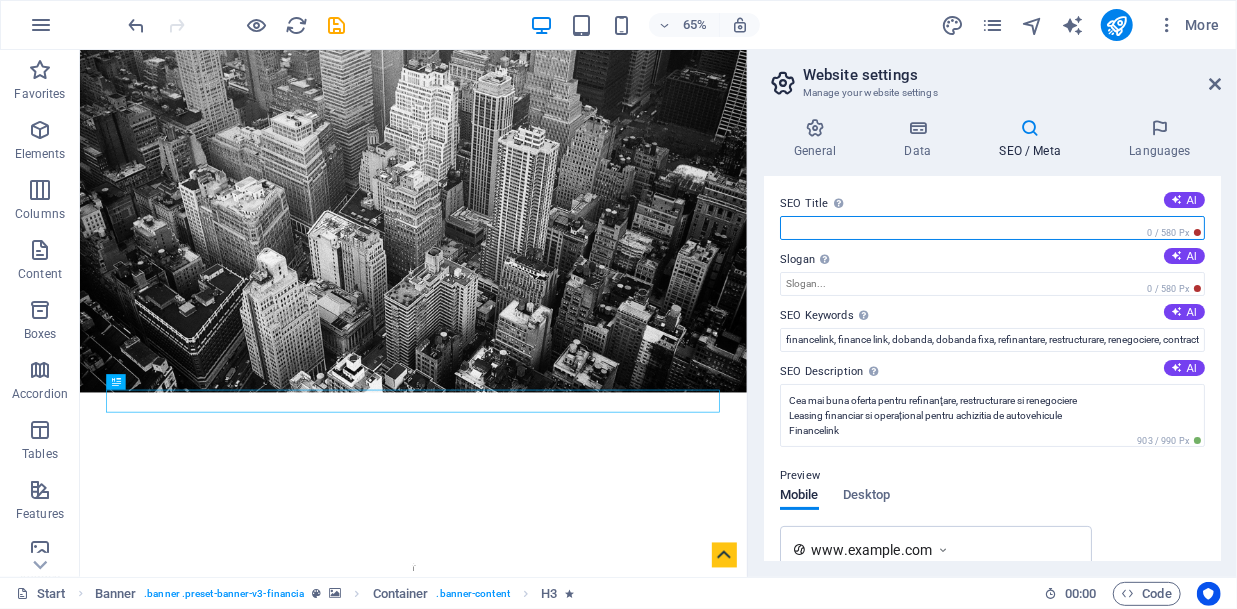 paste on "Soluții Complete de Finanțare și Leasing pentru Afacerea Ta" 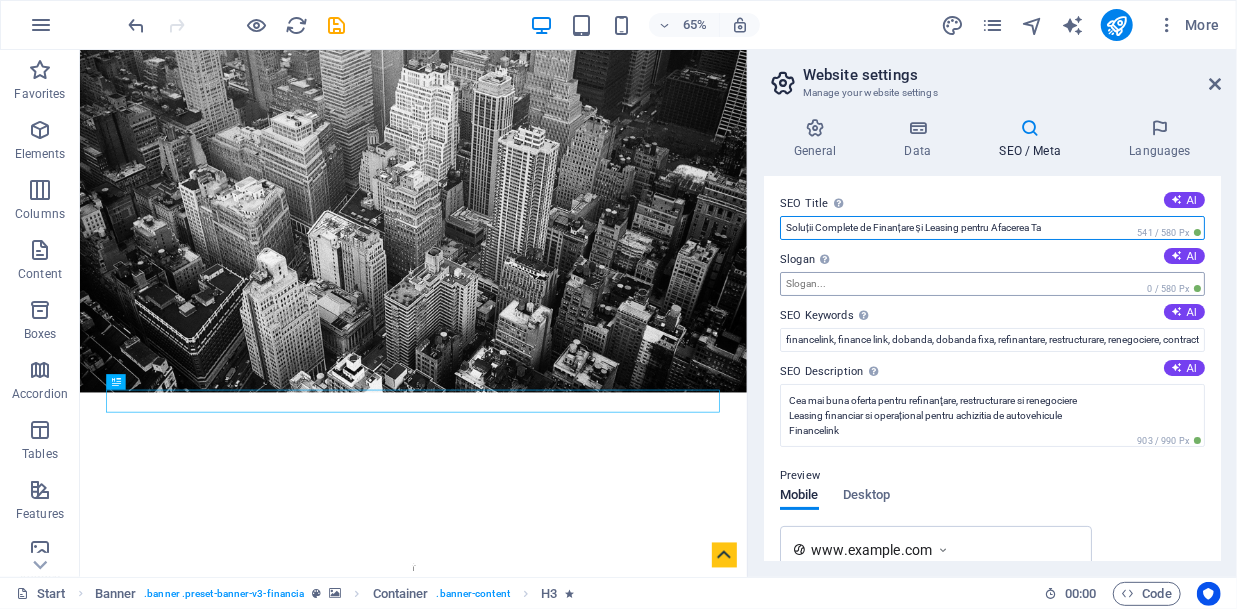 type on "Soluții Complete de Finanțare și Leasing pentru Afacerea Ta" 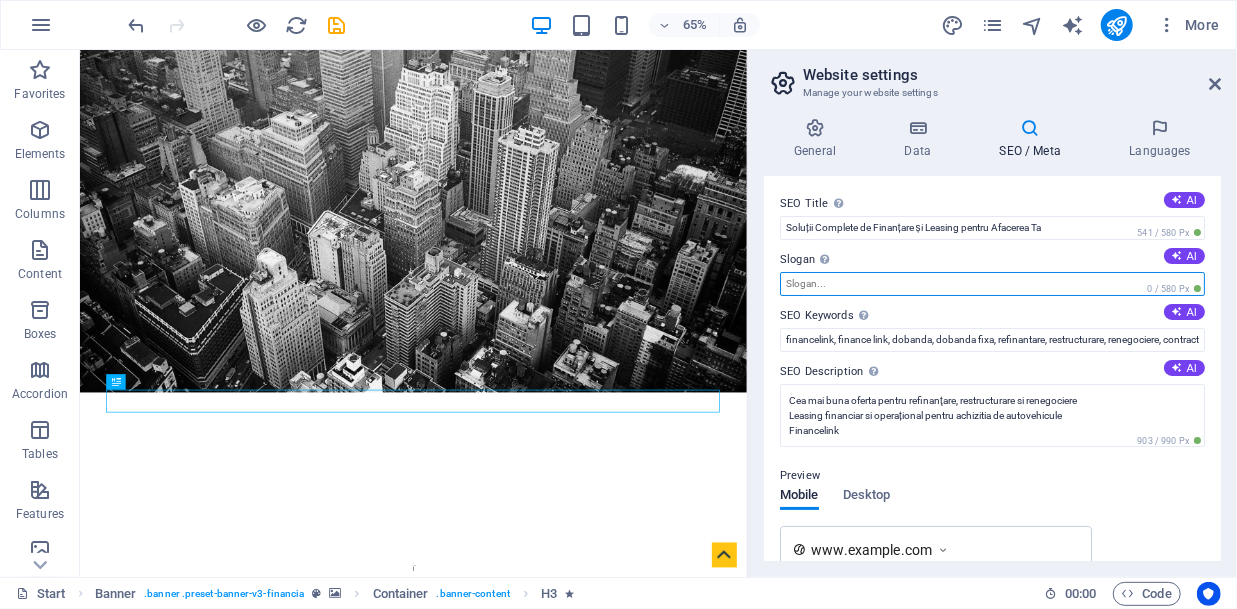 click on "Slogan The slogan of your website. AI" at bounding box center [992, 284] 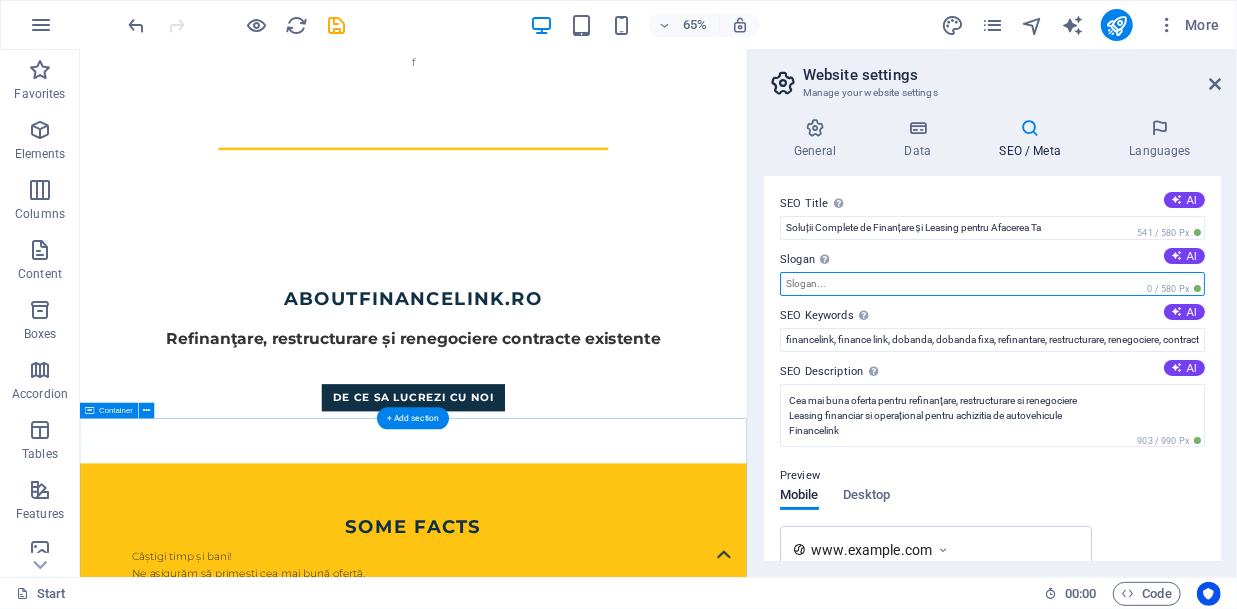 scroll, scrollTop: 1040, scrollLeft: 0, axis: vertical 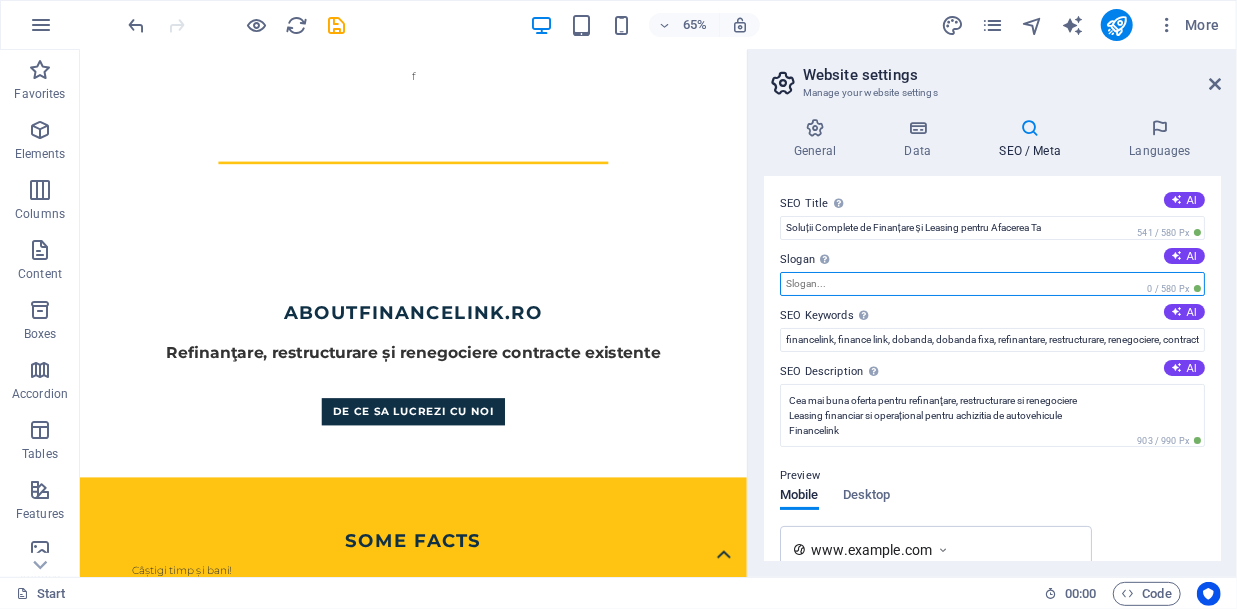 click on "Slogan The slogan of your website. AI" at bounding box center (992, 284) 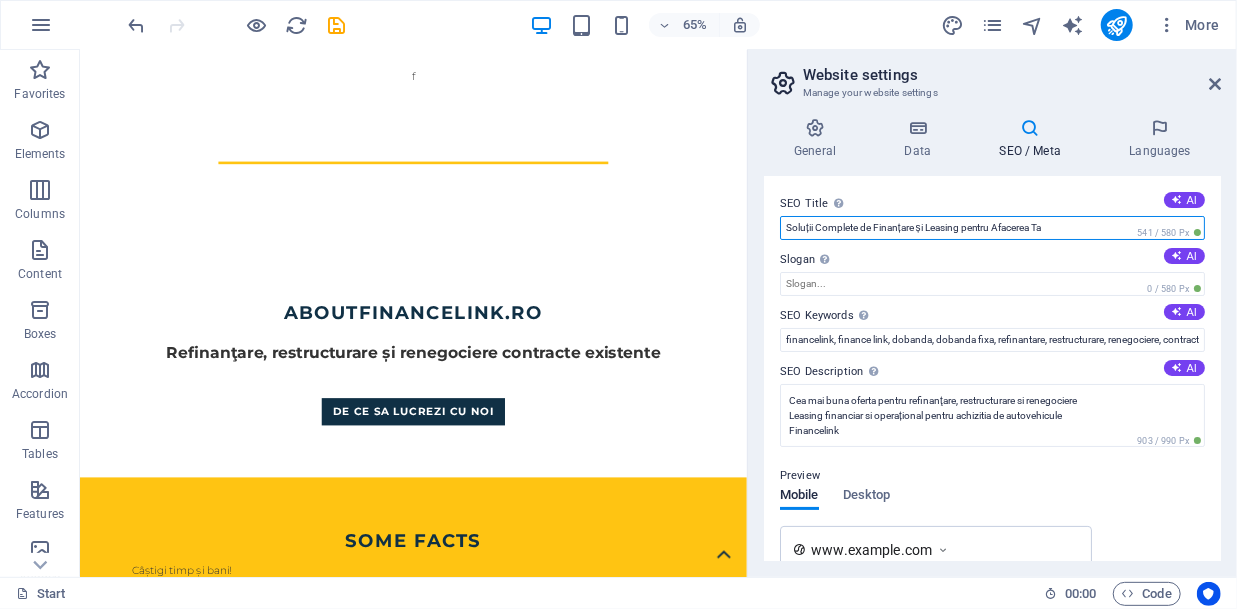 click on "Soluții Complete de Finanțare și Leasing pentru Afacerea Ta" at bounding box center [992, 228] 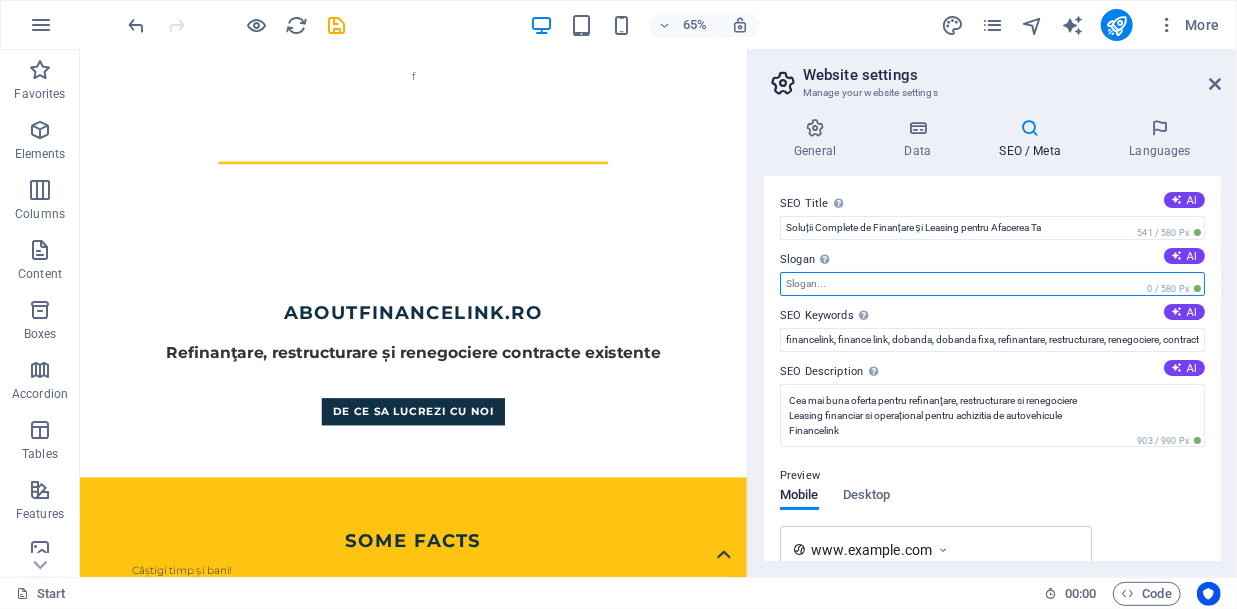 click on "Slogan The slogan of your website. AI" at bounding box center (992, 284) 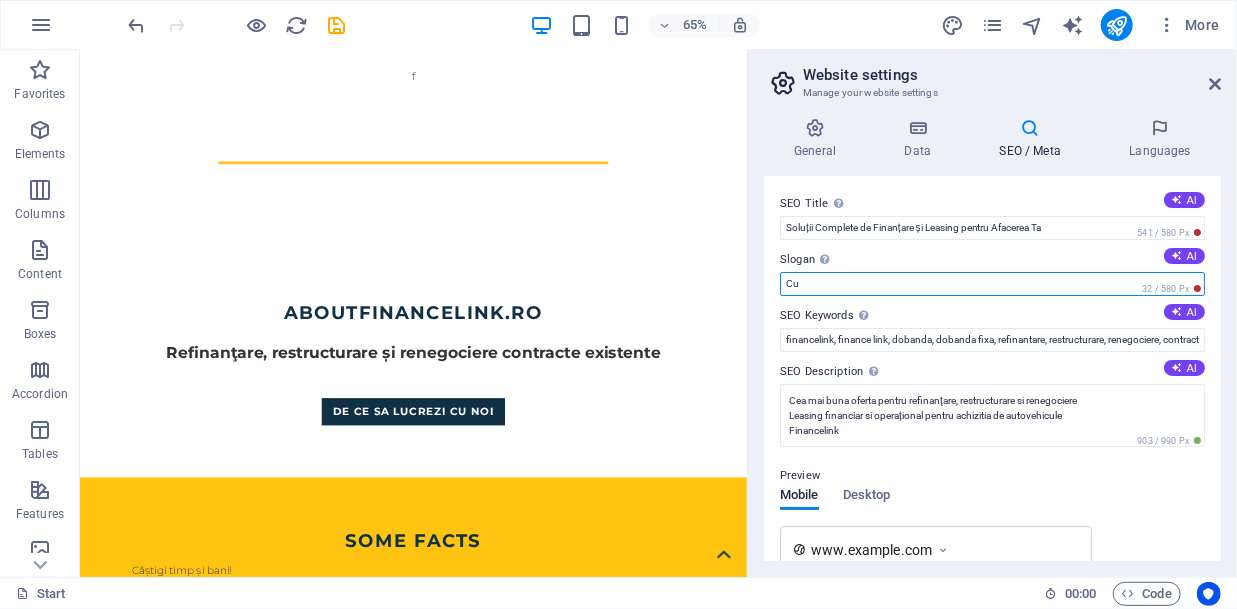 type on "C" 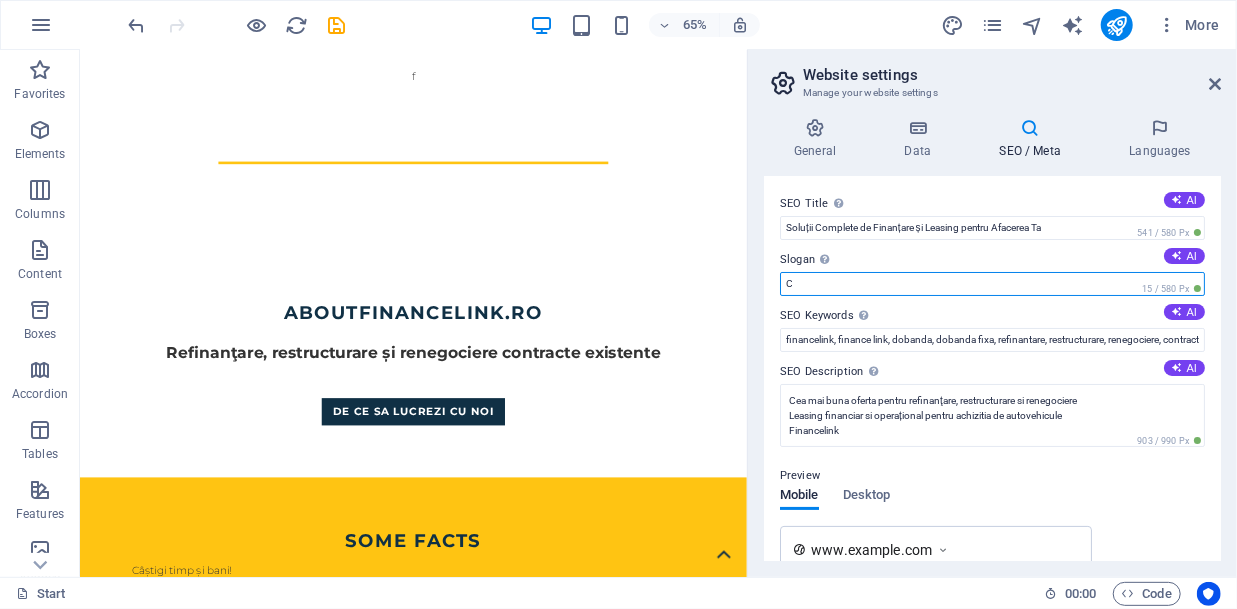 type 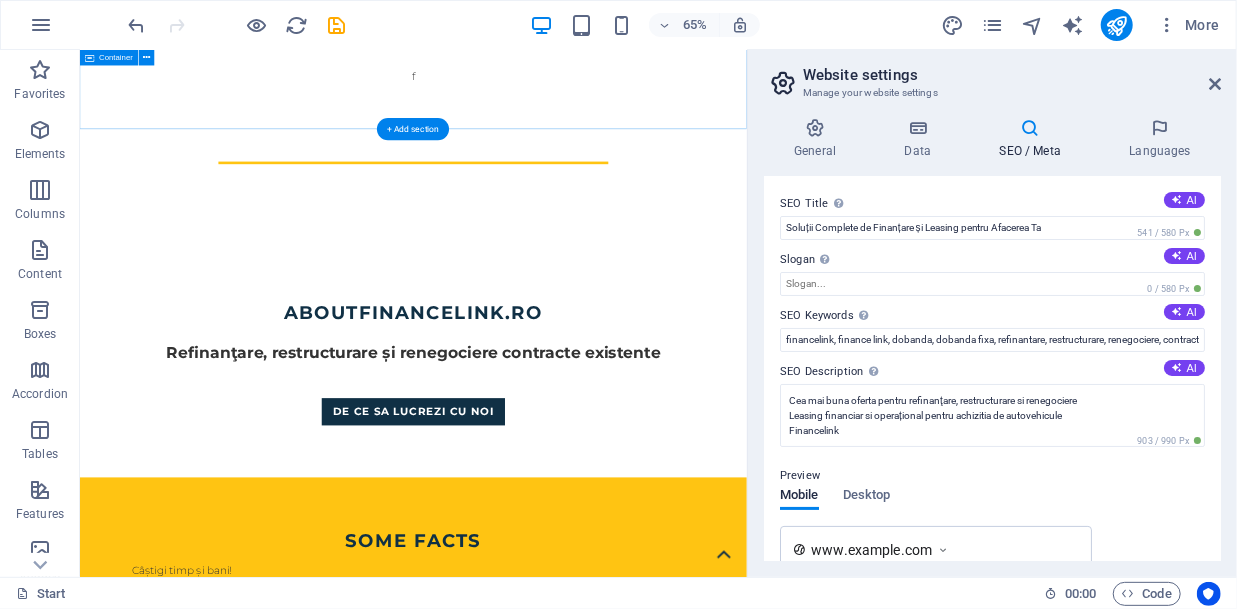 click on "About  financelink.ro Refinanţare, restructurare și renegociere contracte existente De ce sa lucrezi cu noi" at bounding box center (593, 533) 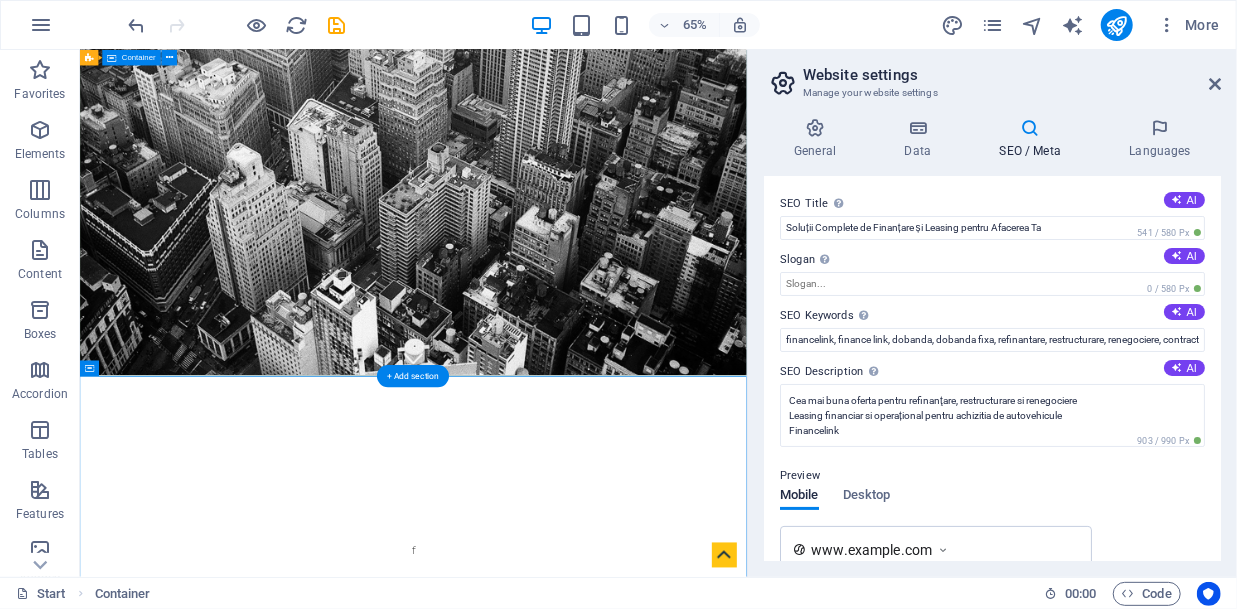 scroll, scrollTop: 0, scrollLeft: 0, axis: both 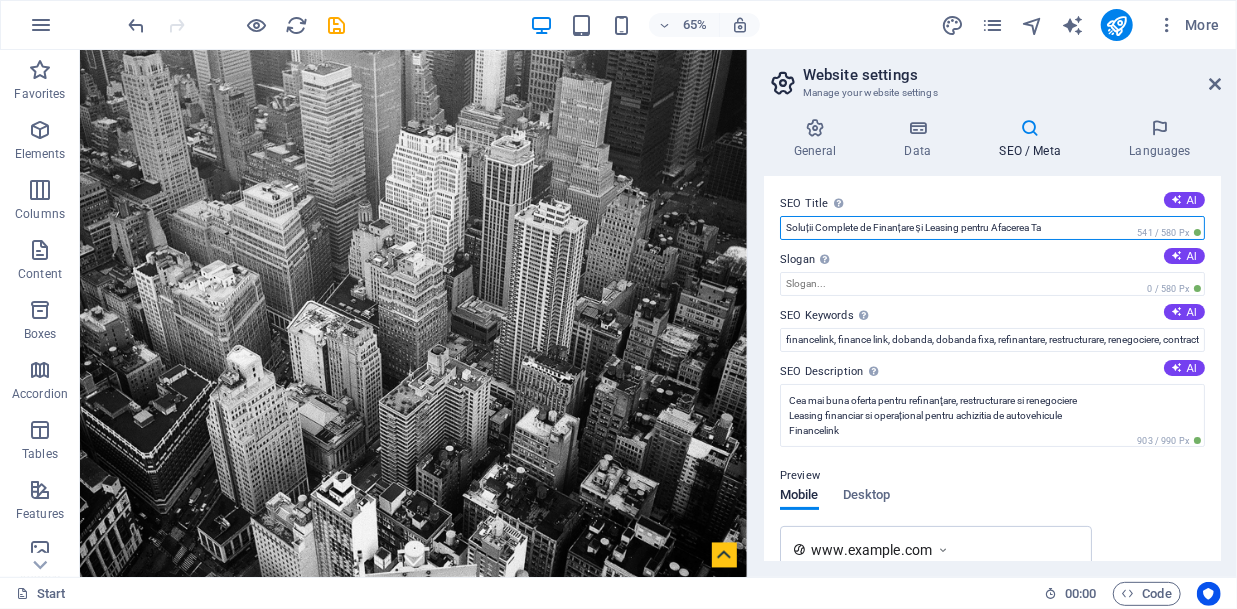 drag, startPoint x: 1071, startPoint y: 226, endPoint x: 727, endPoint y: 219, distance: 344.07123 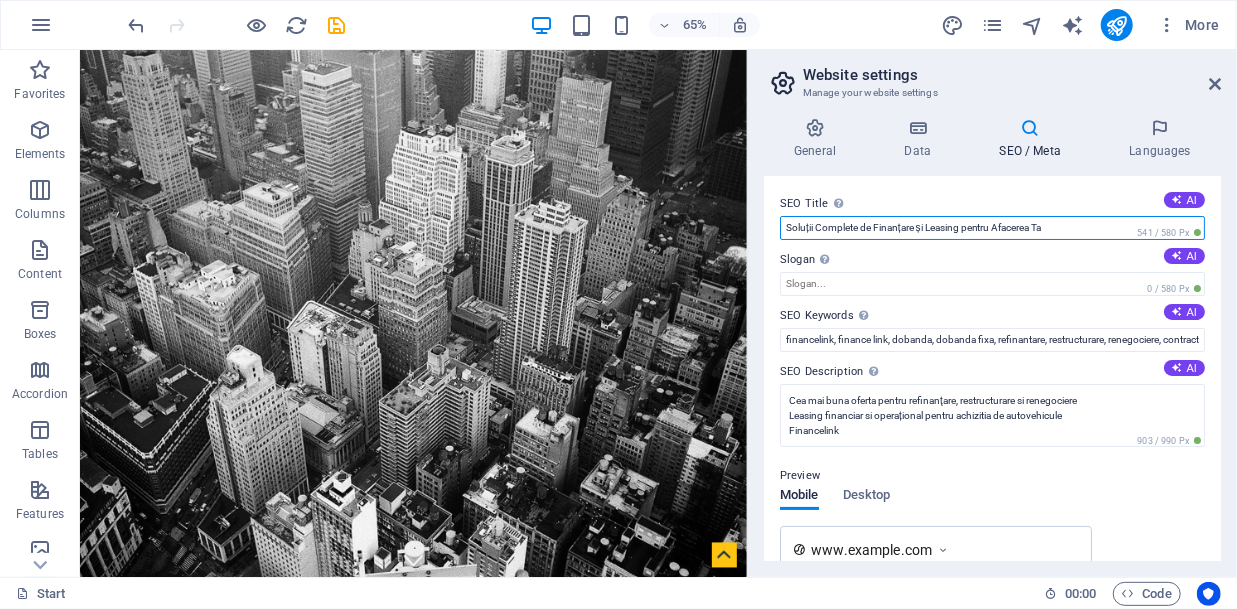click on "Soluții Complete de Finanțare și Leasing pentru Afacerea Ta" at bounding box center [992, 228] 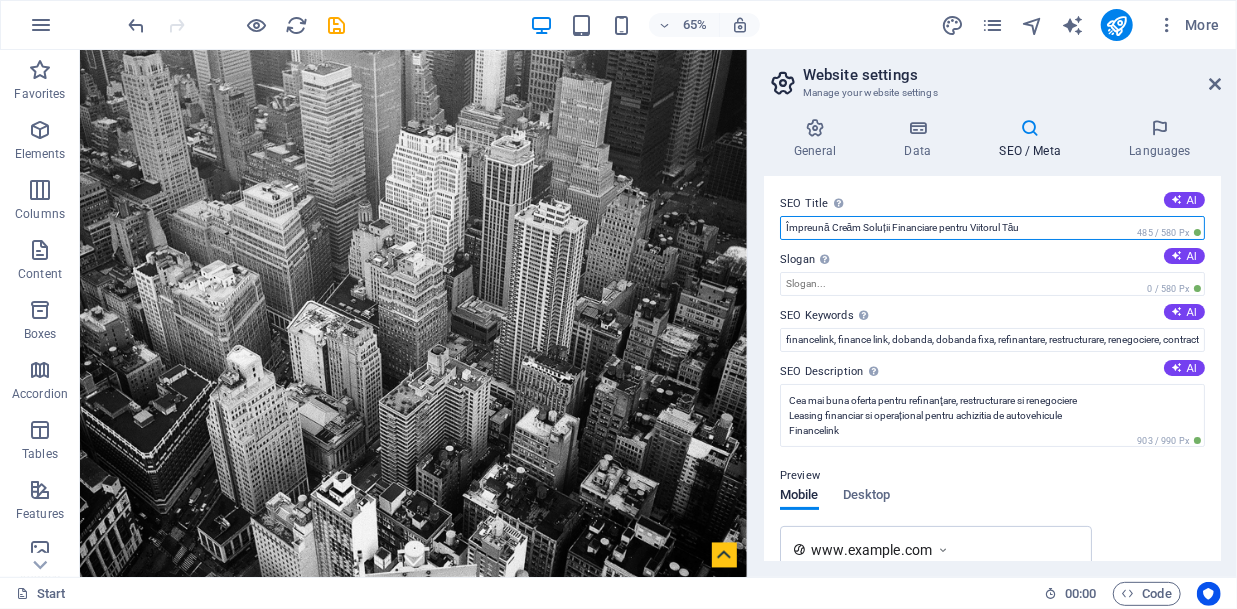 click on "Împreună Creăm Soluții Financiare pentru Viitorul Tău" at bounding box center [992, 228] 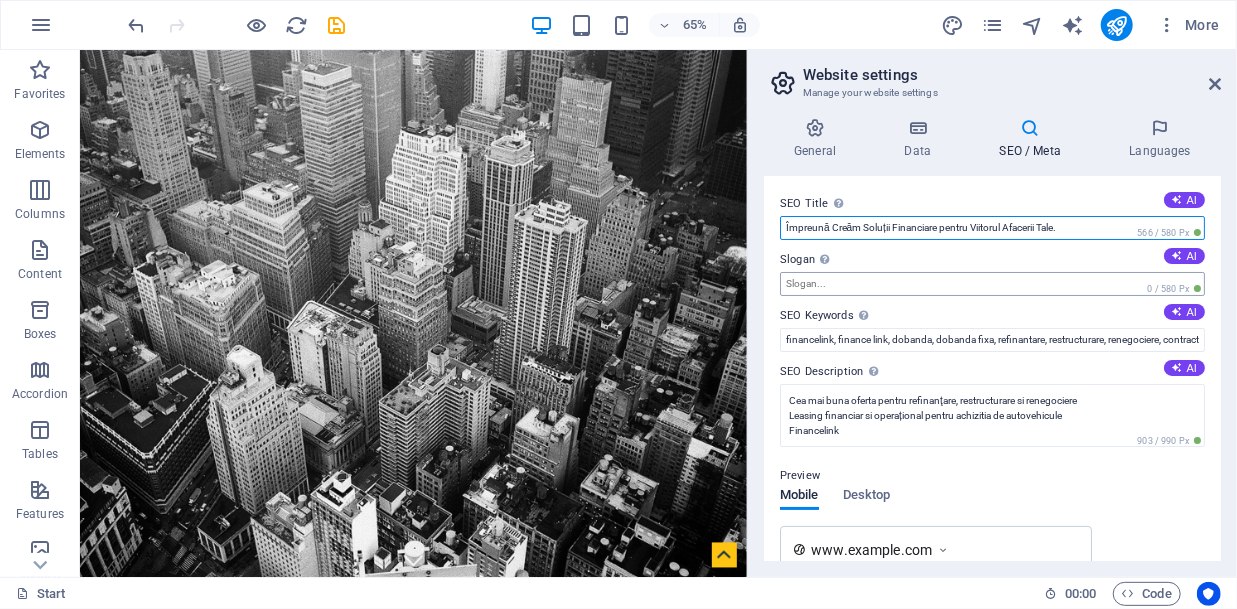 type on "Împreună Creăm Soluții Financiare pentru Viitorul Afacerii Tale." 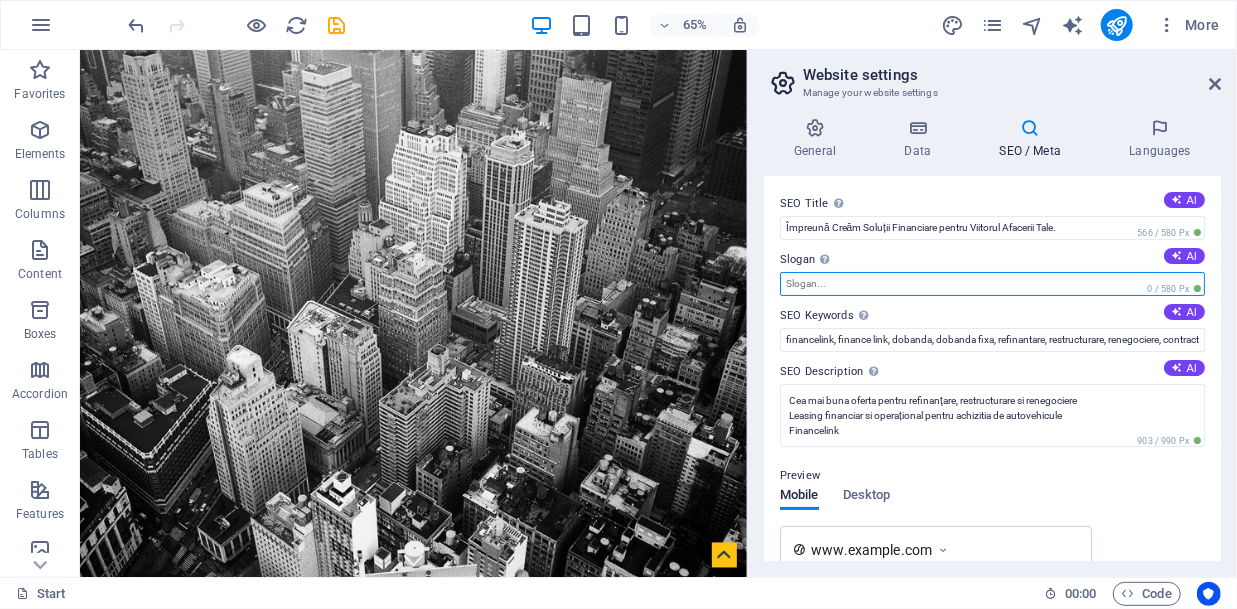 click on "Slogan The slogan of your website. AI" at bounding box center (992, 284) 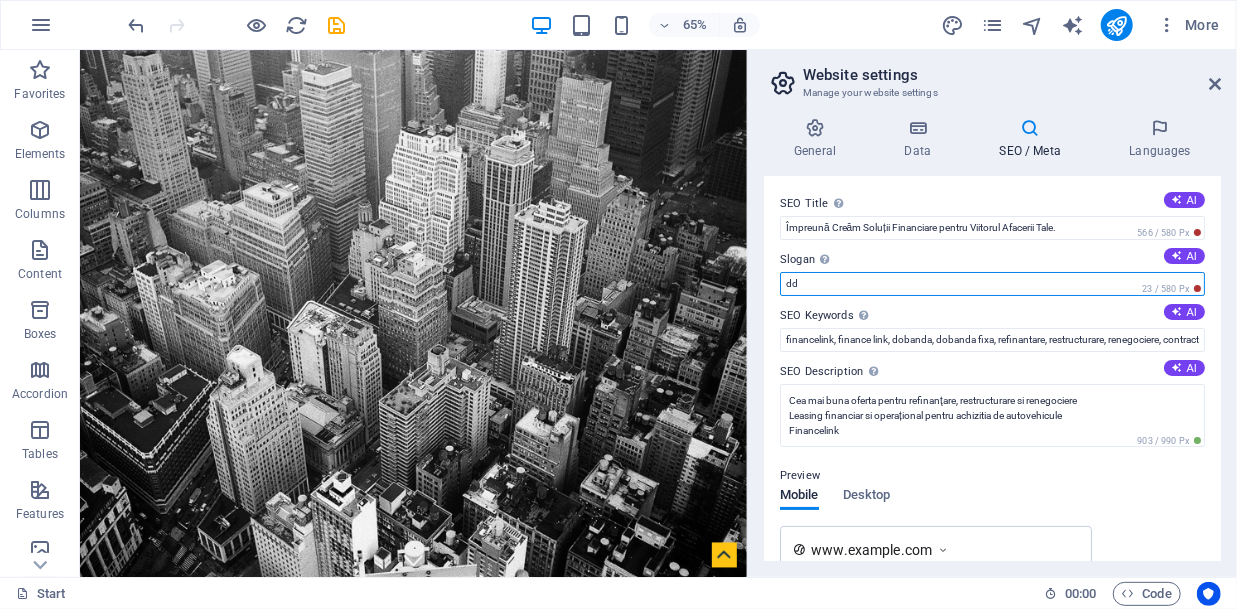 type on "d" 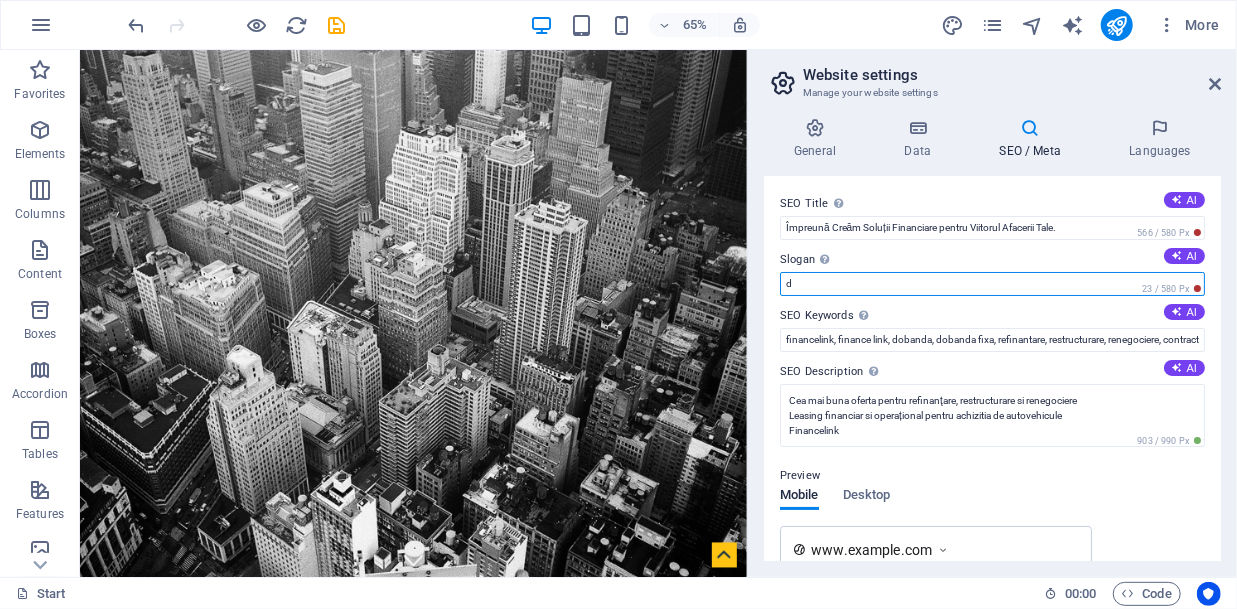 type 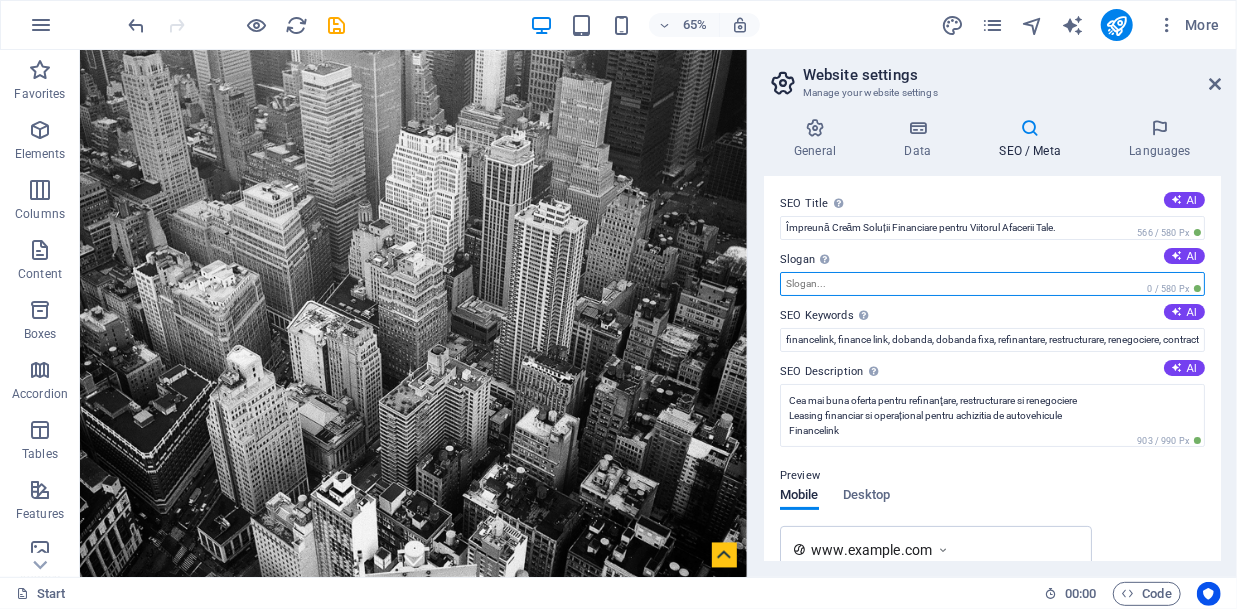 click on "Slogan The slogan of your website. AI" at bounding box center (992, 284) 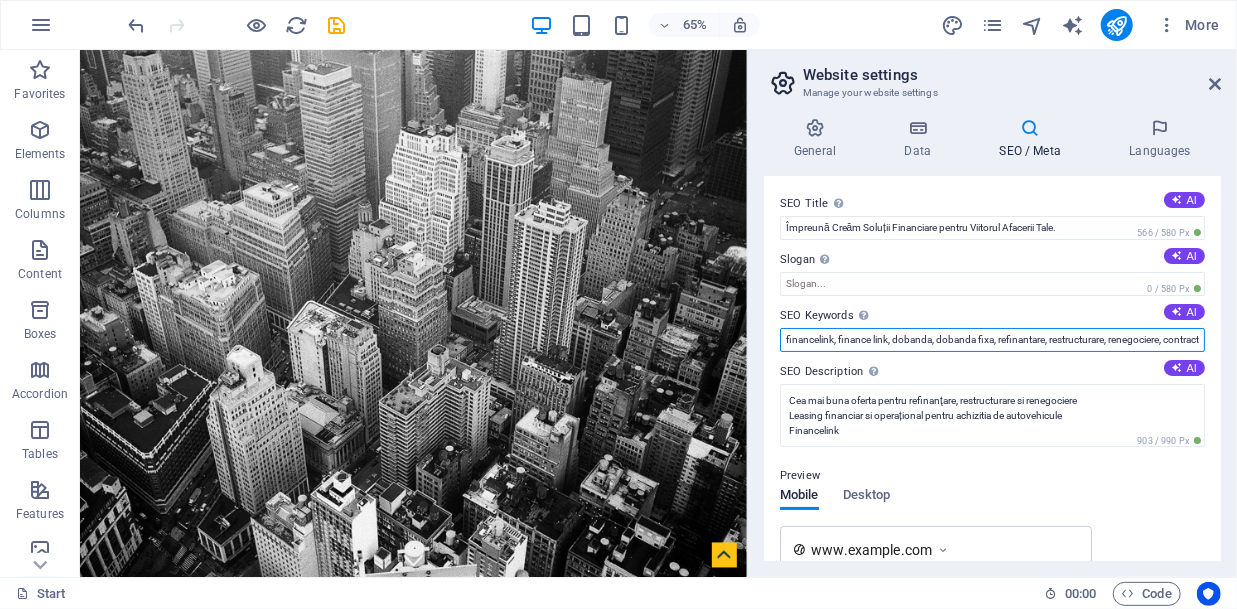 click on "financelink, finance link, dobanda, dobanda fixa, refinantare, restructurare, renegociere, contracte, leasing financiar, leasing operational, laseback, credit, credit agricol, rate sezoniere, fara TVA, financial advisor, finance, financial consulting, accounting, investment, financial strategy, financial planning, investment strategies, business consulting, consulting, financial services" at bounding box center (992, 340) 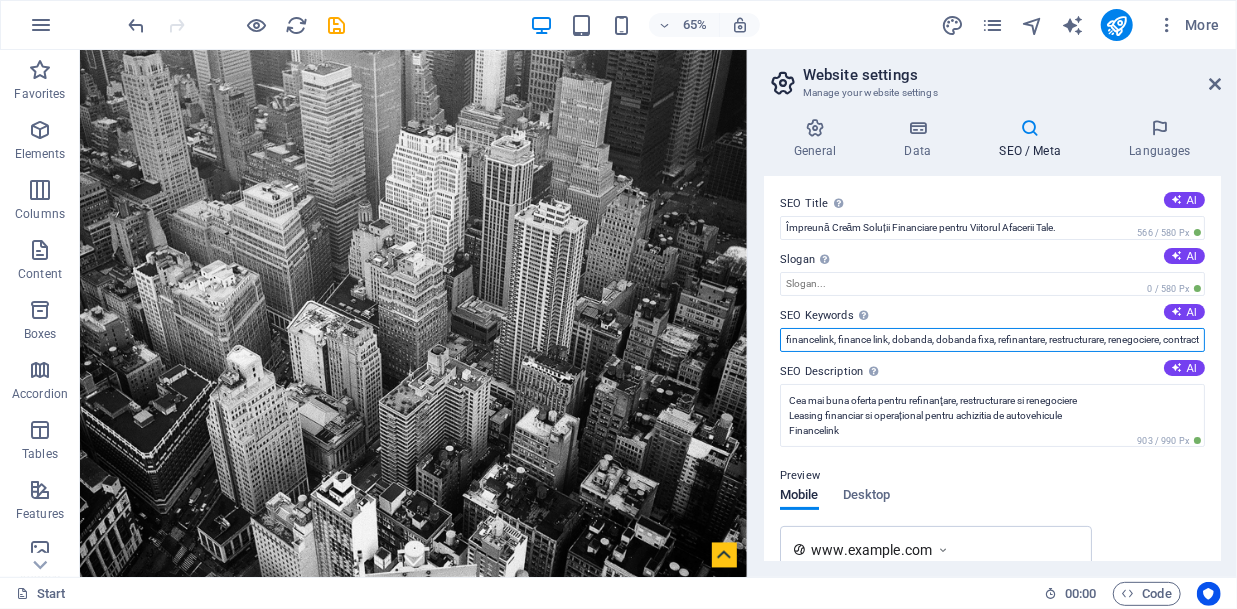 drag, startPoint x: 891, startPoint y: 339, endPoint x: 775, endPoint y: 342, distance: 116.03879 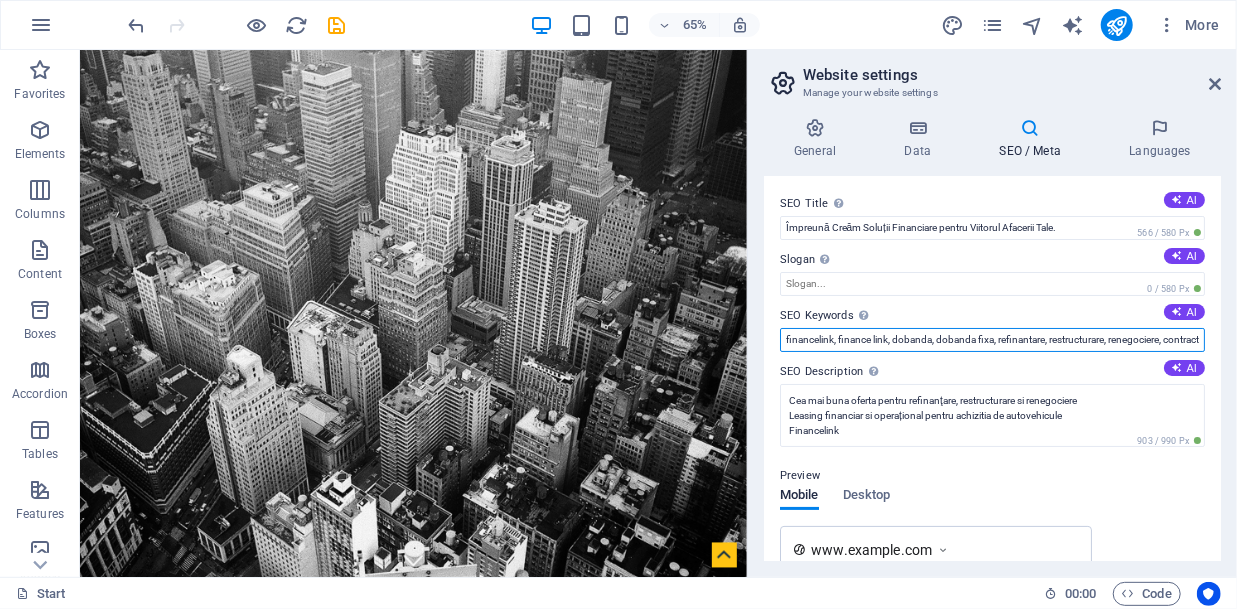 click on "financelink, finance link, dobanda, dobanda fixa, refinantare, restructurare, renegociere, contracte, leasing financiar, leasing operational, laseback, credit, credit agricol, rate sezoniere, fara TVA, financial advisor, finance, financial consulting, accounting, investment, financial strategy, financial planning, investment strategies, business consulting, consulting, financial services" at bounding box center [992, 340] 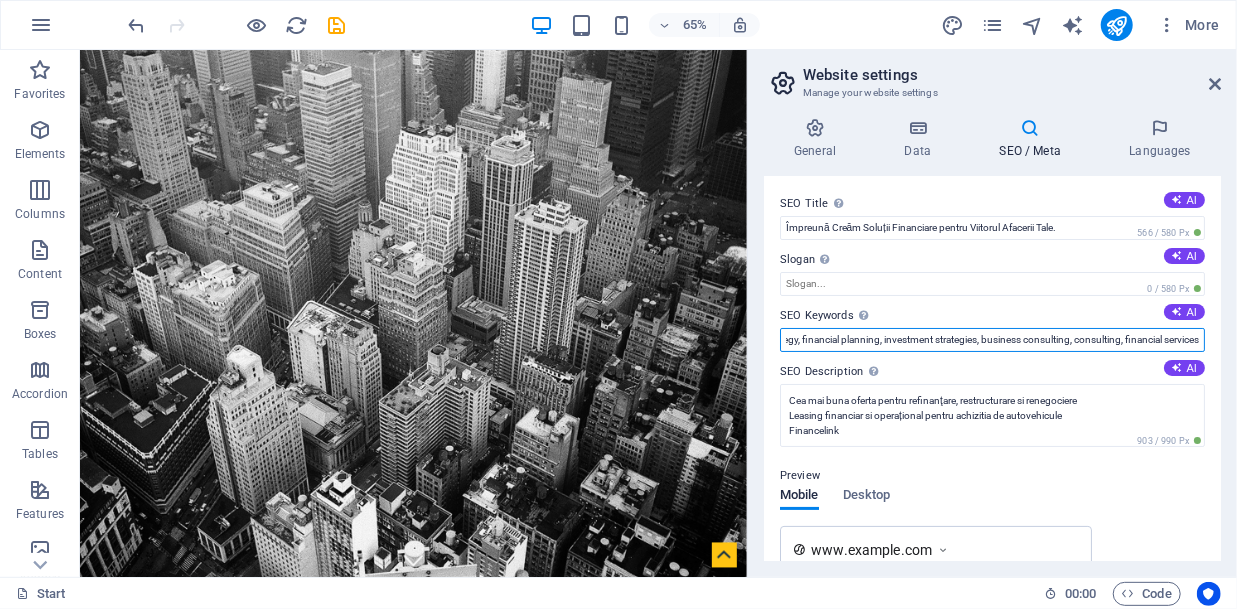 scroll, scrollTop: 0, scrollLeft: 1116, axis: horizontal 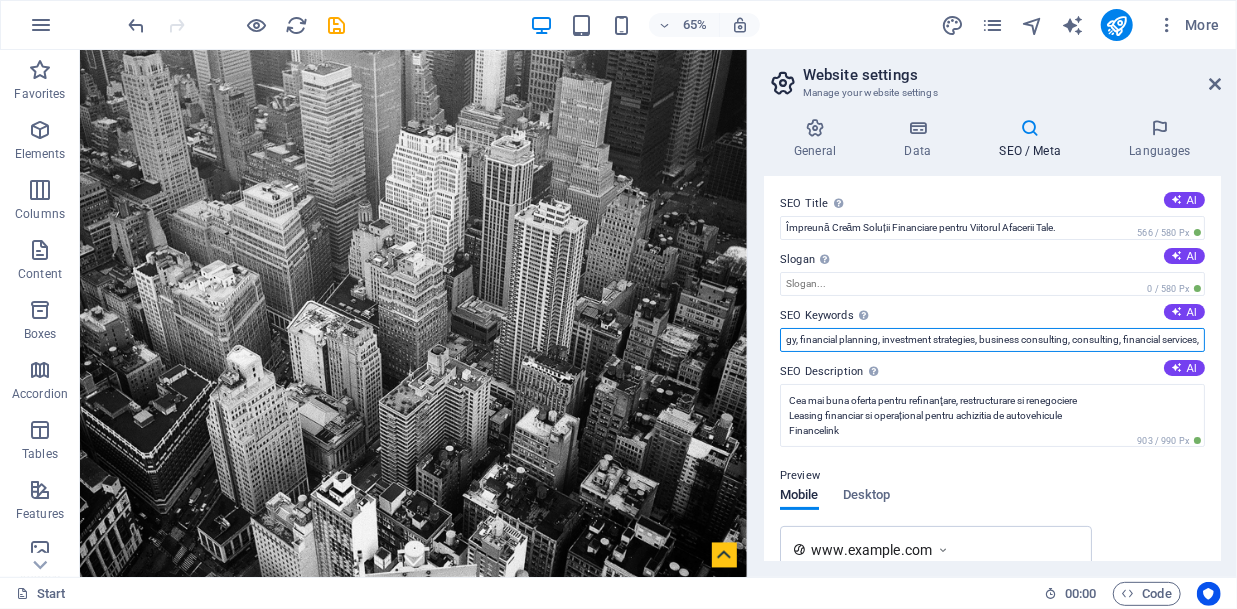 paste on "financelink, finance link," 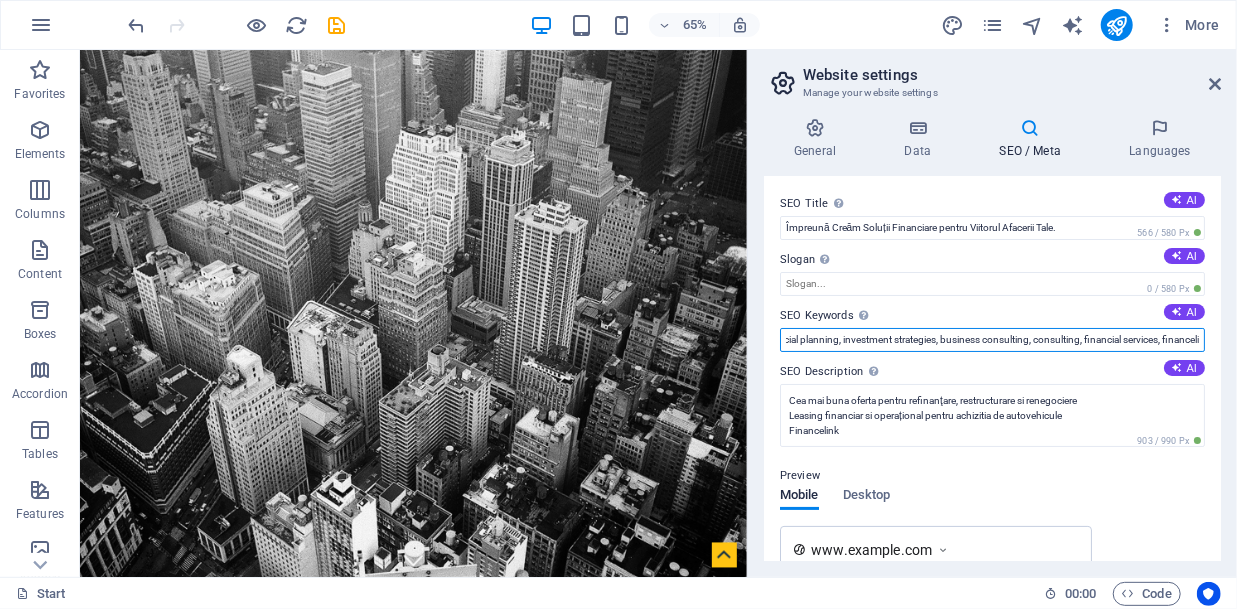 scroll, scrollTop: 0, scrollLeft: 1226, axis: horizontal 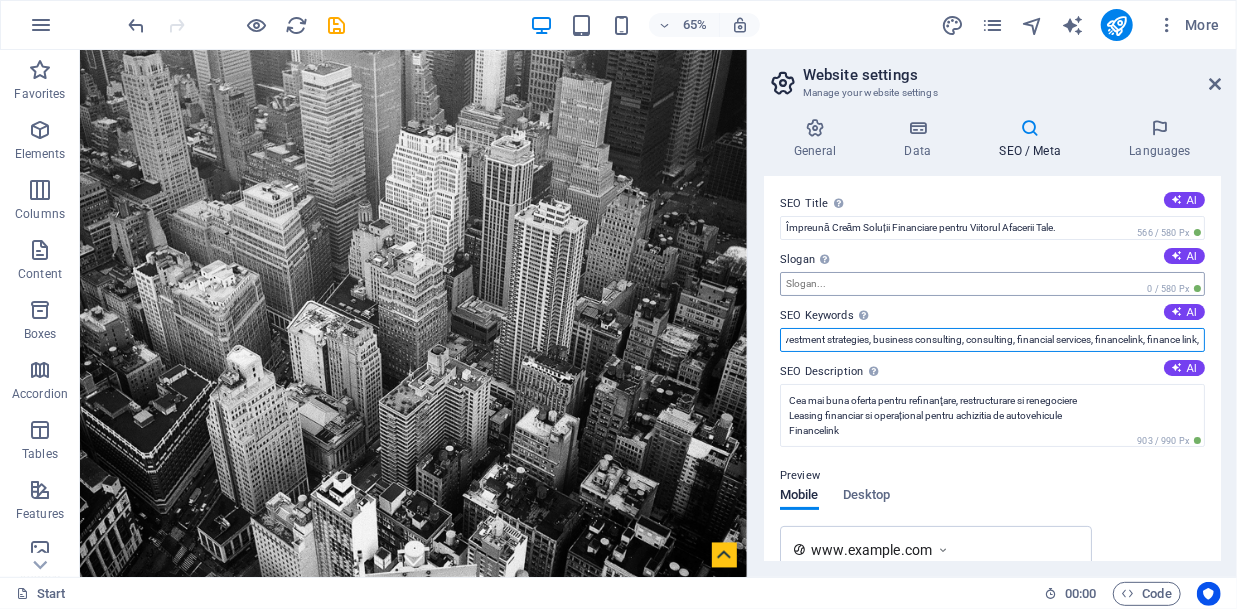 type on "dobanda, dobanda fixa, refinantare, restructurare, renegociere, contracte, leasing financiar, leasing operational, laseback, credit, credit agricol, rate sezoniere, fara TVA, financial advisor, finance, financial consulting, accounting, investment, financial strategy, financial planning, investment strategies, business consulting, consulting, financial services, financelink, finance link," 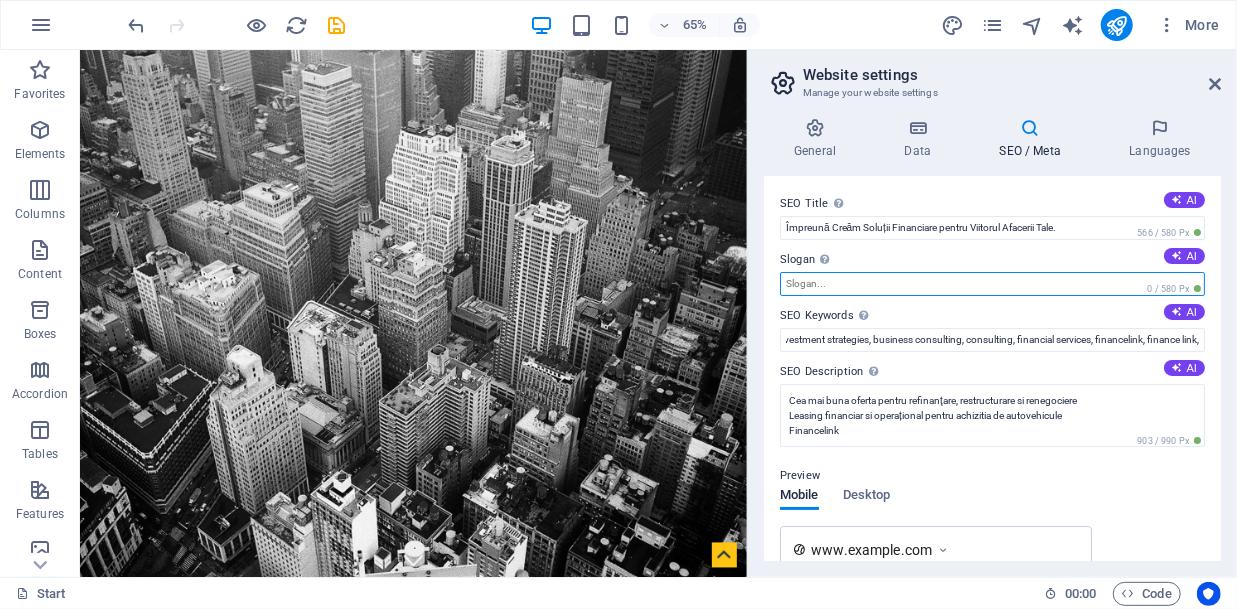 click on "Slogan The slogan of your website. AI" at bounding box center [992, 284] 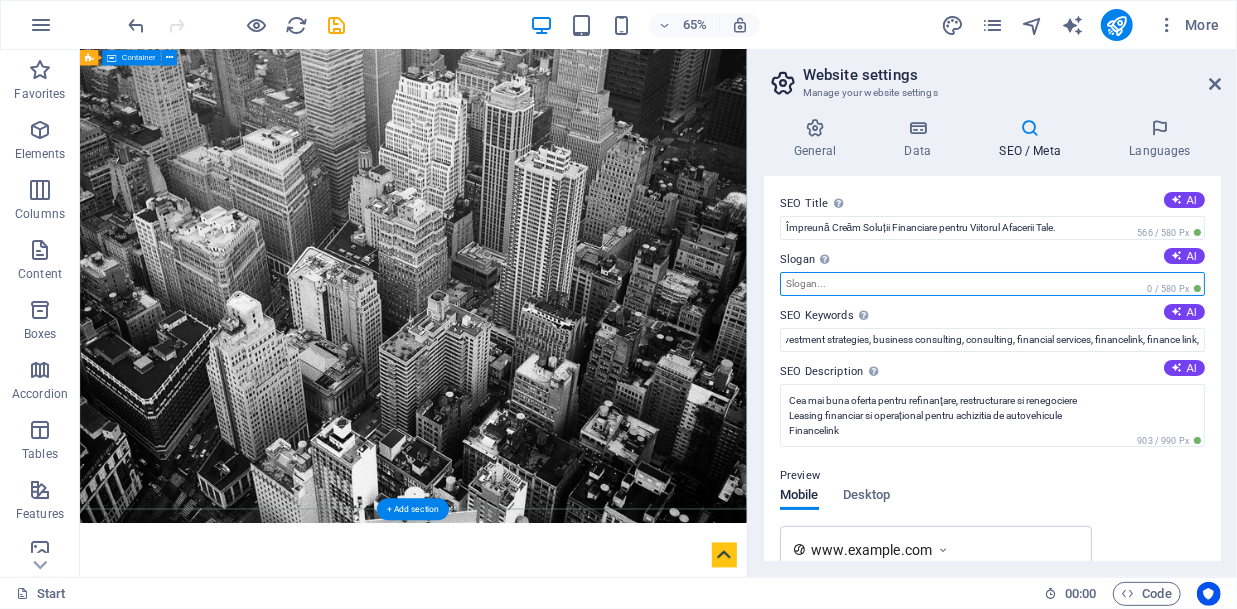 scroll, scrollTop: 103, scrollLeft: 0, axis: vertical 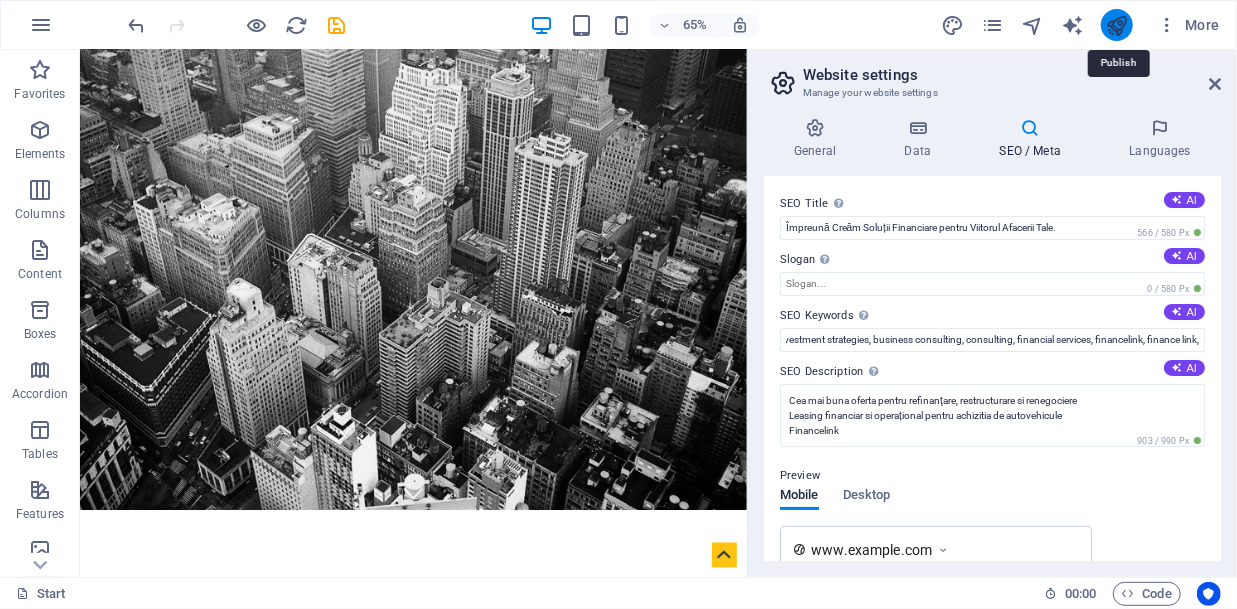 click at bounding box center (1116, 25) 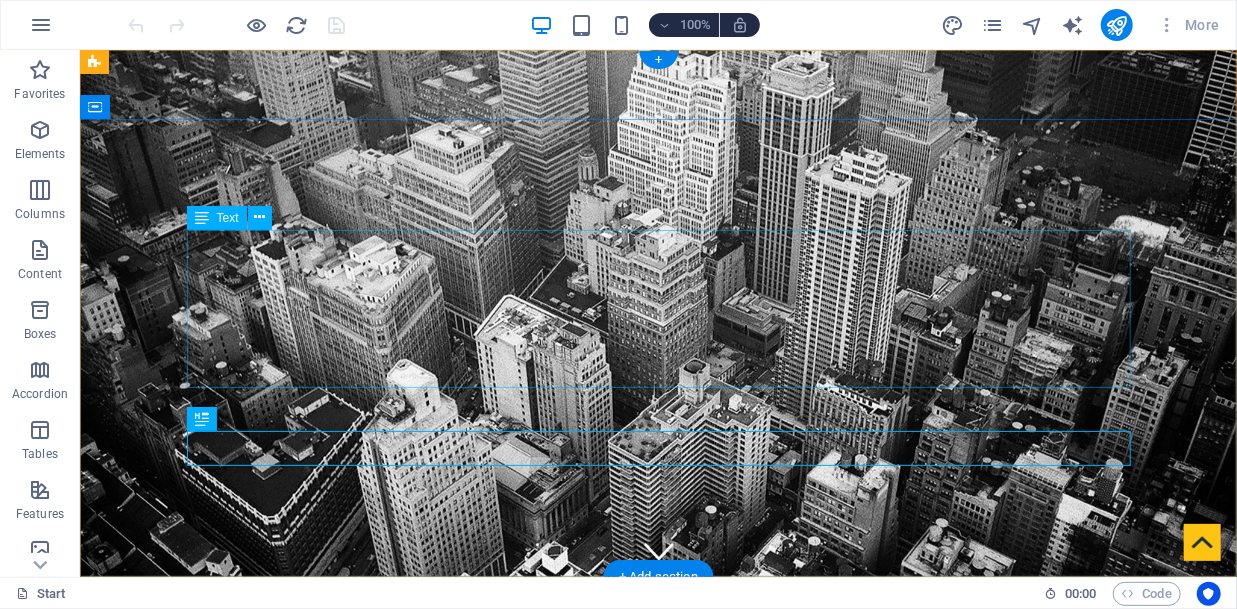 scroll, scrollTop: 0, scrollLeft: 0, axis: both 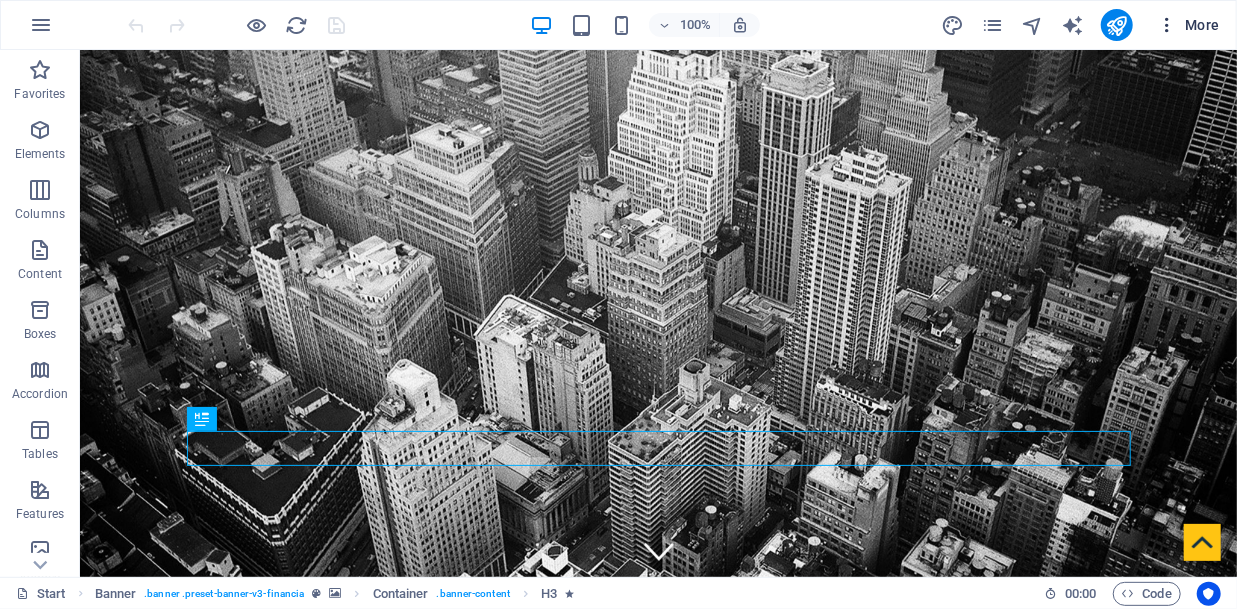 click on "More" at bounding box center [1188, 25] 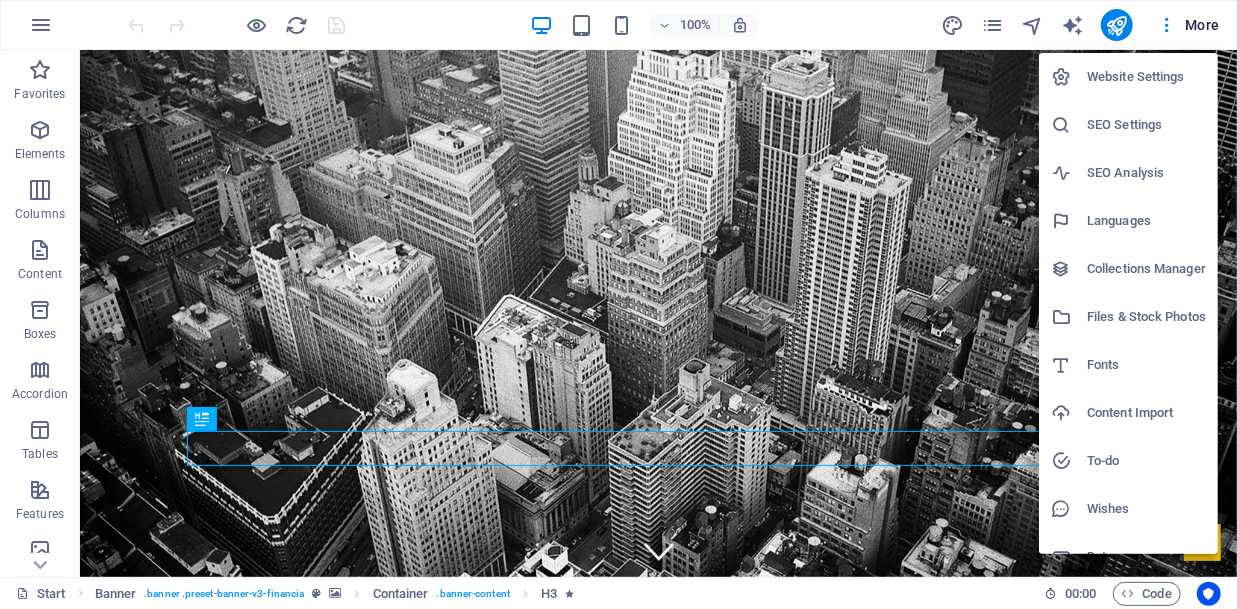 click on "SEO Settings" at bounding box center (1146, 125) 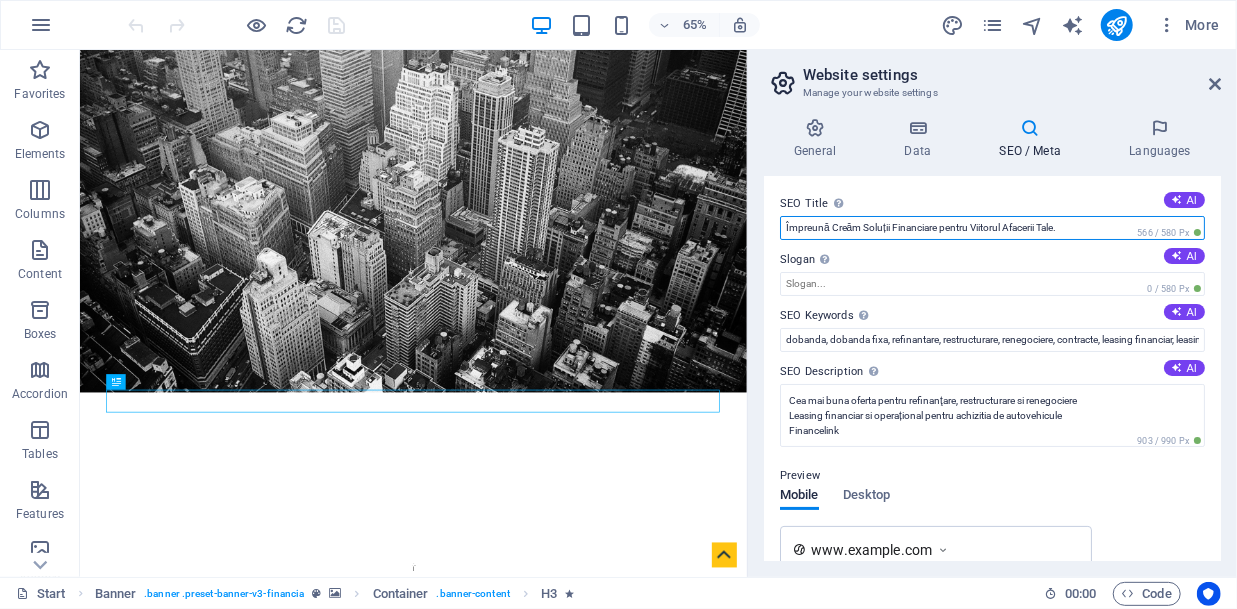 drag, startPoint x: 1085, startPoint y: 228, endPoint x: 661, endPoint y: 222, distance: 424.04245 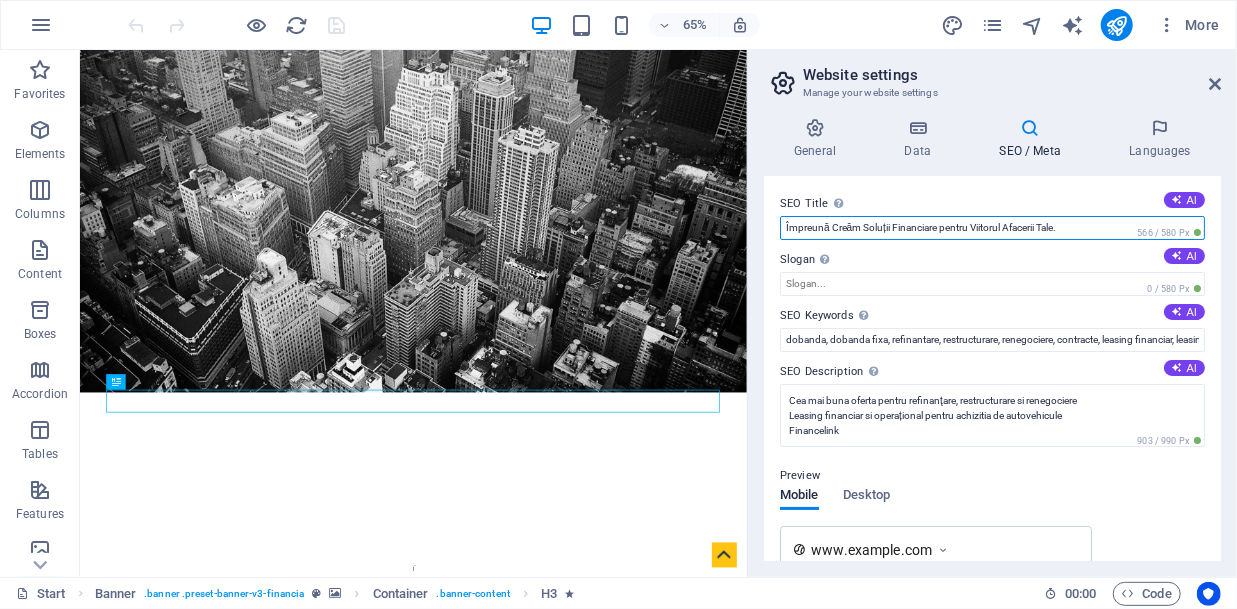 click on "Împreună Creăm Soluții Financiare pentru Viitorul Afacerii Tale." at bounding box center [992, 228] 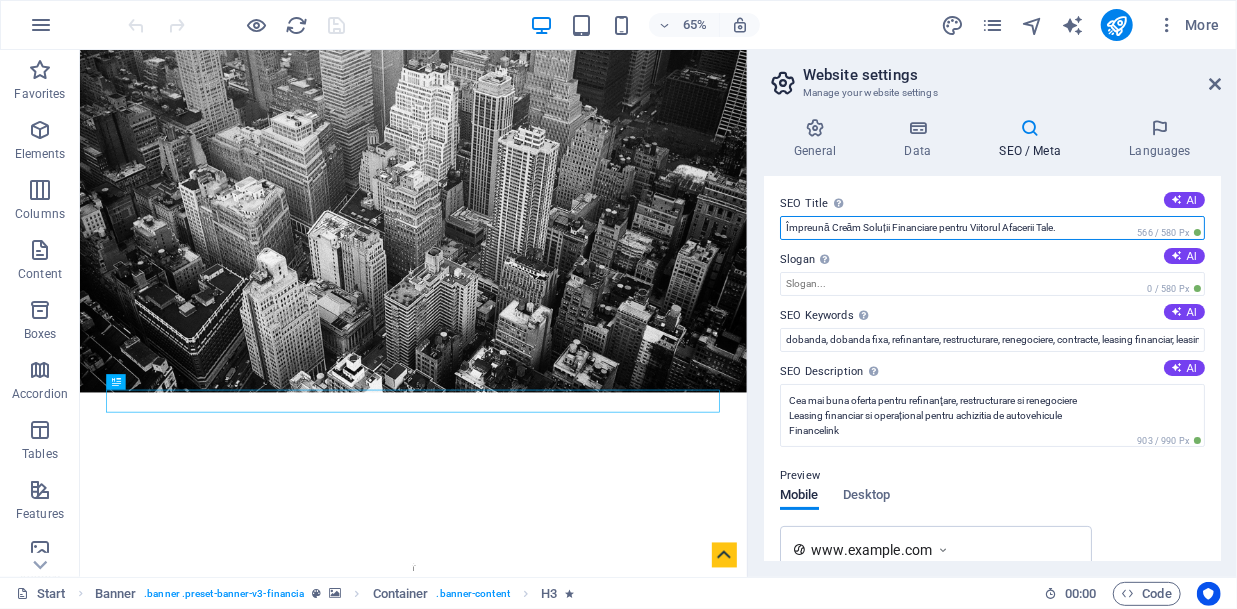 drag, startPoint x: 1106, startPoint y: 228, endPoint x: 681, endPoint y: 257, distance: 425.98825 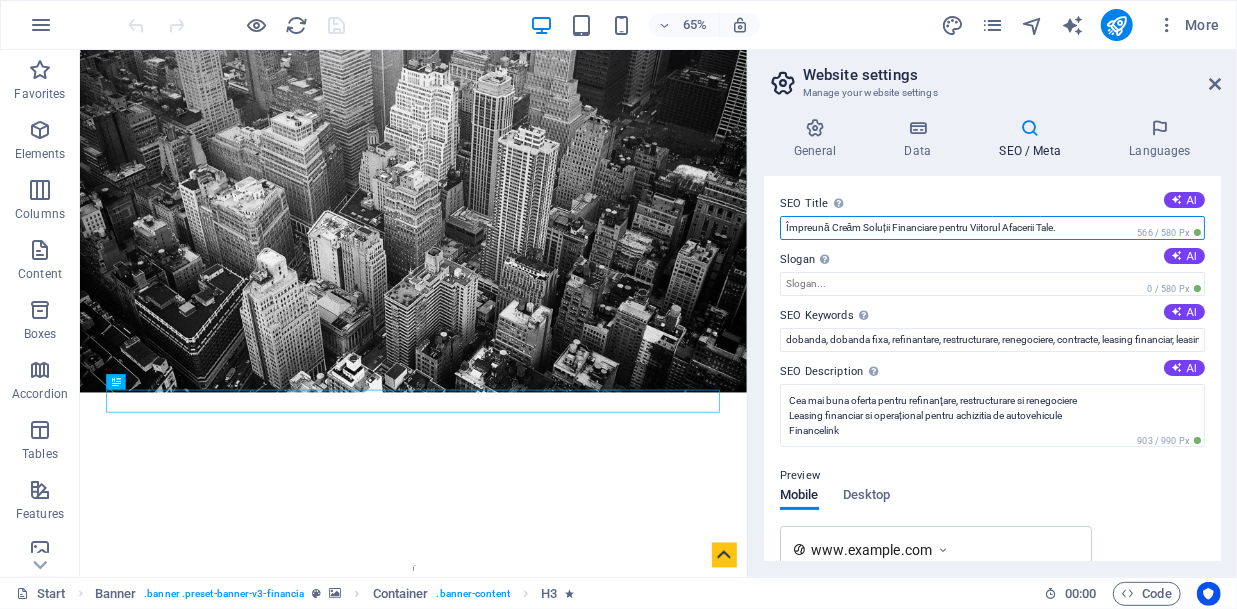 click on "Împreună Creăm Soluții Financiare pentru Viitorul Afacerii Tale." at bounding box center [992, 228] 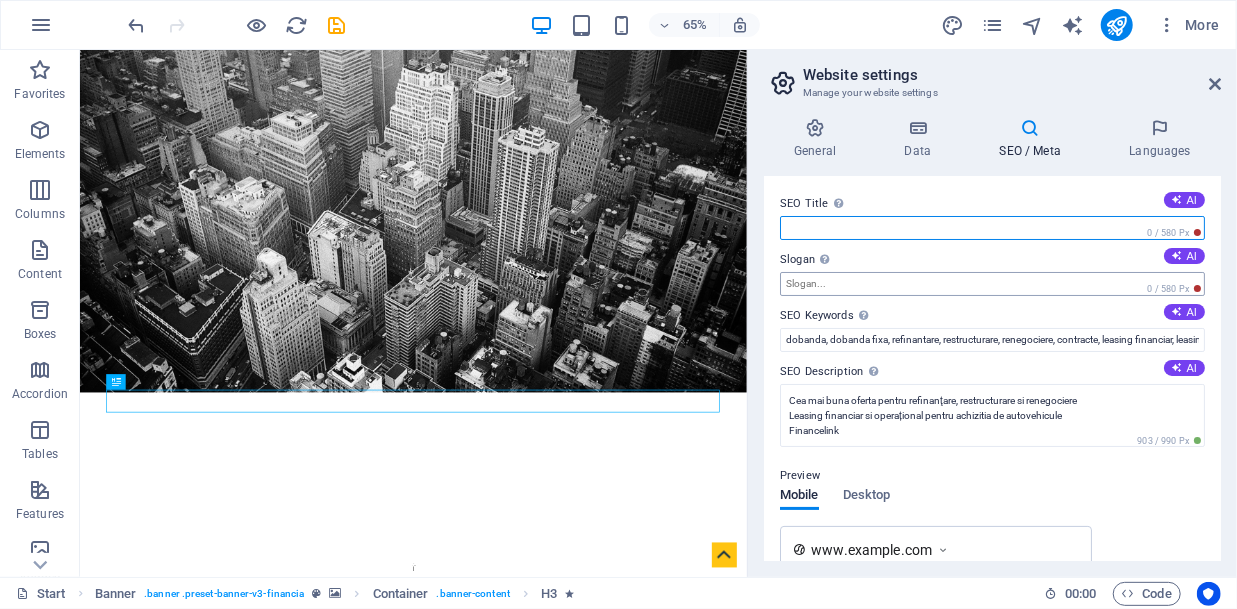 type 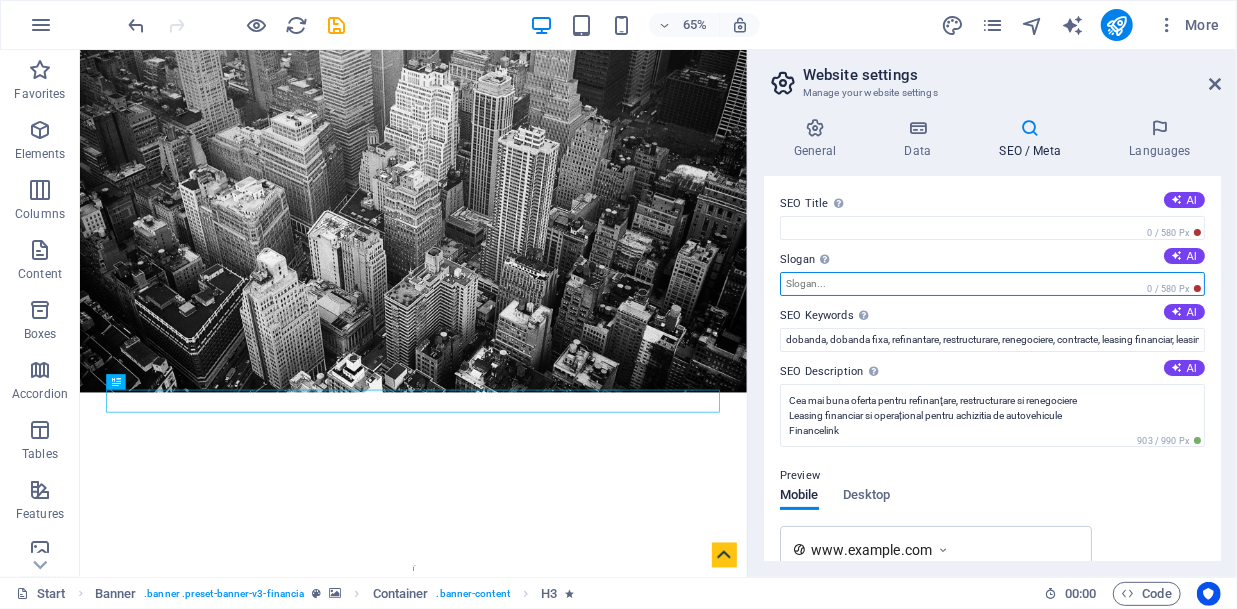 click on "Slogan The slogan of your website. AI" at bounding box center [992, 284] 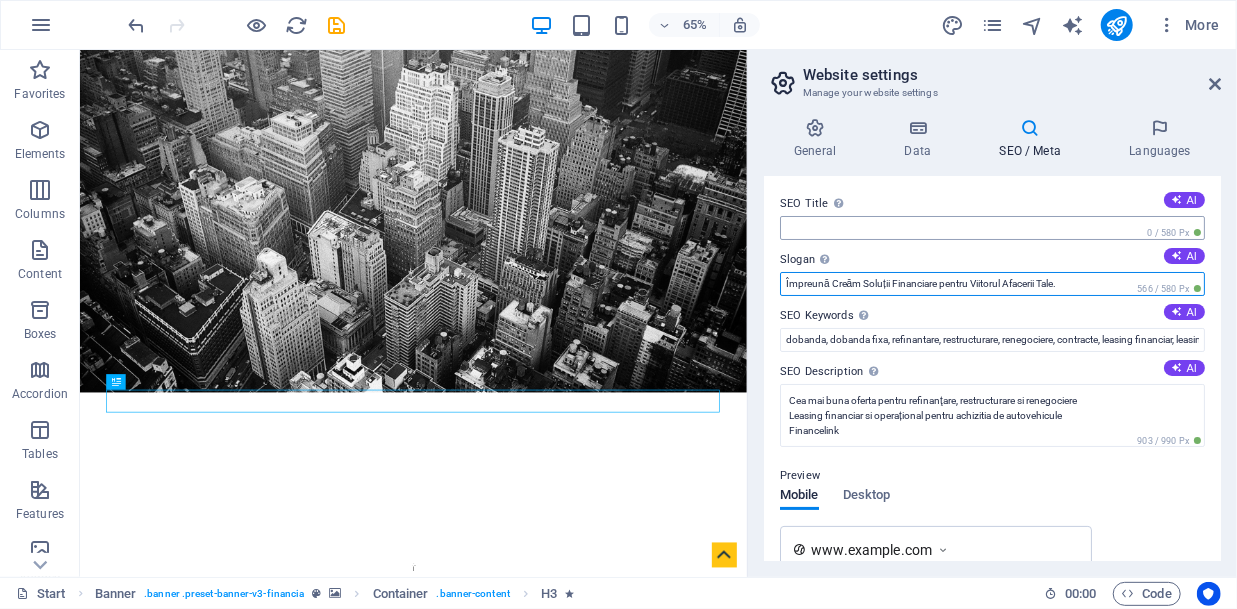type 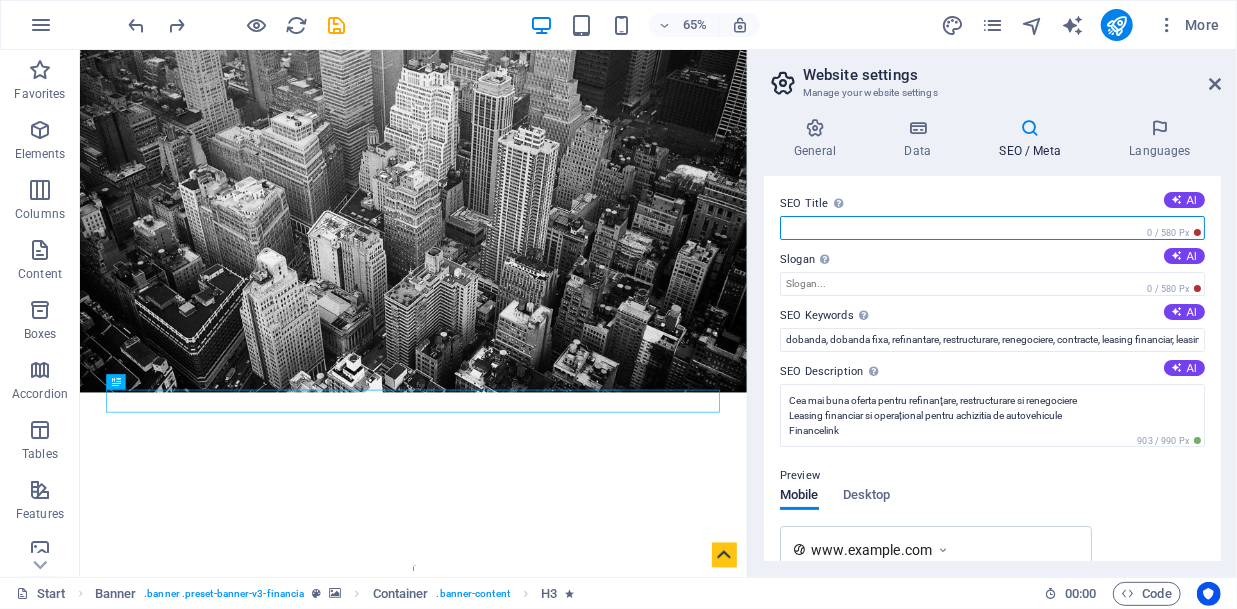 click on "SEO Title The title of your website - make it something that stands out in search engine results. AI" at bounding box center [992, 228] 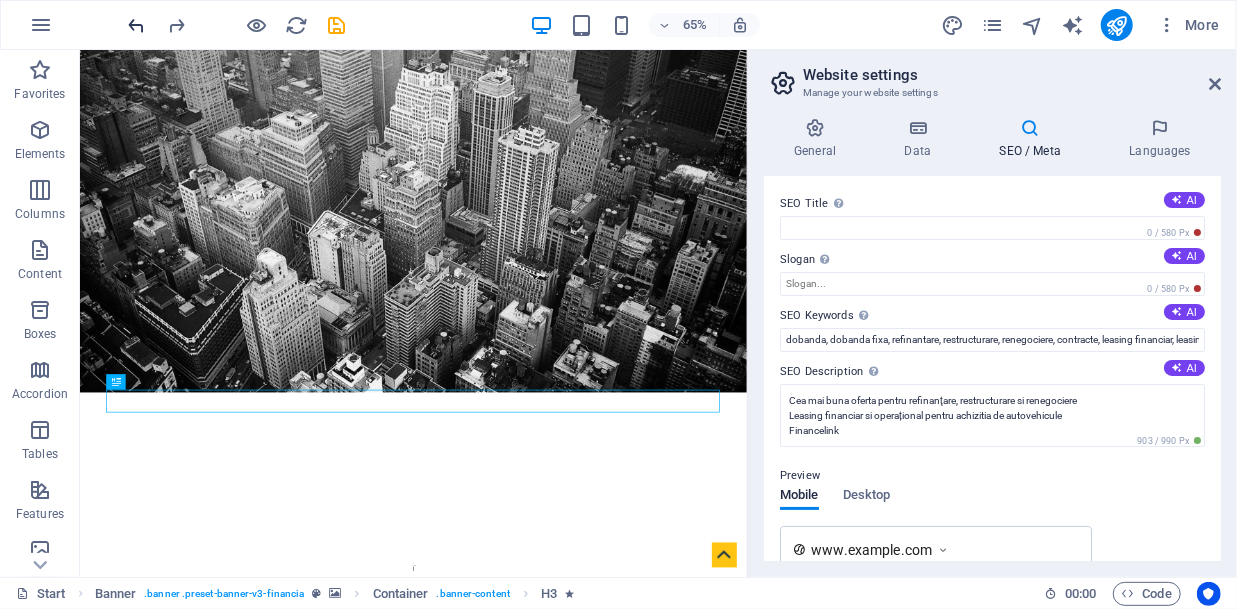 click at bounding box center [137, 25] 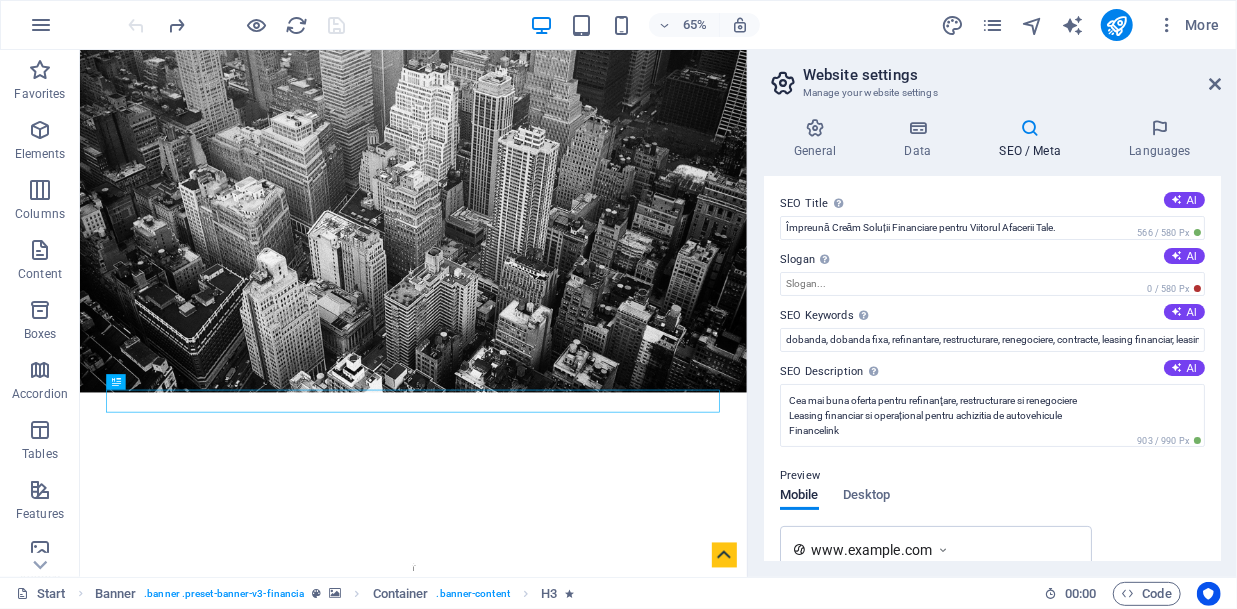 click at bounding box center [237, 25] 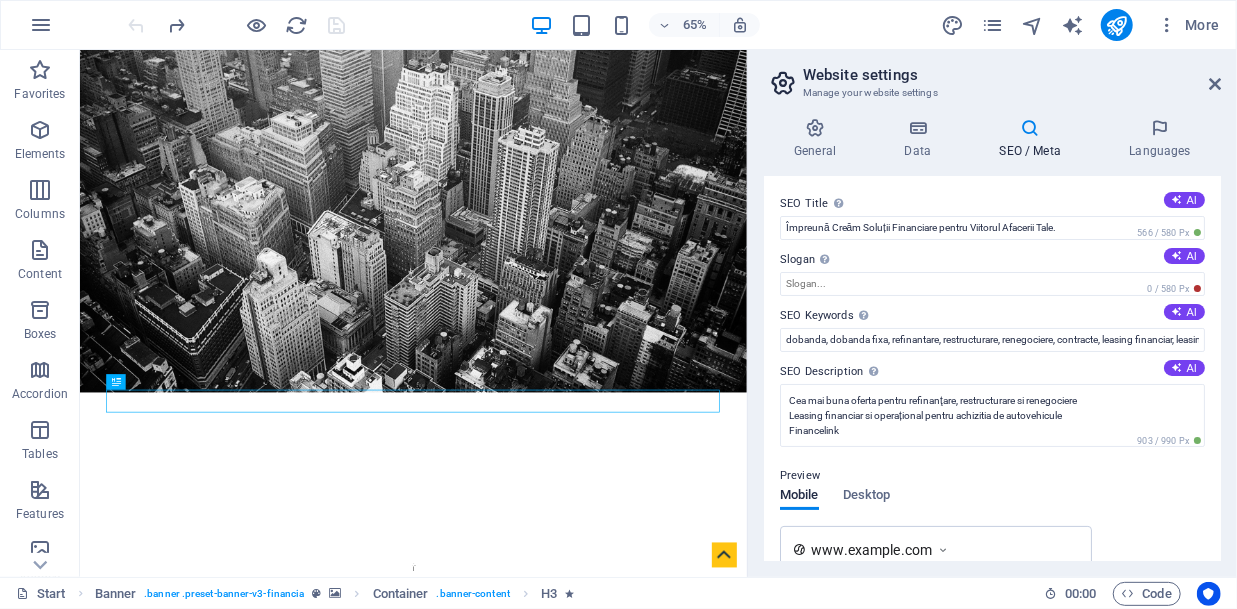 click at bounding box center (237, 25) 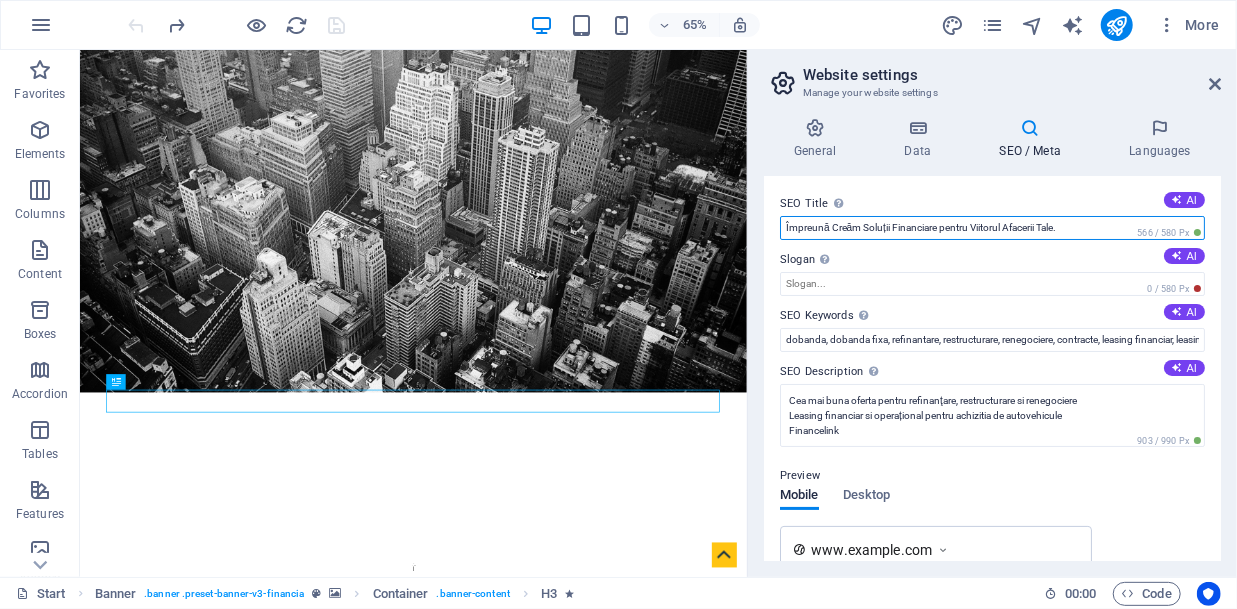 drag, startPoint x: 1091, startPoint y: 229, endPoint x: 757, endPoint y: 253, distance: 334.86118 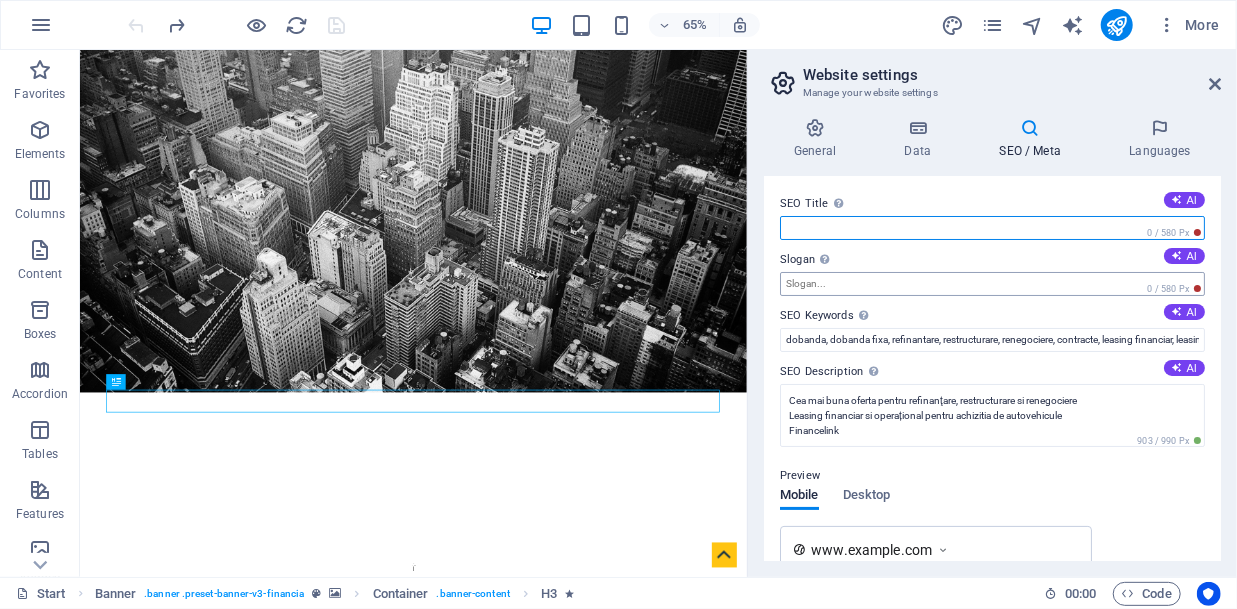 type 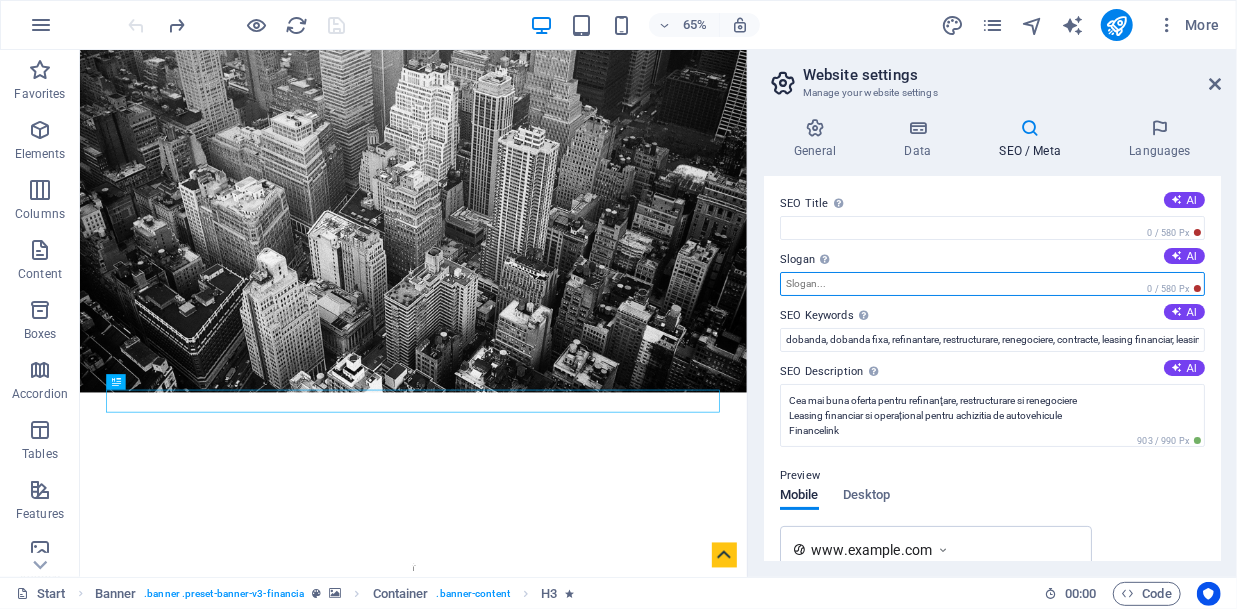 click on "Slogan The slogan of your website. AI" at bounding box center (992, 284) 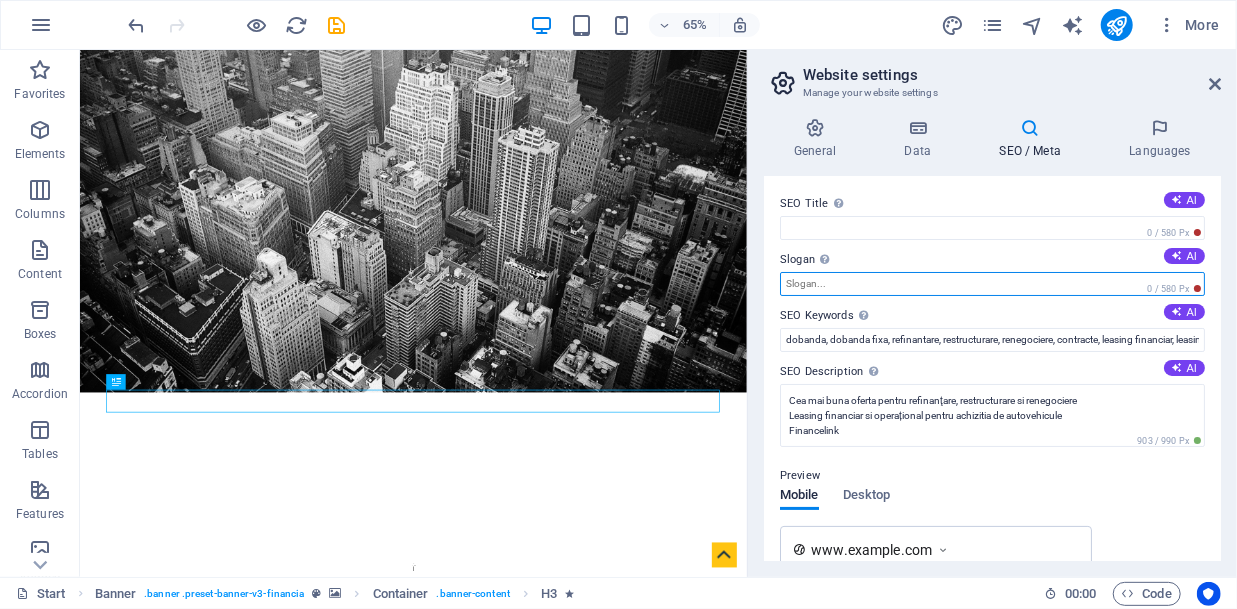 paste on "Împreună Creăm Soluții Financiare pentru Viitorul Afacerii Tale." 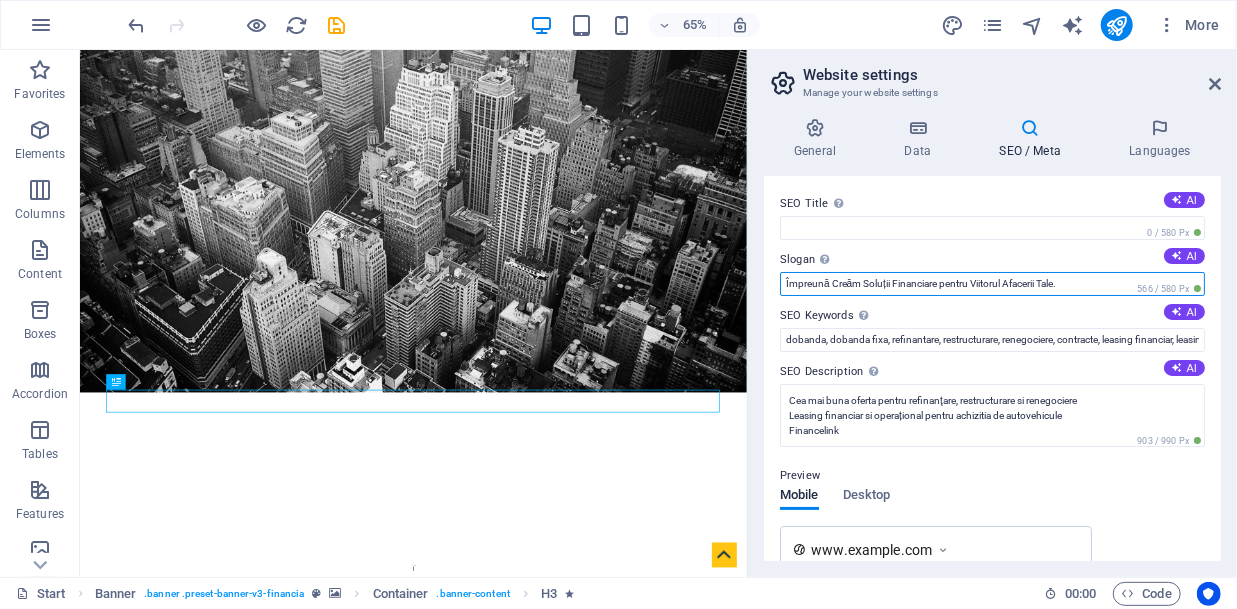 drag, startPoint x: 1081, startPoint y: 280, endPoint x: 749, endPoint y: 303, distance: 332.79575 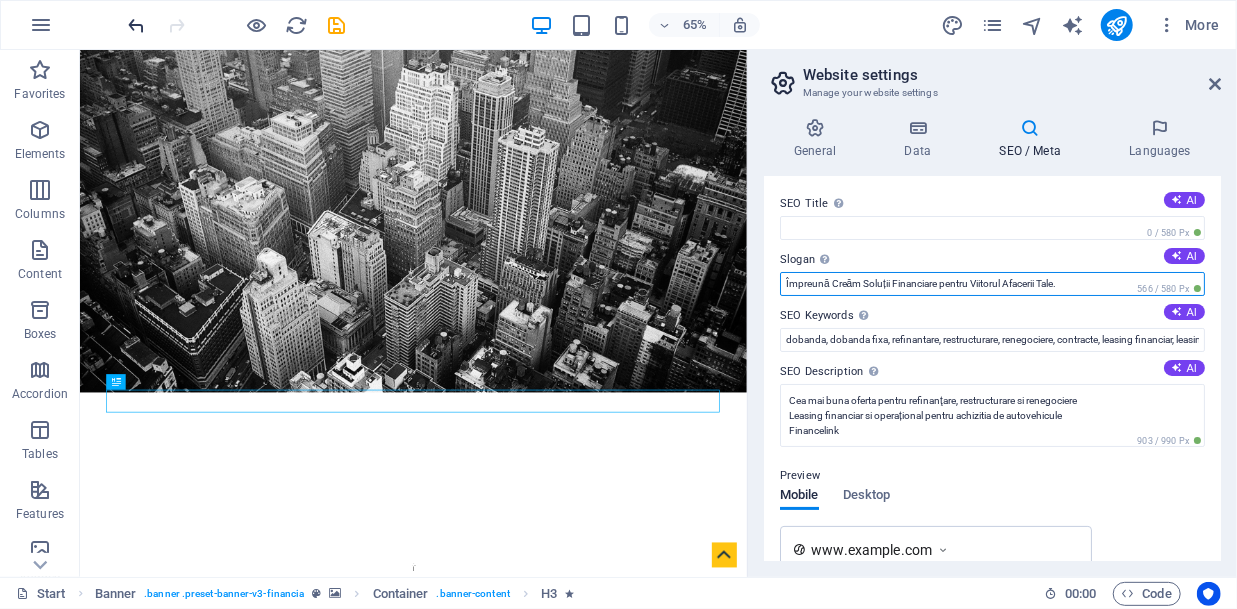 type on "Împreună Creăm Soluții Financiare pentru Viitorul Afacerii Tale." 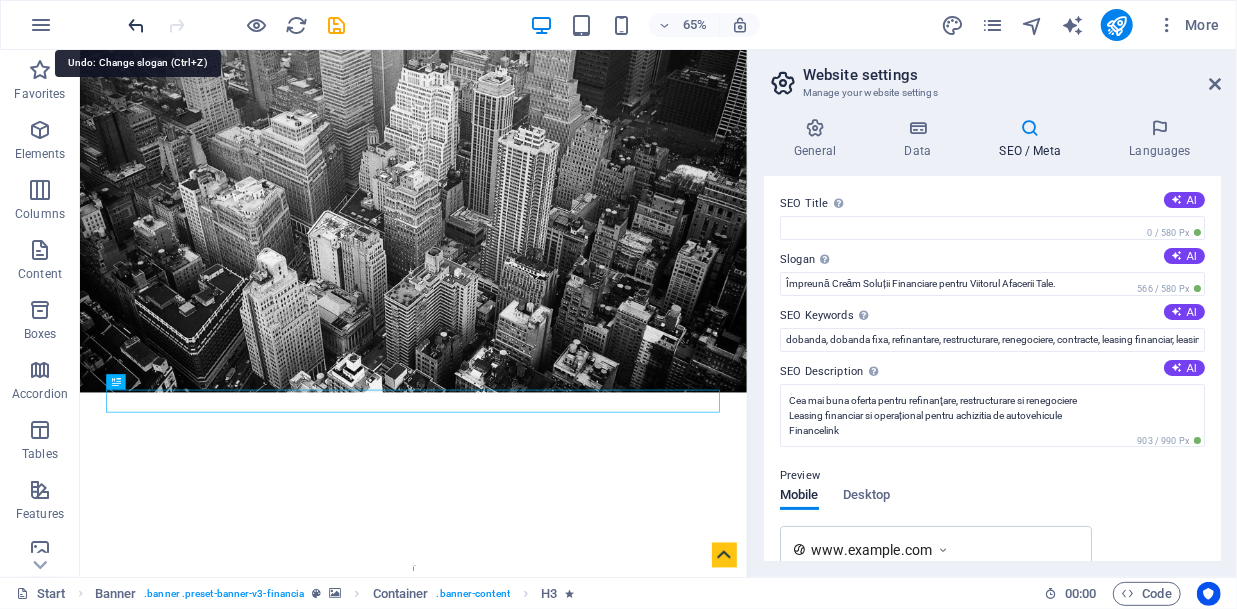 click at bounding box center (137, 25) 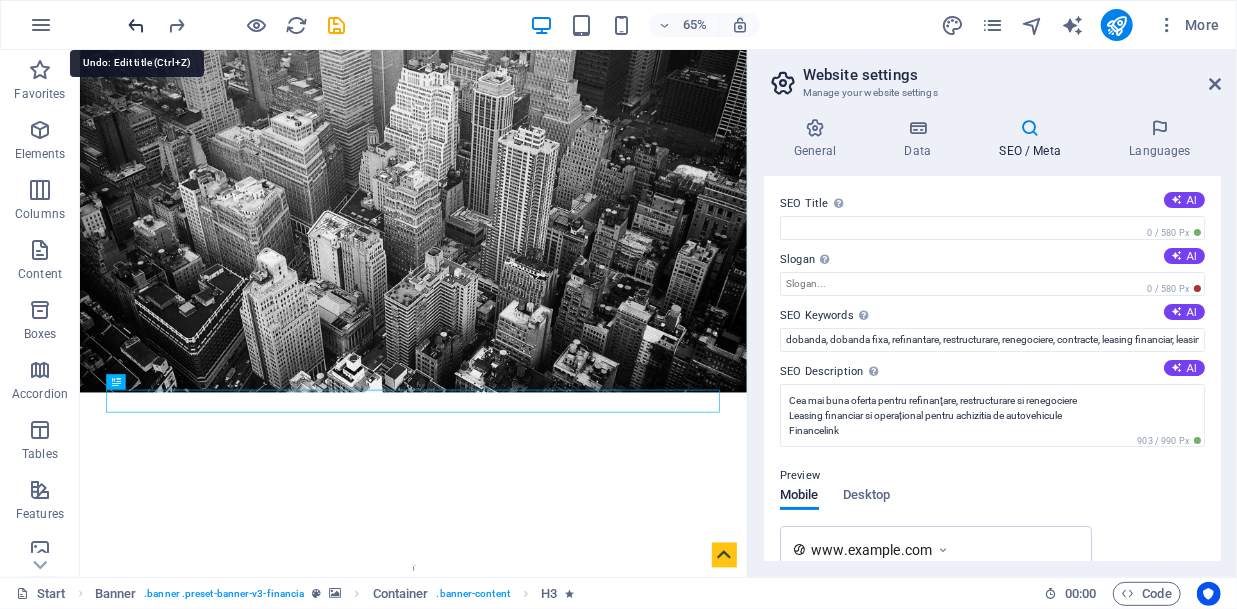 click at bounding box center [137, 25] 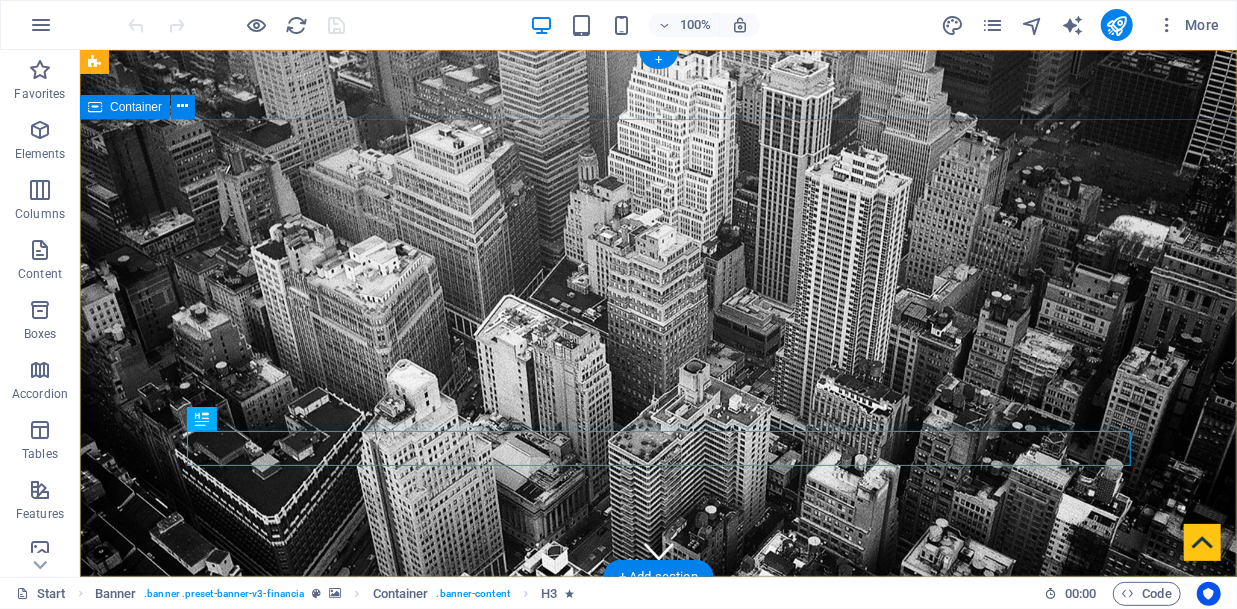 scroll, scrollTop: 0, scrollLeft: 0, axis: both 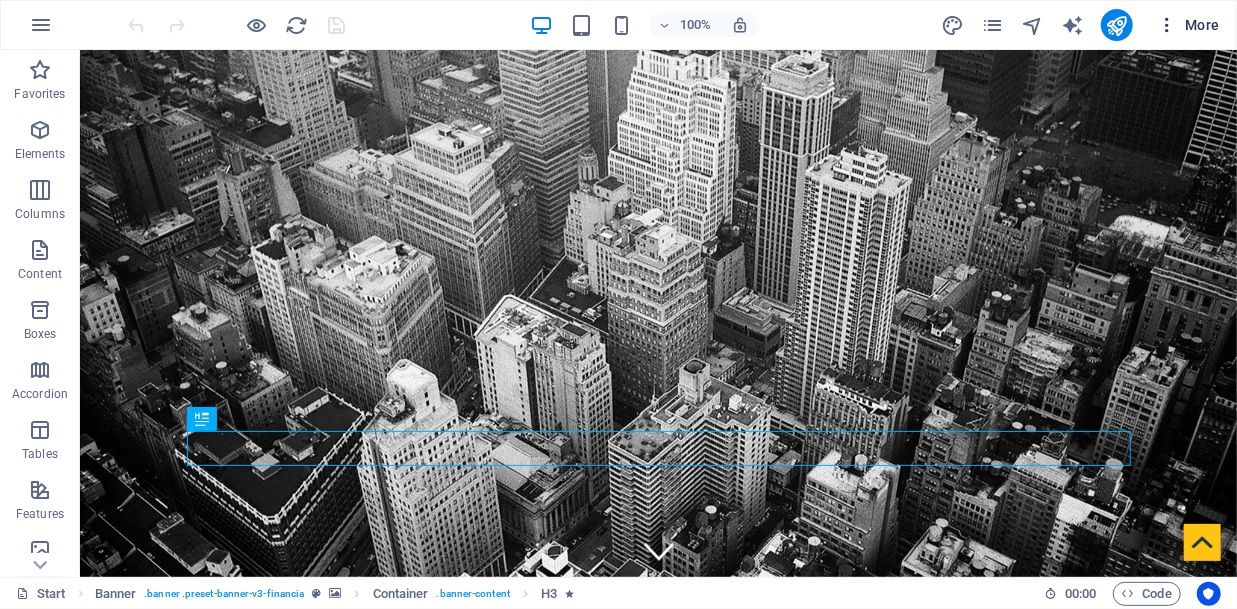 click on "More" at bounding box center [1188, 25] 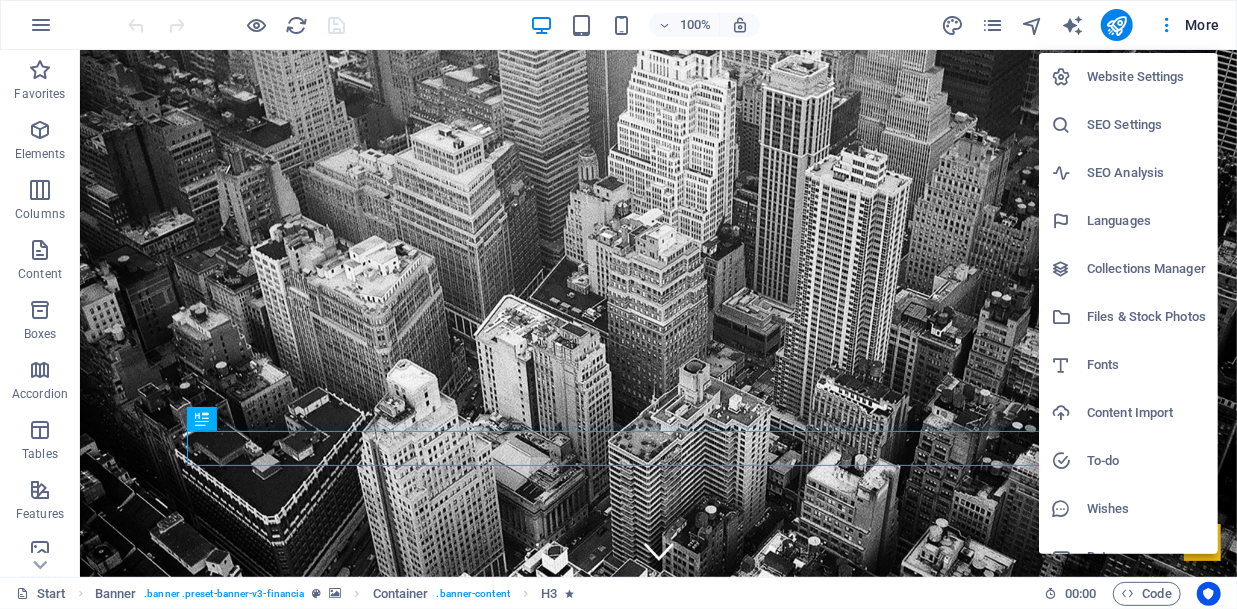 click on "SEO Analysis" at bounding box center [1146, 173] 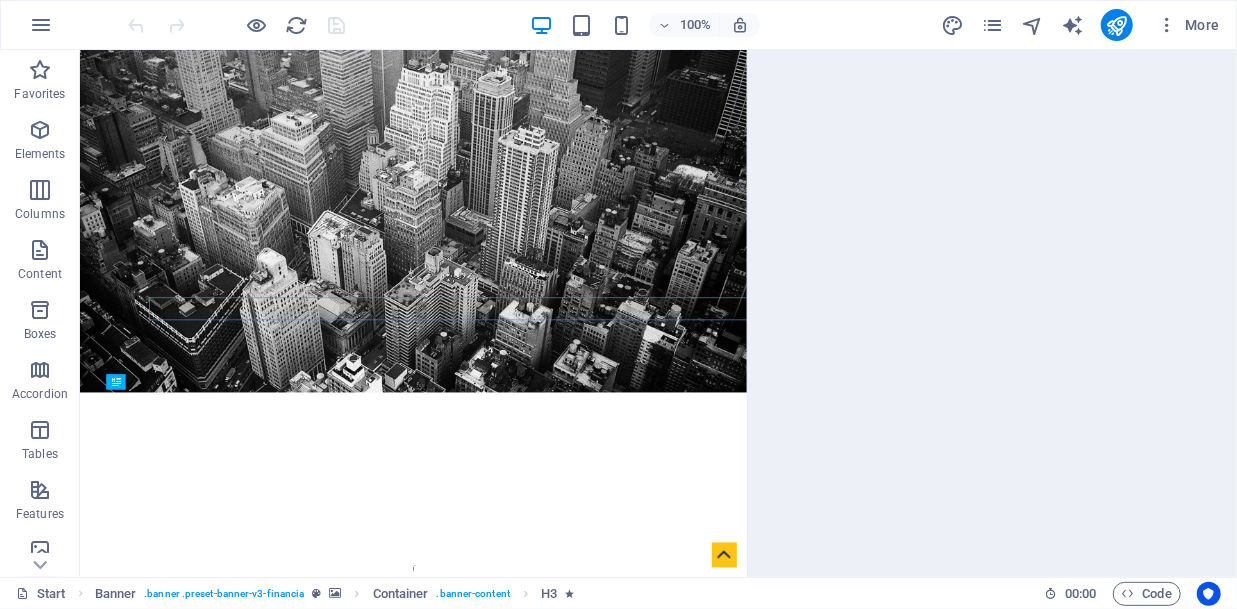 select on "google.com" 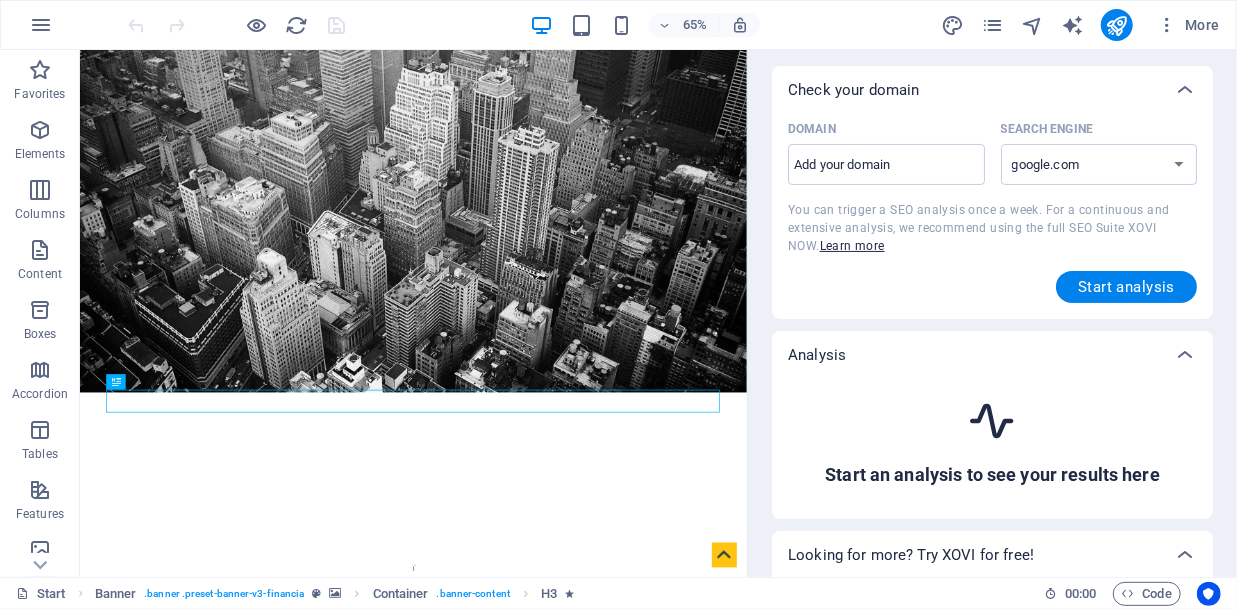scroll, scrollTop: 0, scrollLeft: 0, axis: both 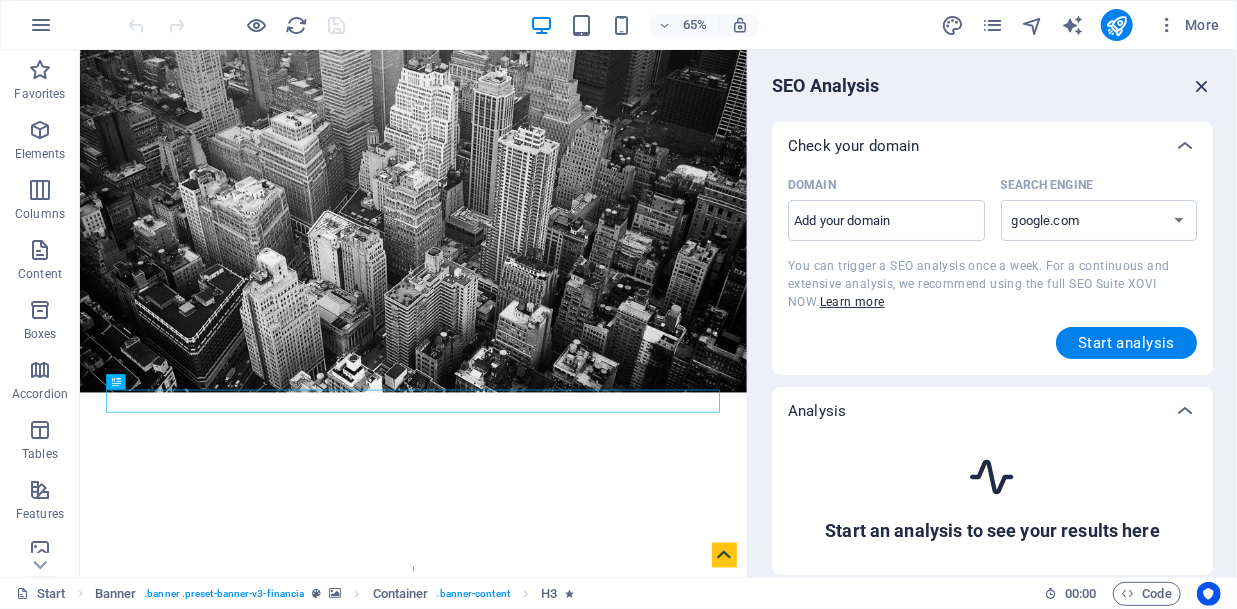 click at bounding box center [1202, 86] 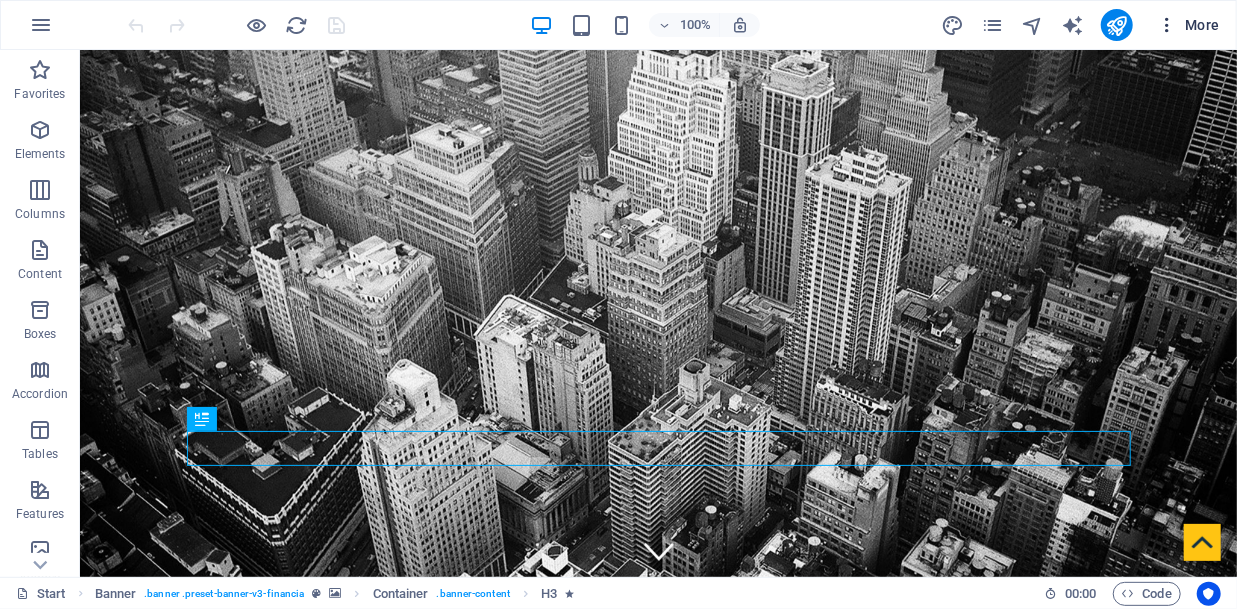 click on "More" at bounding box center (1188, 25) 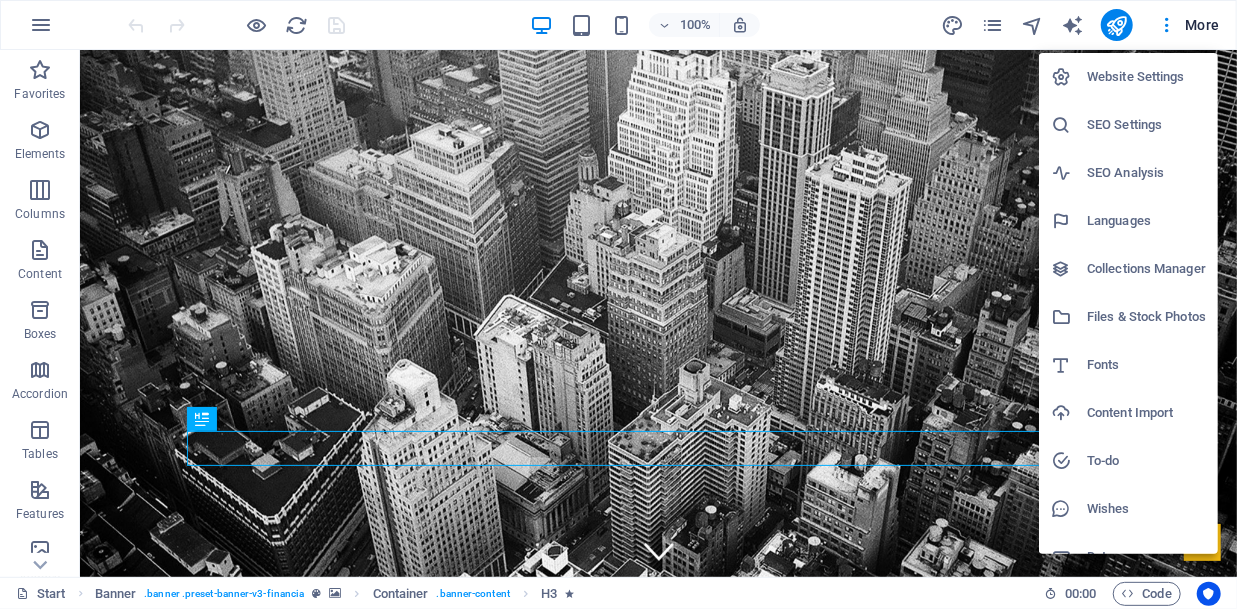 click on "SEO Settings" at bounding box center [1146, 125] 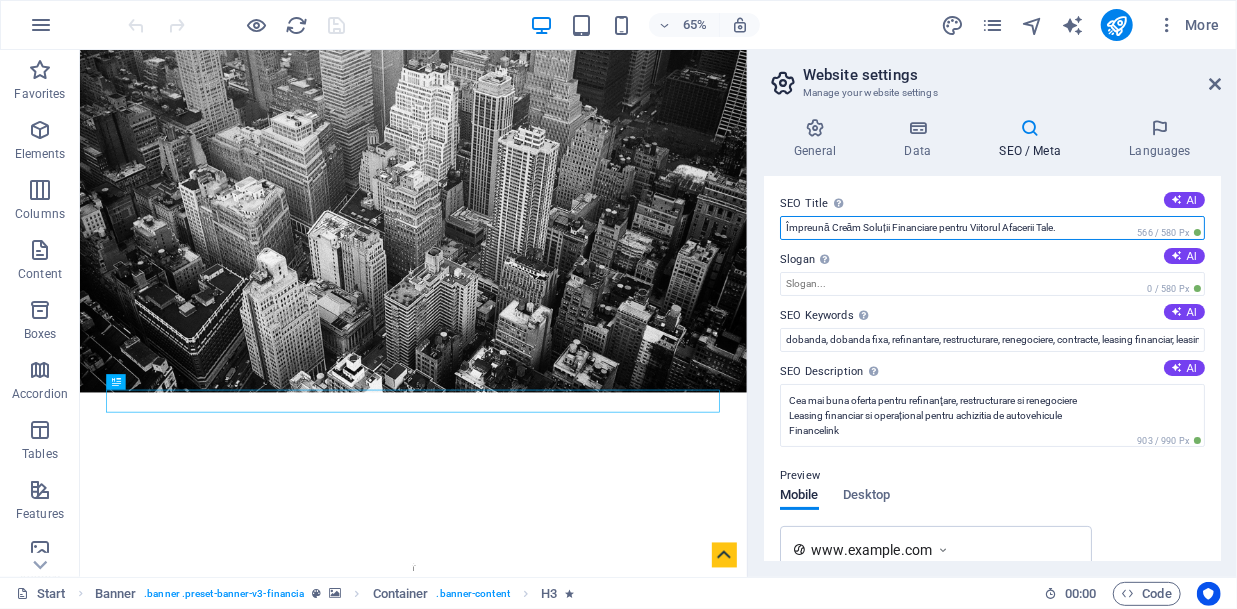 drag, startPoint x: 1079, startPoint y: 231, endPoint x: 762, endPoint y: 233, distance: 317.00632 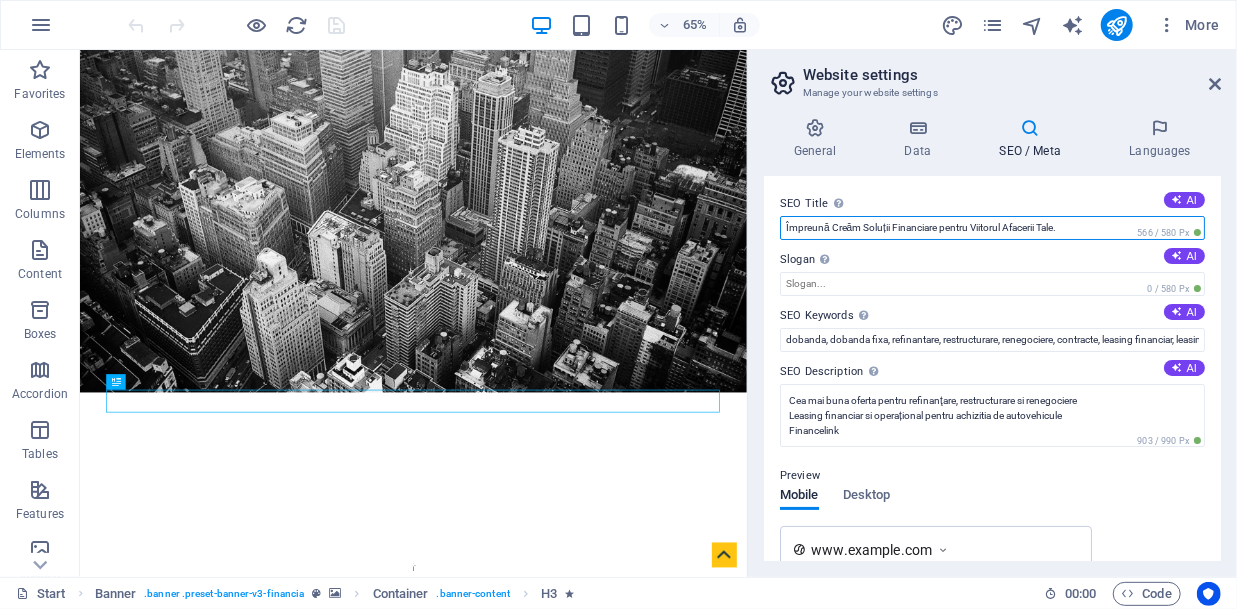 click on "Împreună Creăm Soluții Financiare pentru Viitorul Afacerii Tale." at bounding box center (992, 228) 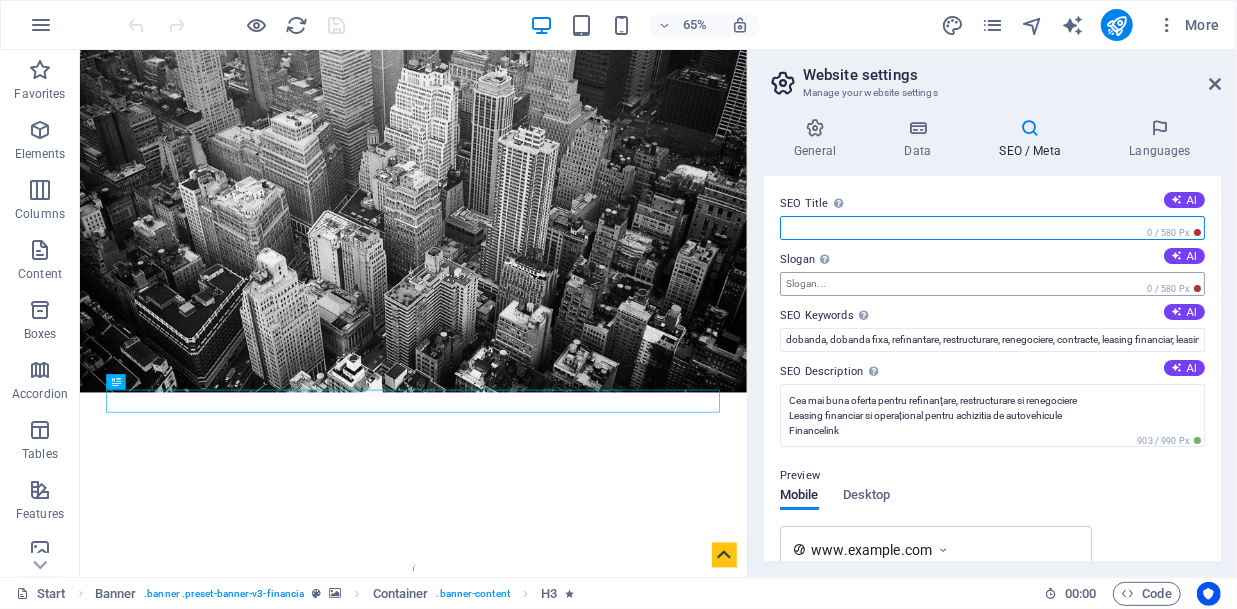 type 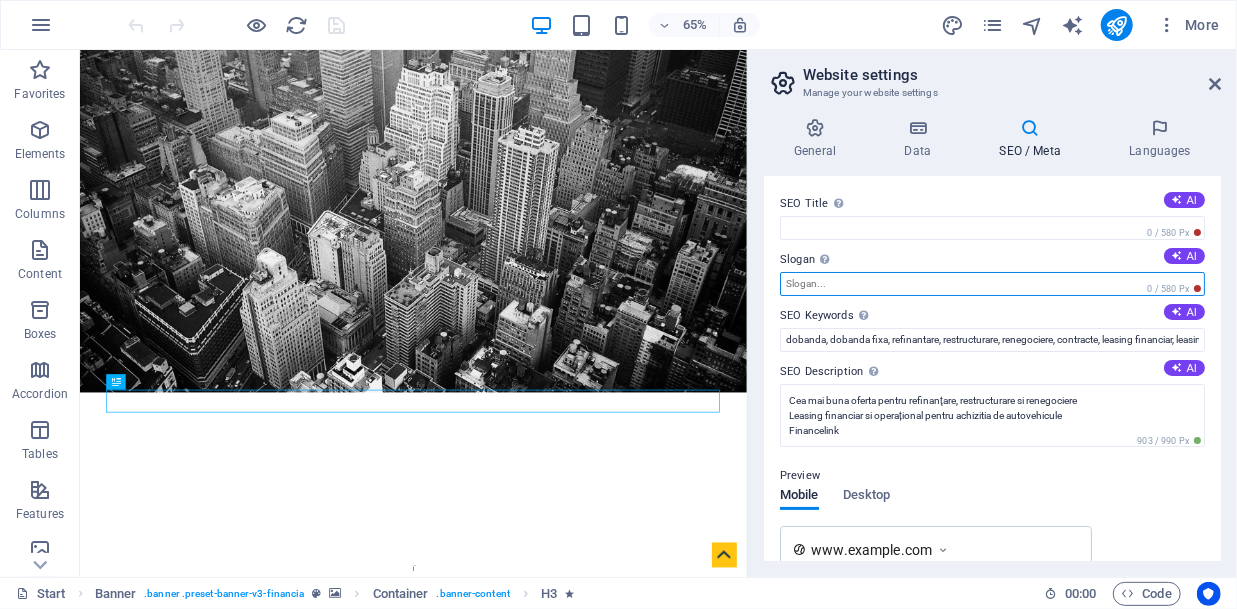click on "Slogan The slogan of your website. AI" at bounding box center [992, 284] 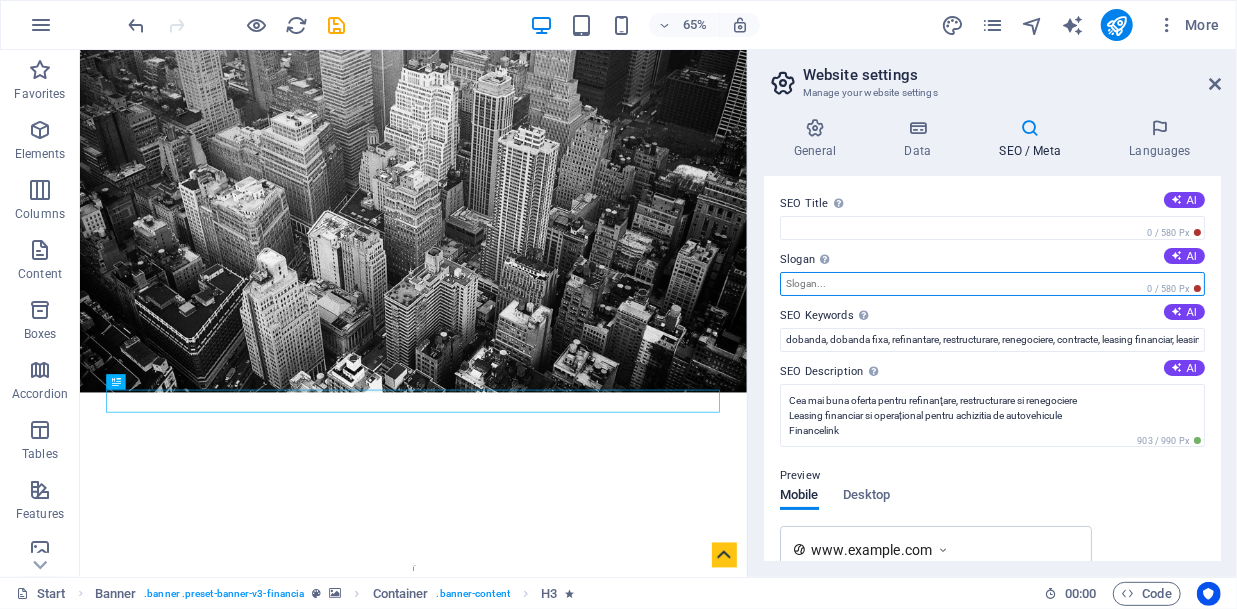 paste on "Împreună Creăm Soluții Financiare pentru Viitorul Afacerii Tale." 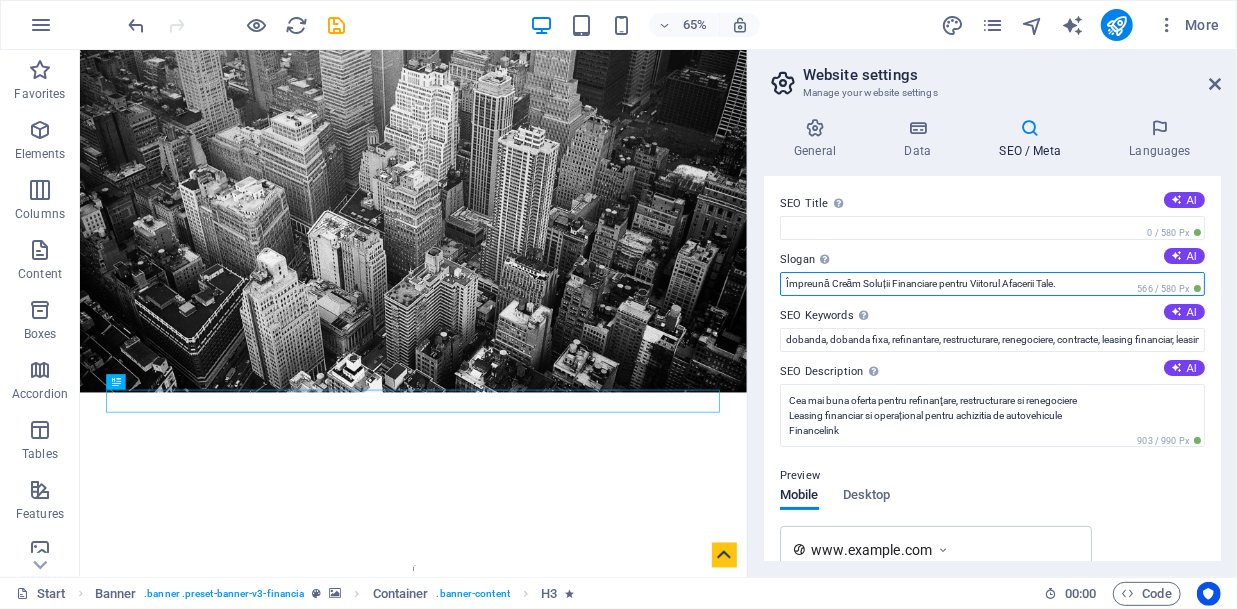 drag, startPoint x: 1083, startPoint y: 285, endPoint x: 777, endPoint y: 283, distance: 306.00653 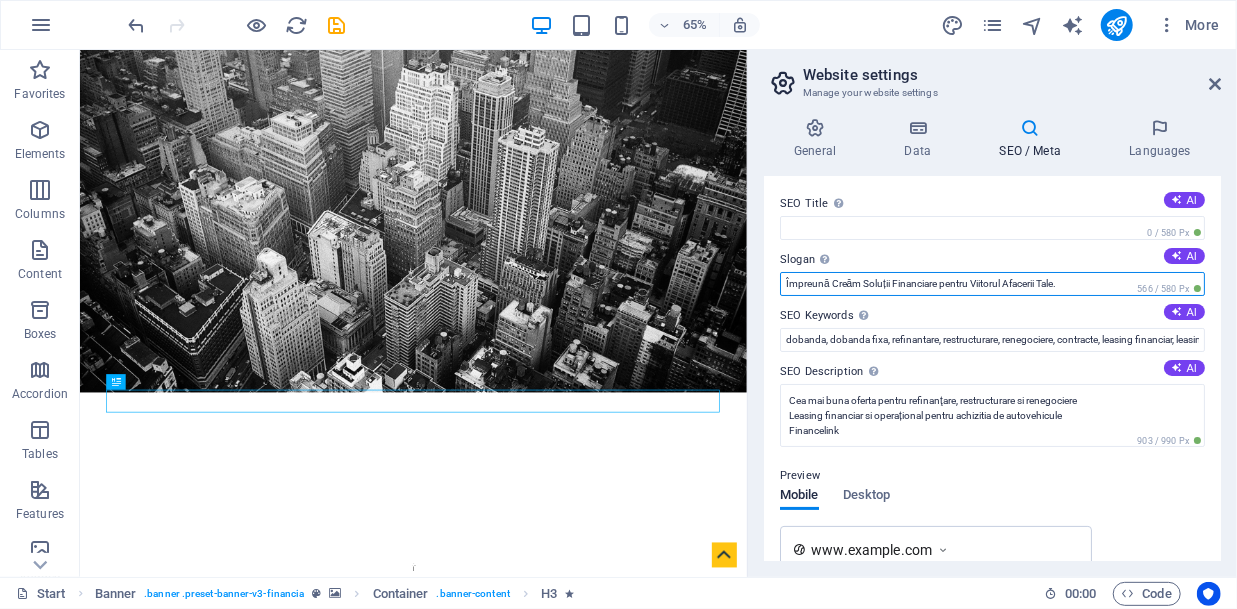 click on "Împreună Creăm Soluții Financiare pentru Viitorul Afacerii Tale." at bounding box center (992, 284) 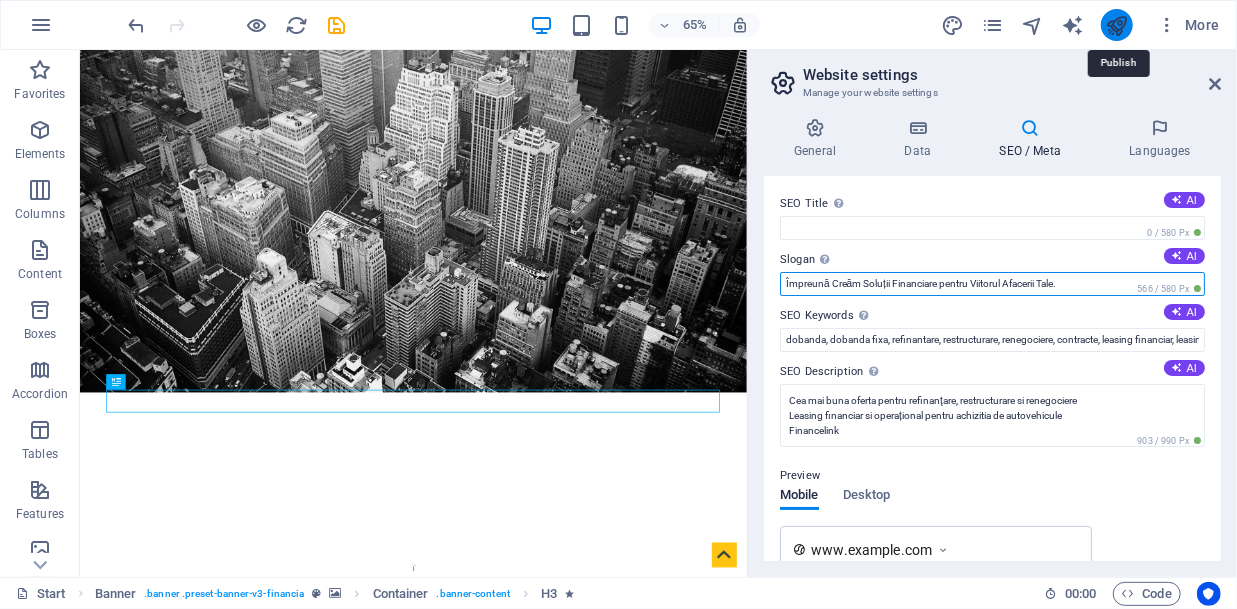 type on "Împreună Creăm Soluții Financiare pentru Viitorul Afacerii Tale." 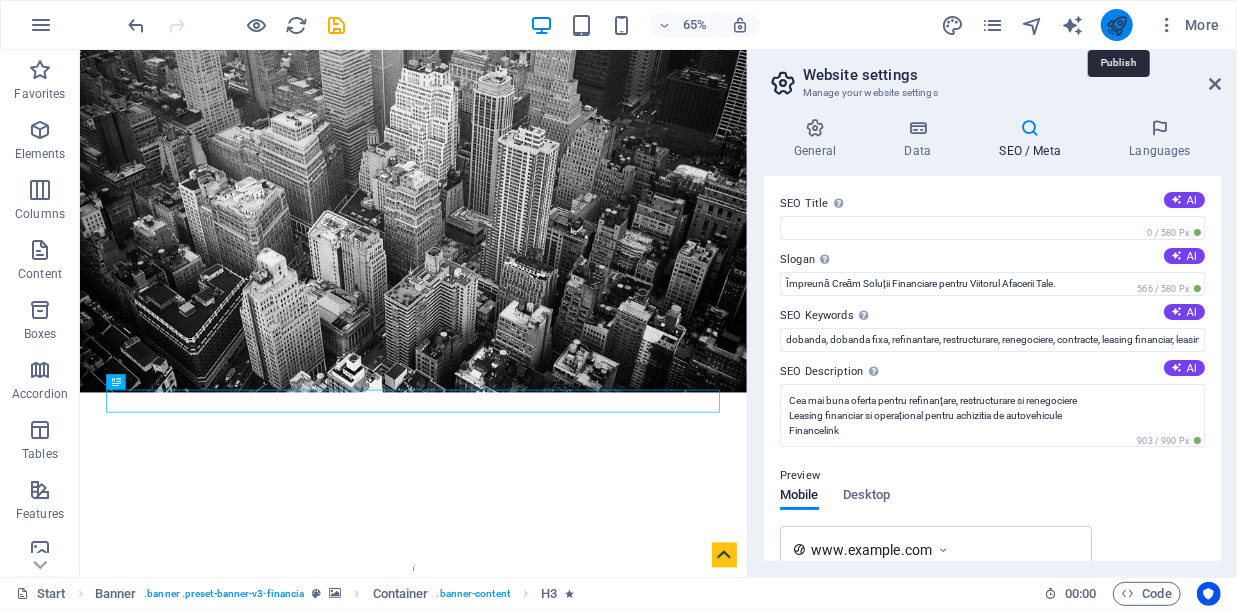 click at bounding box center (1116, 25) 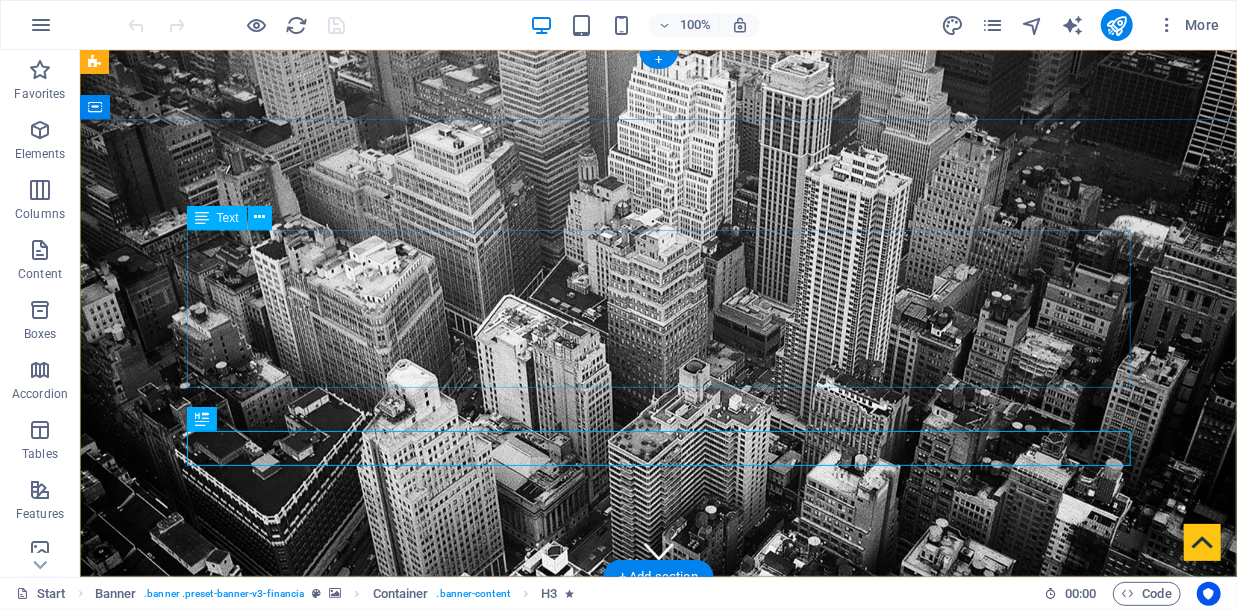 scroll, scrollTop: 0, scrollLeft: 0, axis: both 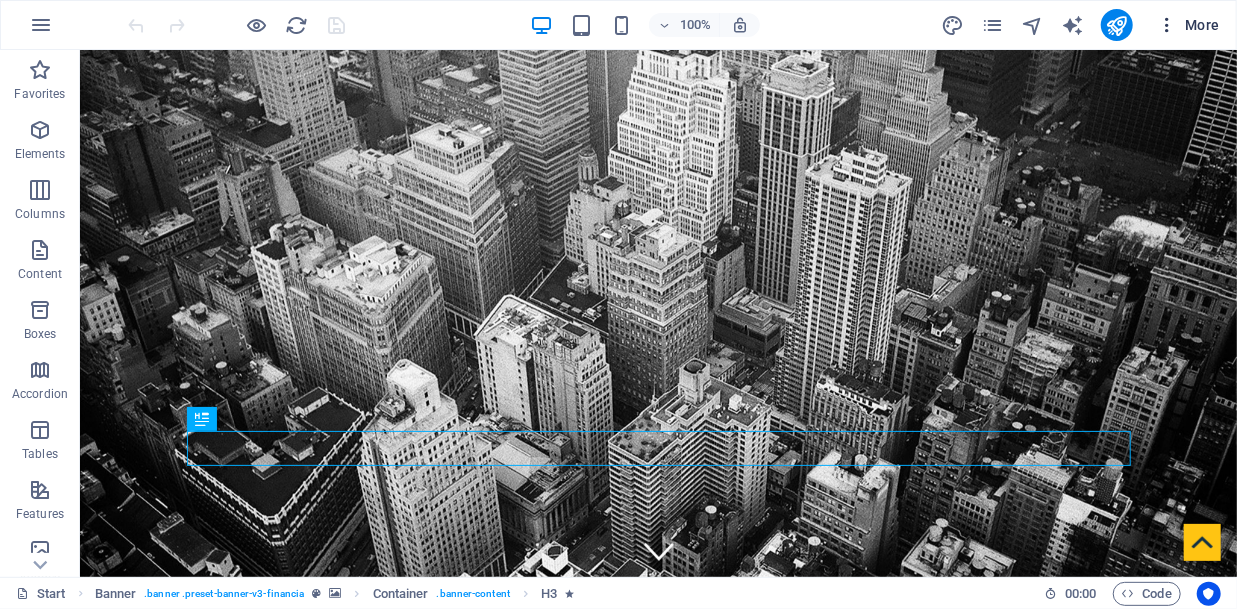 click on "More" at bounding box center (1188, 25) 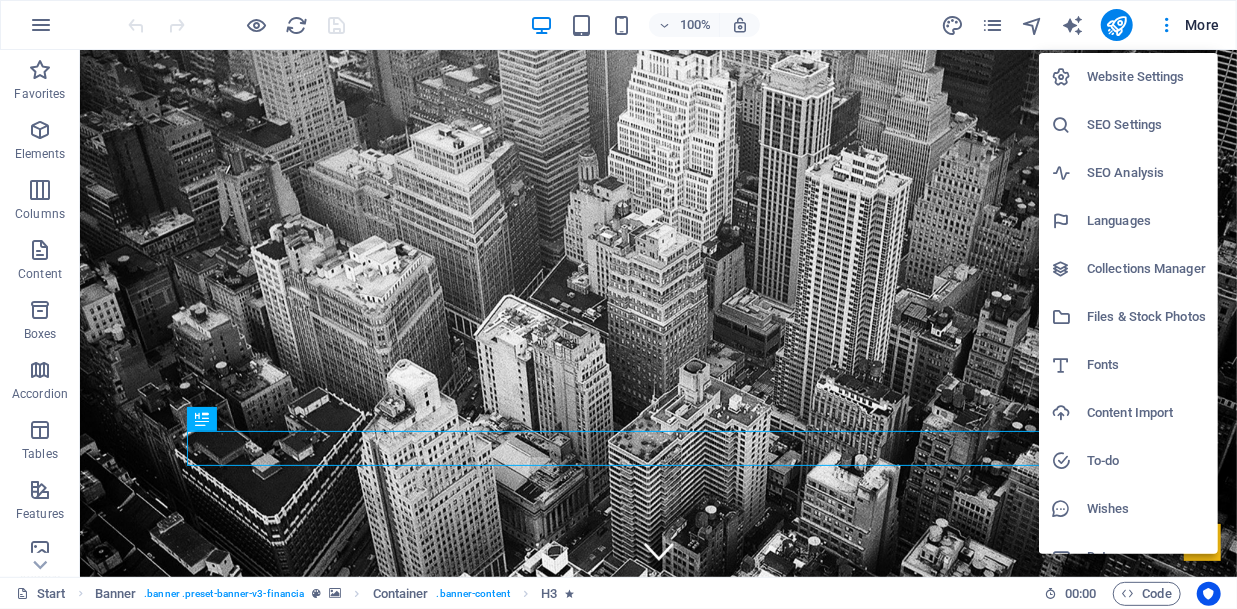 click on "SEO Settings" at bounding box center [1146, 125] 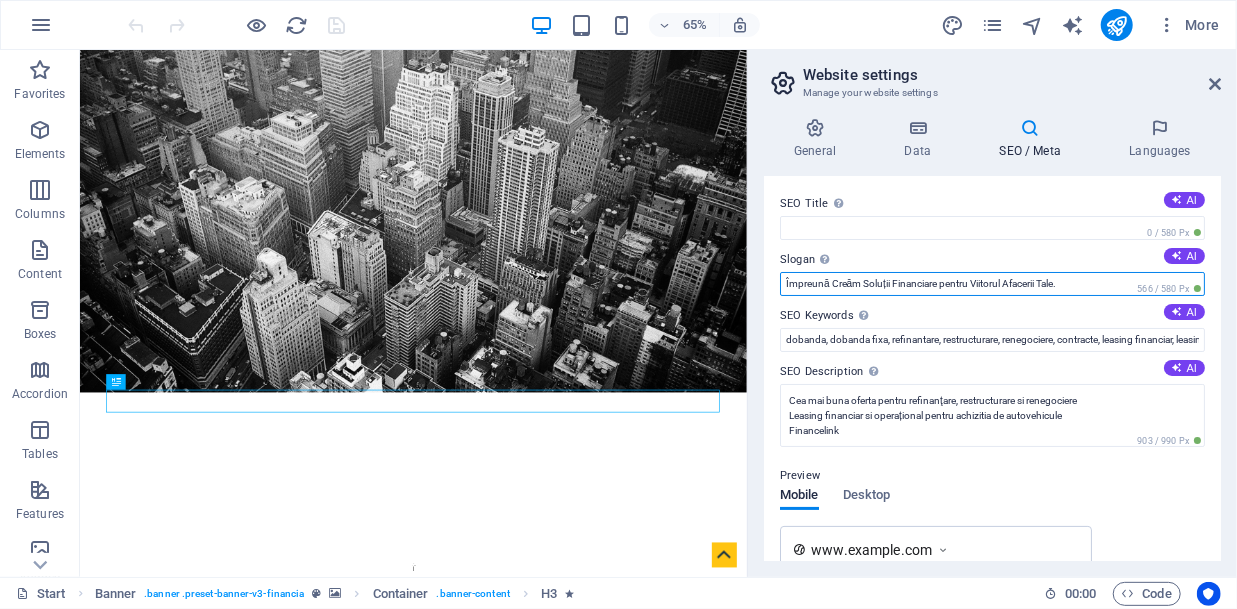 drag, startPoint x: 1072, startPoint y: 285, endPoint x: 695, endPoint y: 299, distance: 377.25986 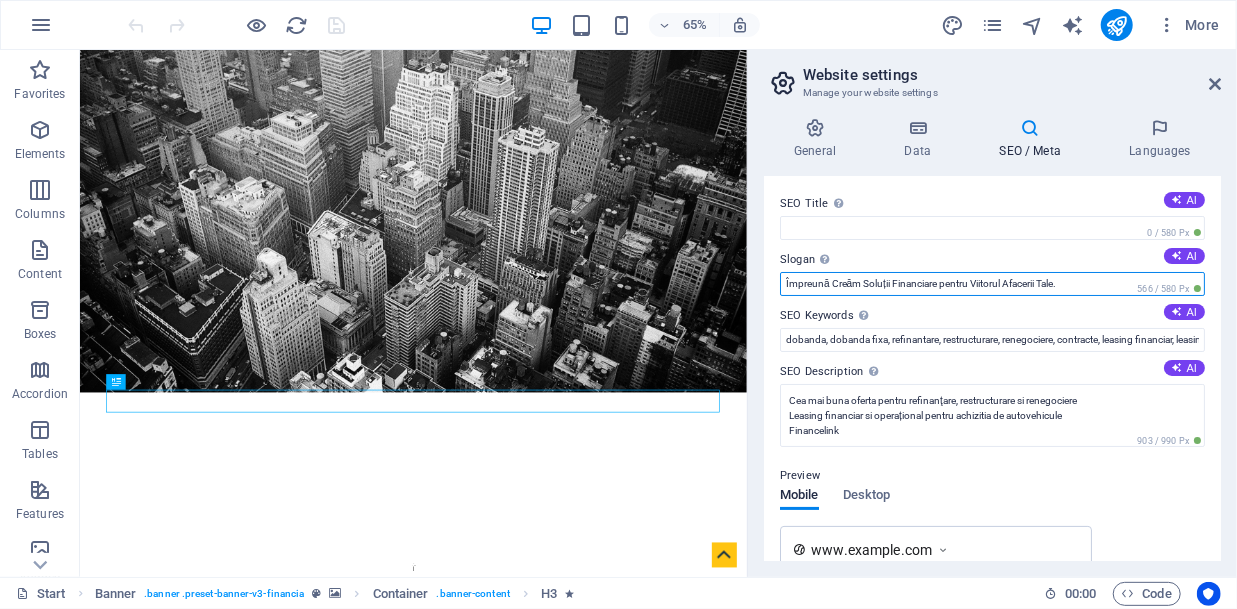 click on "Împreună Creăm Soluții Financiare pentru Viitorul Afacerii Tale." at bounding box center (992, 284) 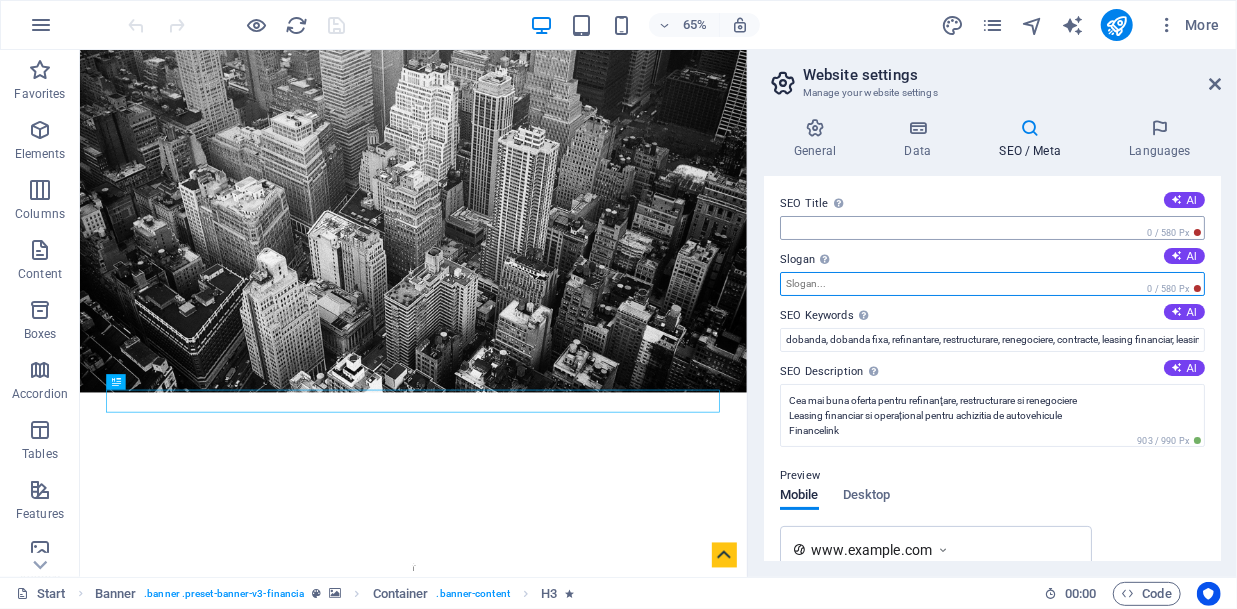 type 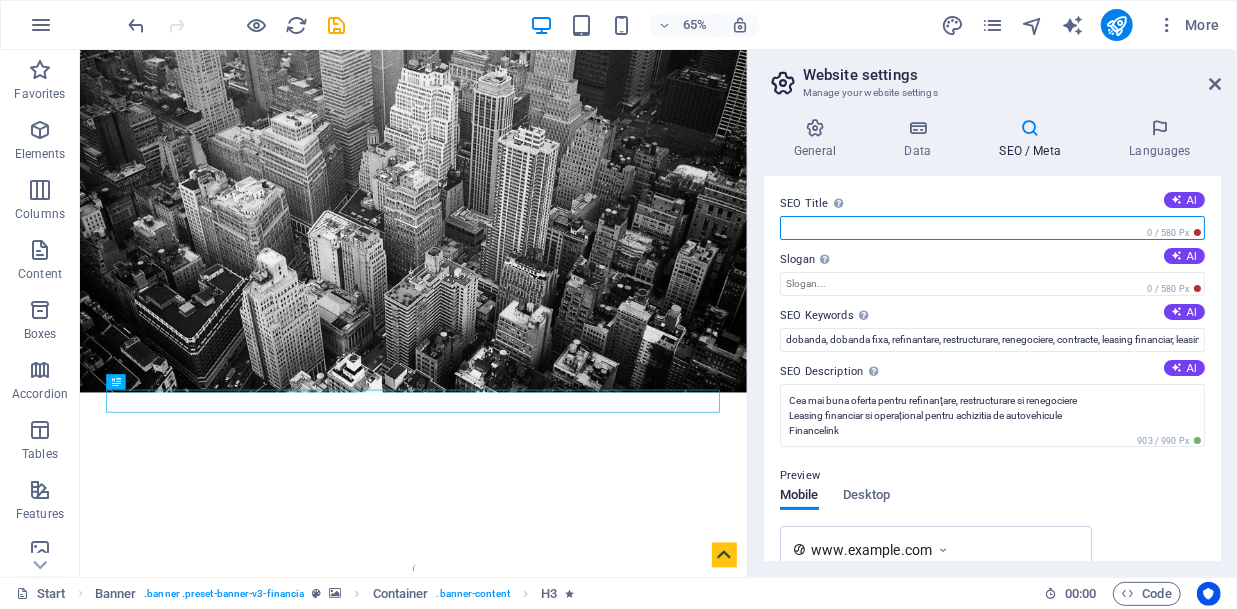 click on "SEO Title The title of your website - make it something that stands out in search engine results. AI" at bounding box center [992, 228] 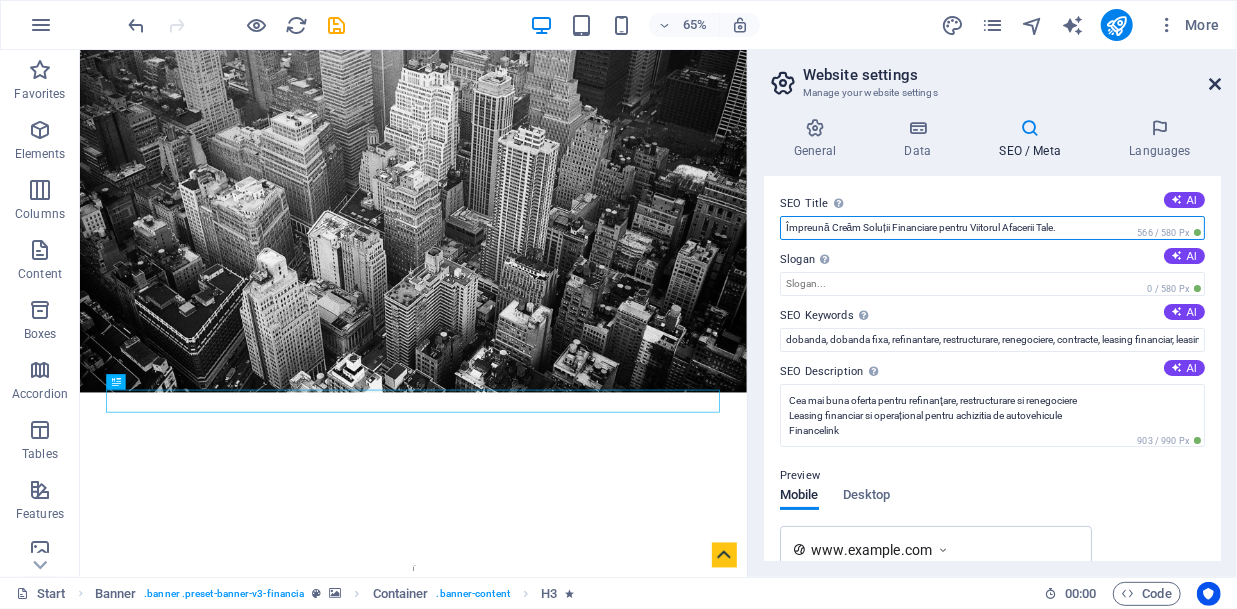 type on "Împreună Creăm Soluții Financiare pentru Viitorul Afacerii Tale." 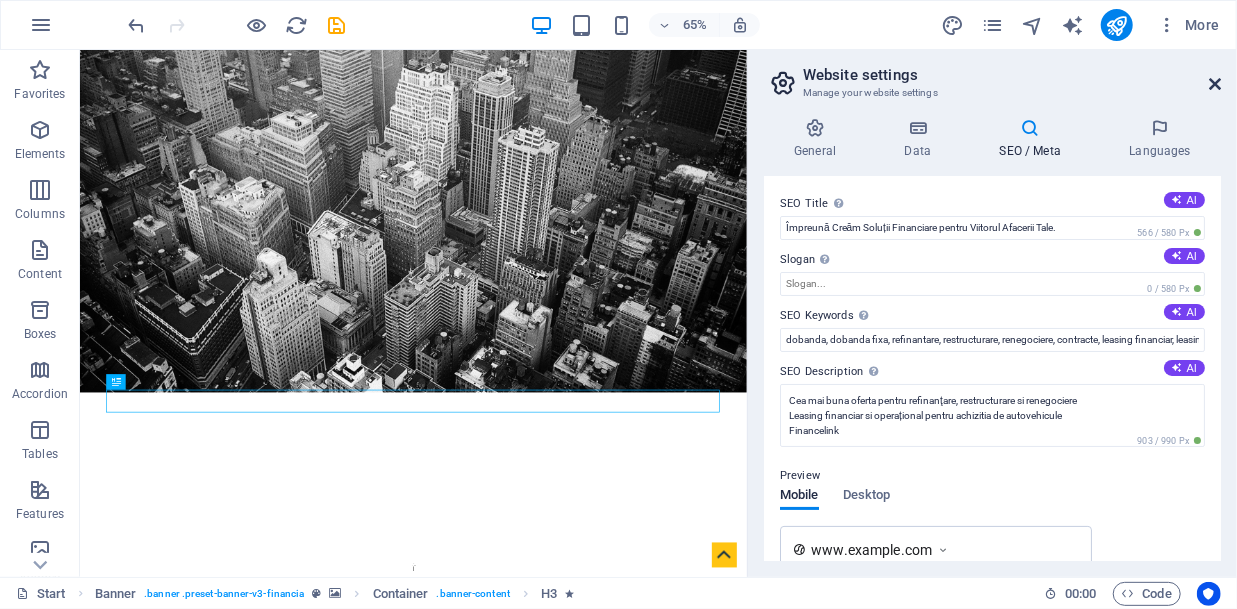 click at bounding box center [1215, 84] 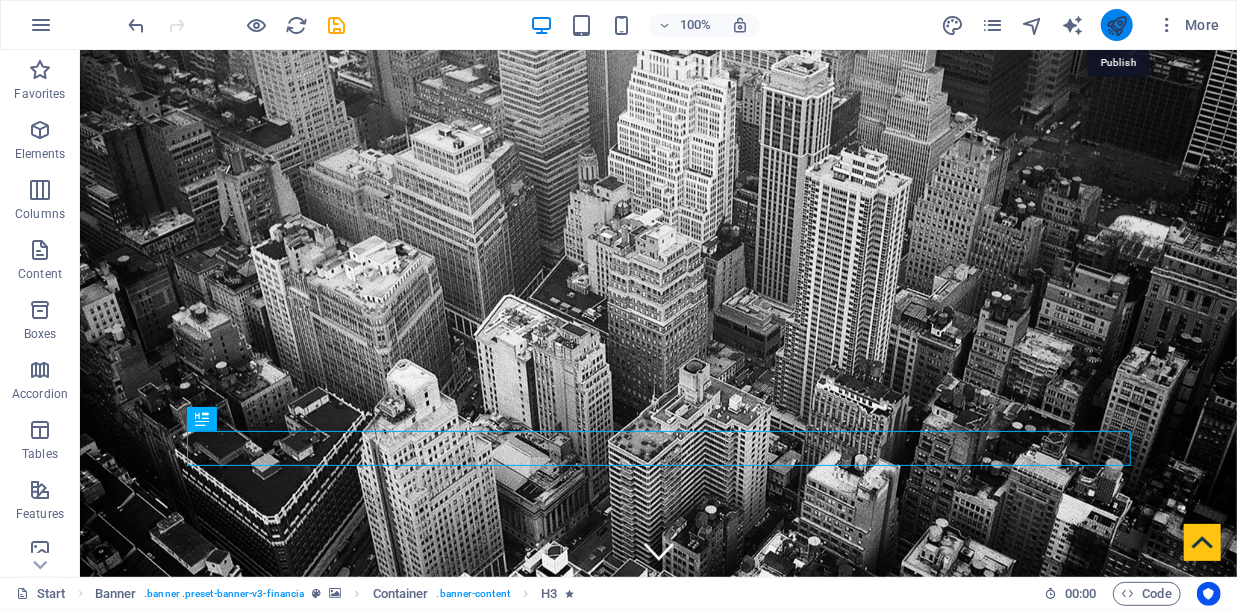 click at bounding box center (1116, 25) 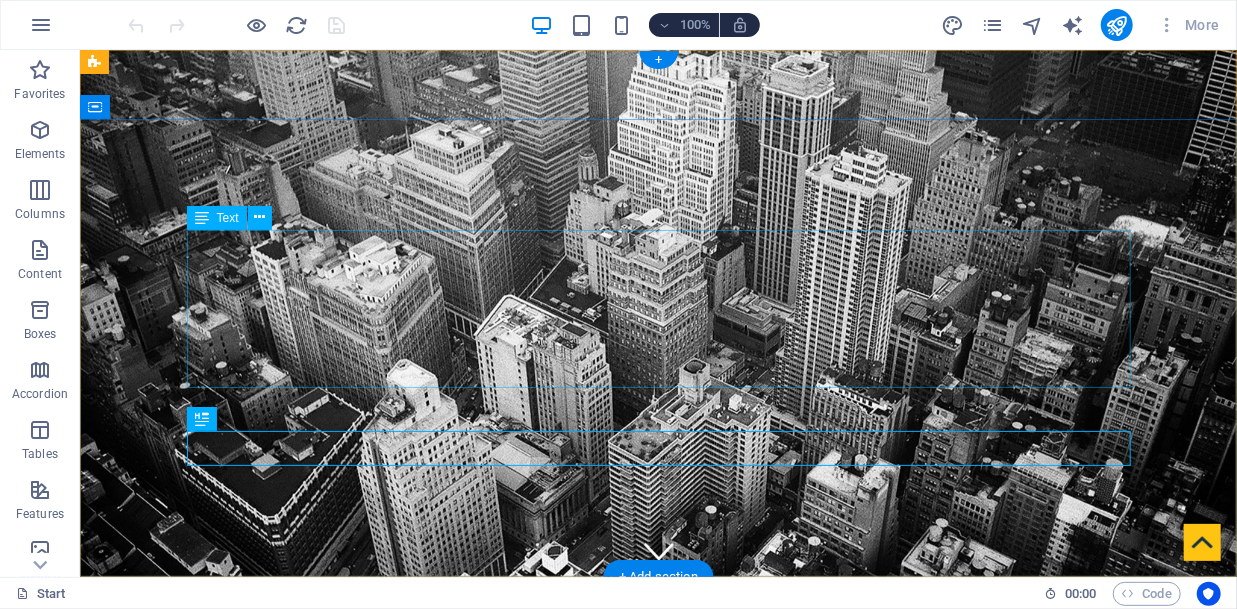 scroll, scrollTop: 0, scrollLeft: 0, axis: both 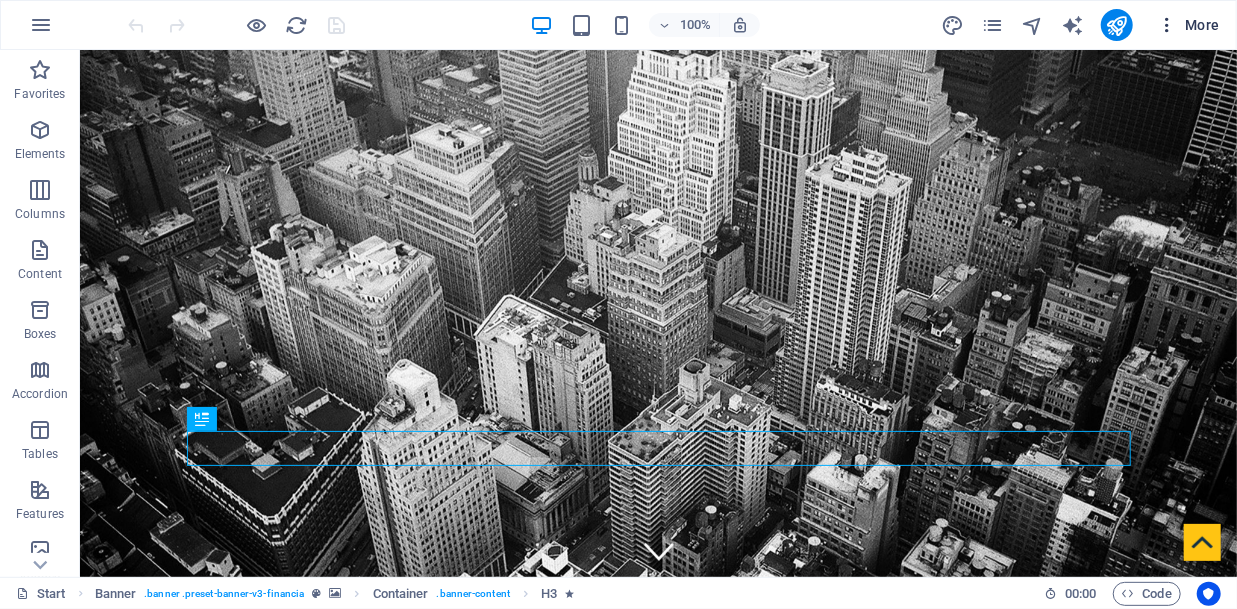 click on "More" at bounding box center (1188, 25) 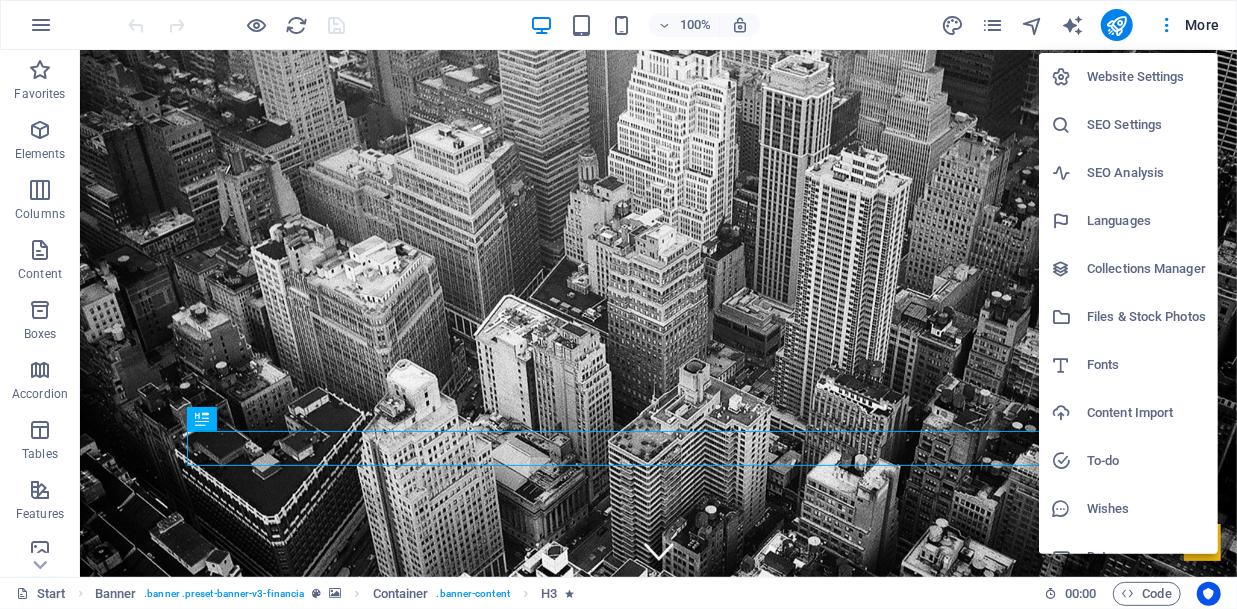 click on "SEO Settings" at bounding box center (1146, 125) 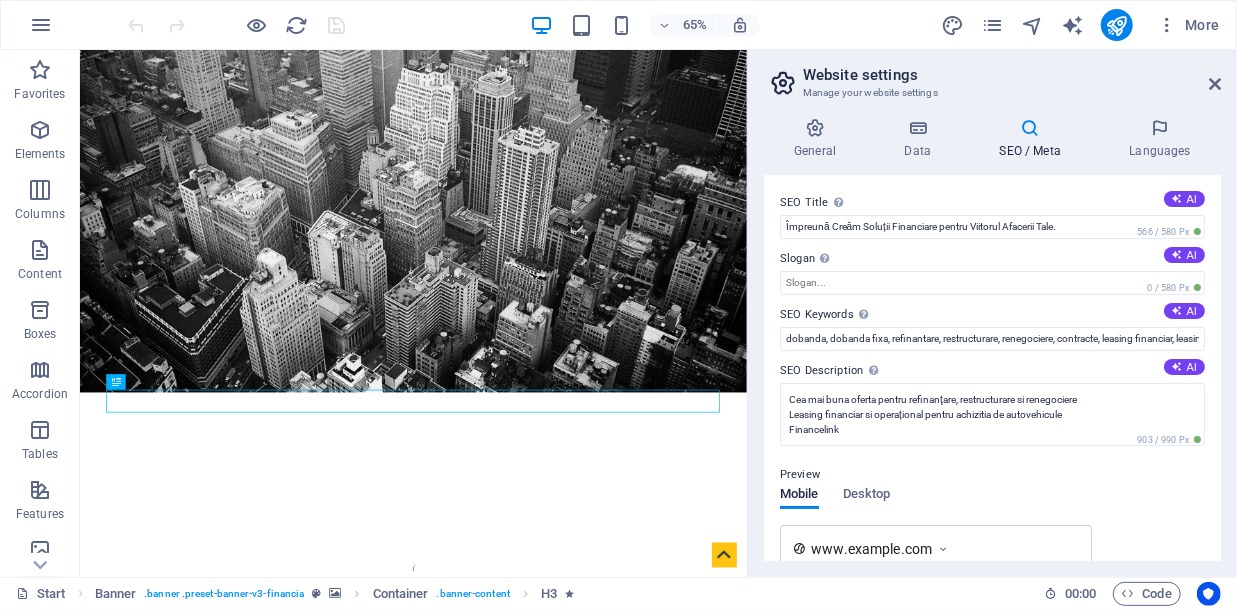 scroll, scrollTop: 0, scrollLeft: 0, axis: both 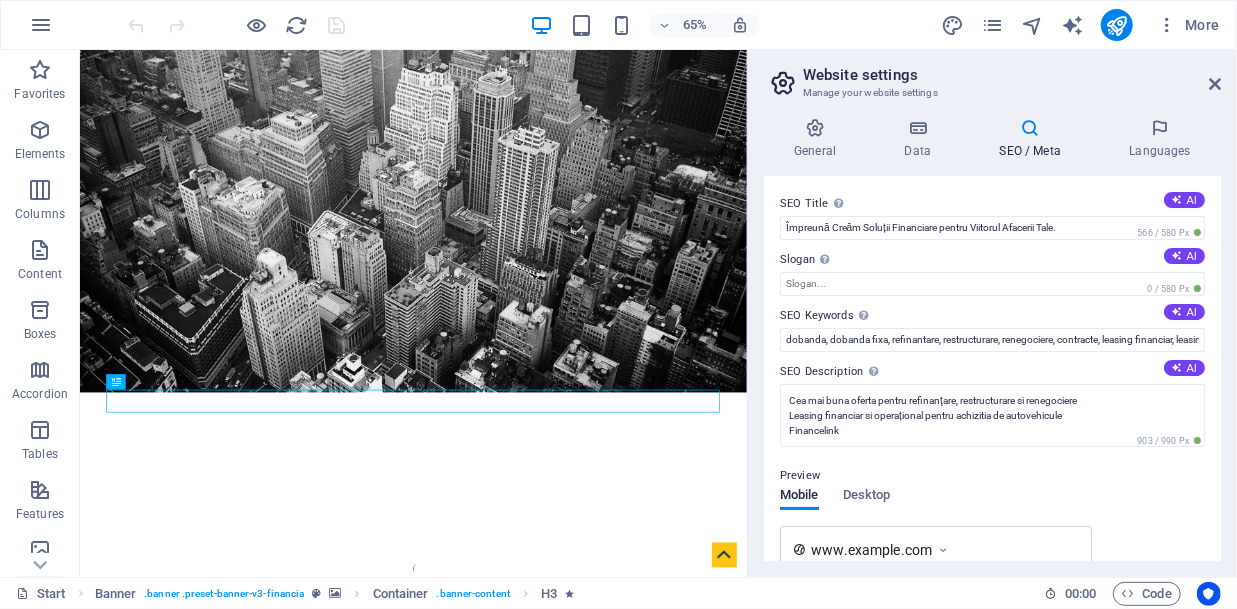 click at bounding box center (1030, 128) 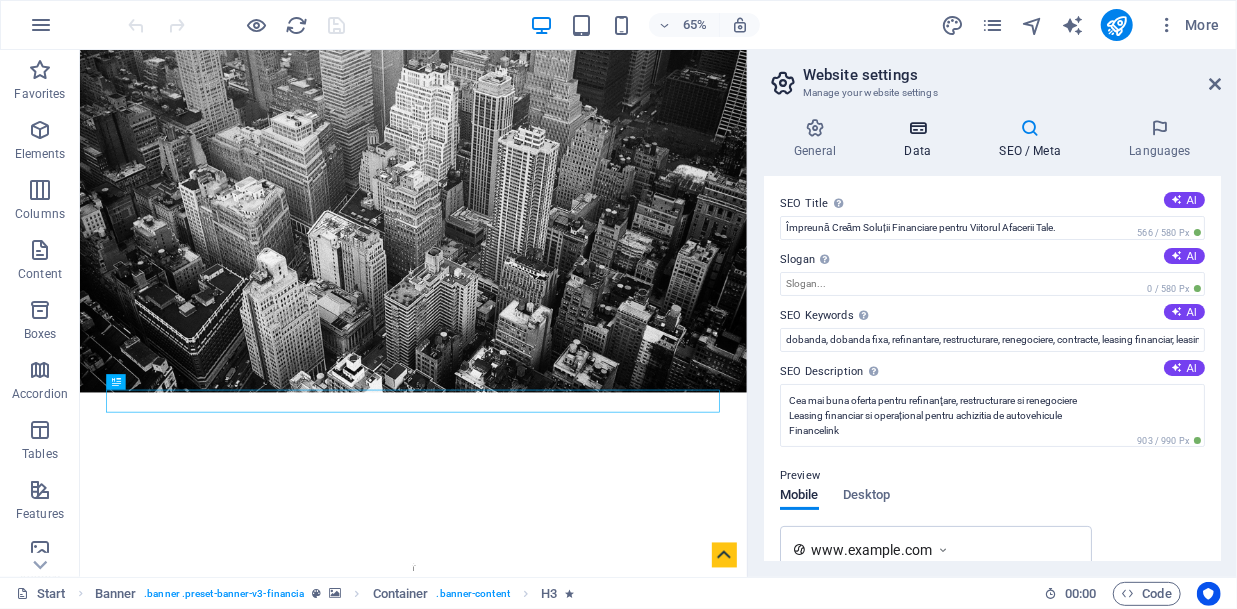 click at bounding box center (917, 128) 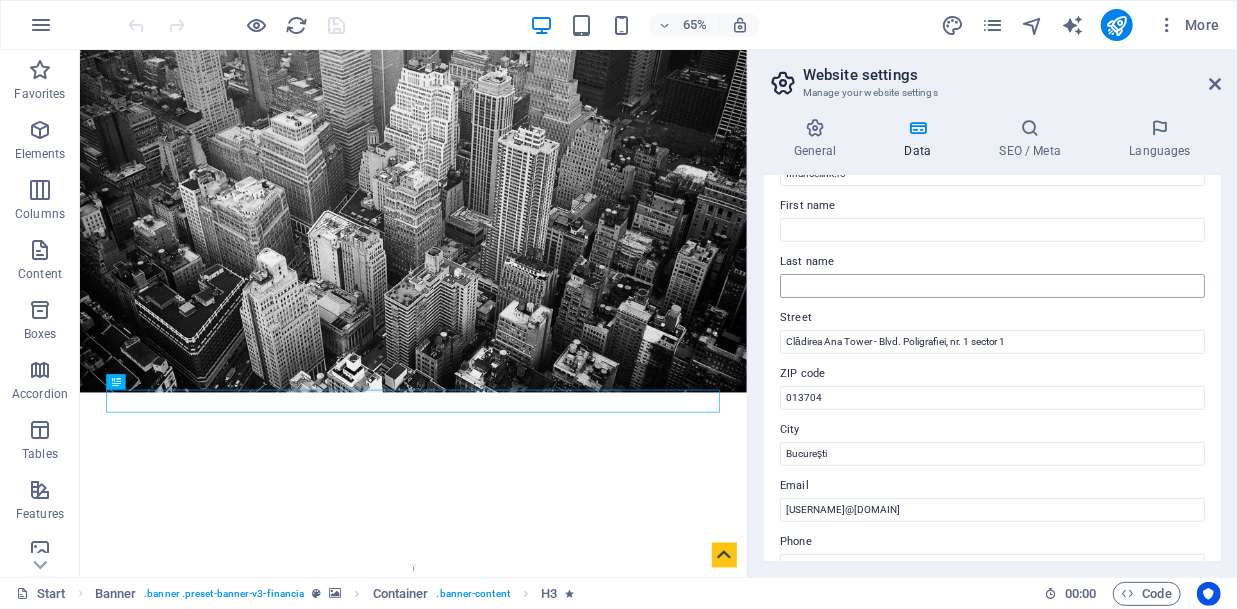 scroll, scrollTop: 0, scrollLeft: 0, axis: both 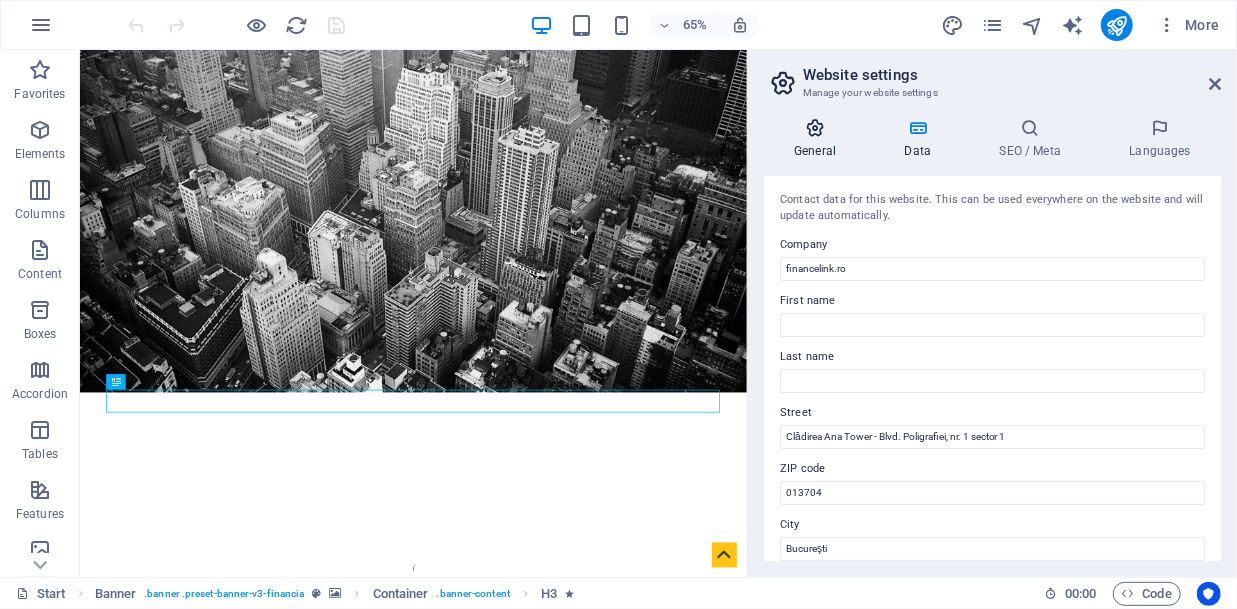 click at bounding box center (815, 128) 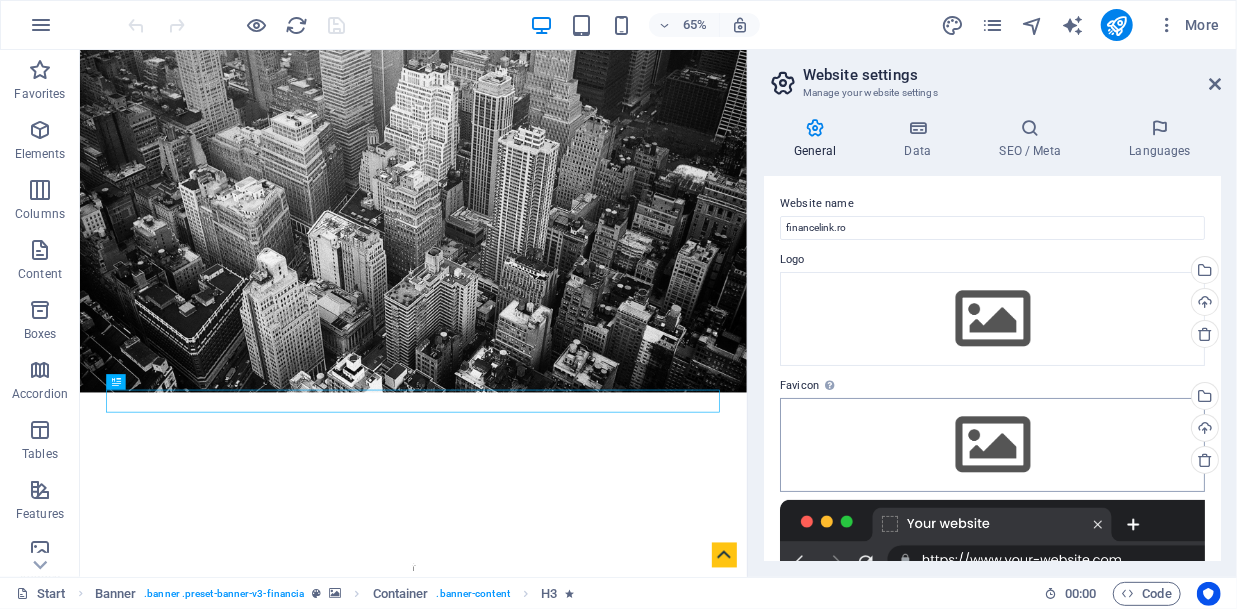 scroll, scrollTop: 0, scrollLeft: 0, axis: both 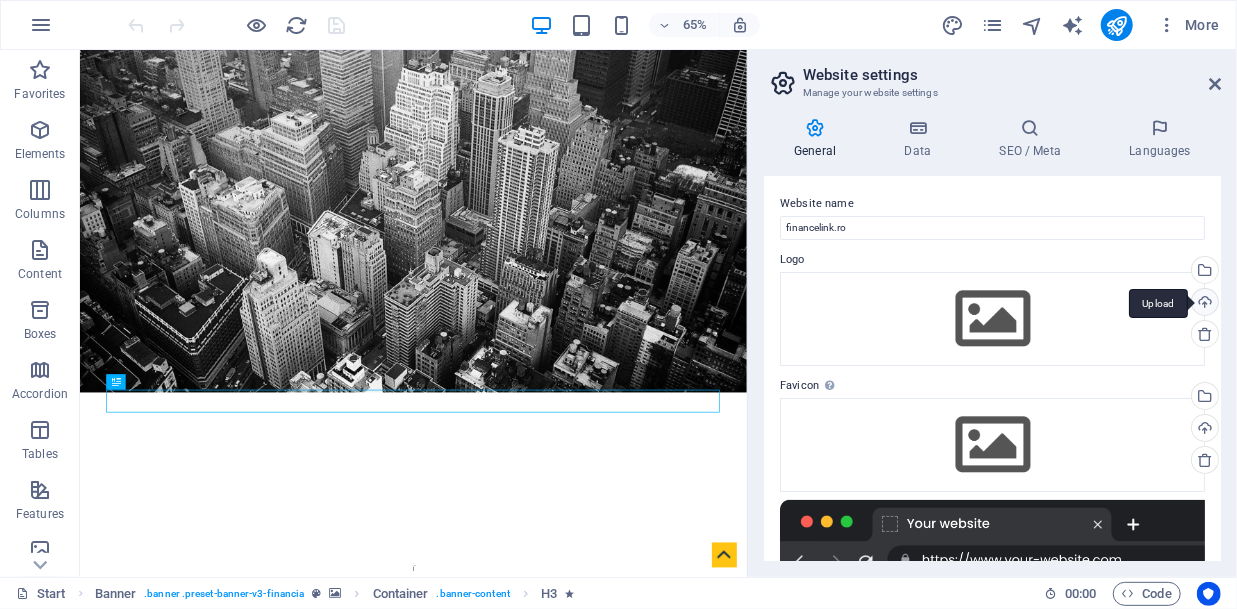 click on "Upload" at bounding box center [1203, 304] 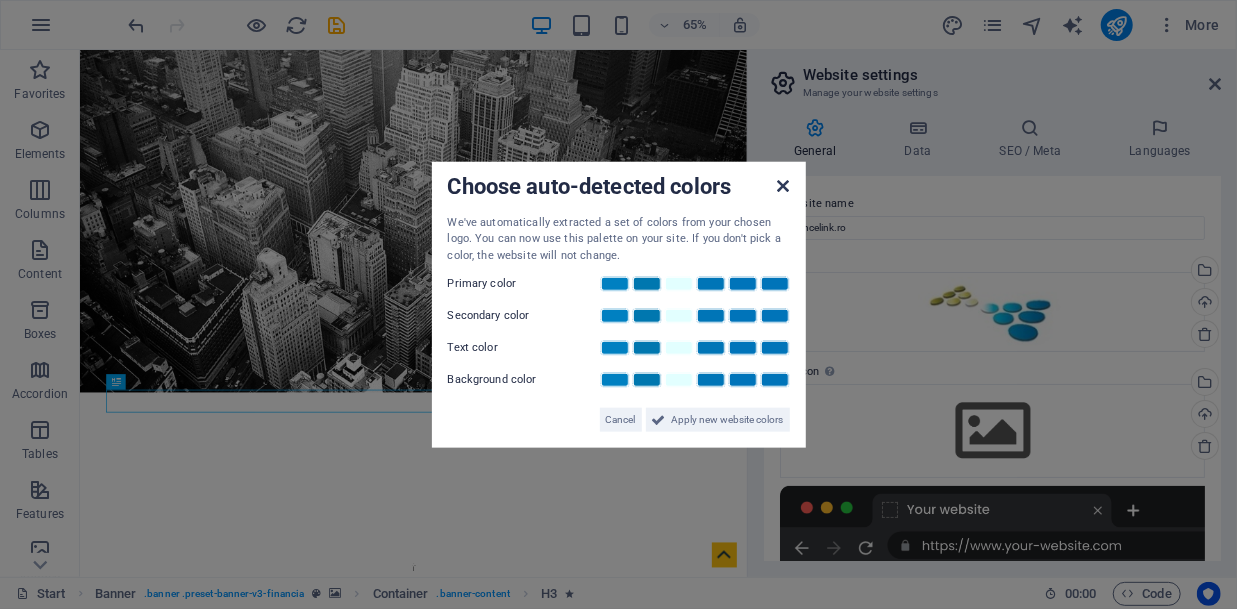 click at bounding box center (783, 185) 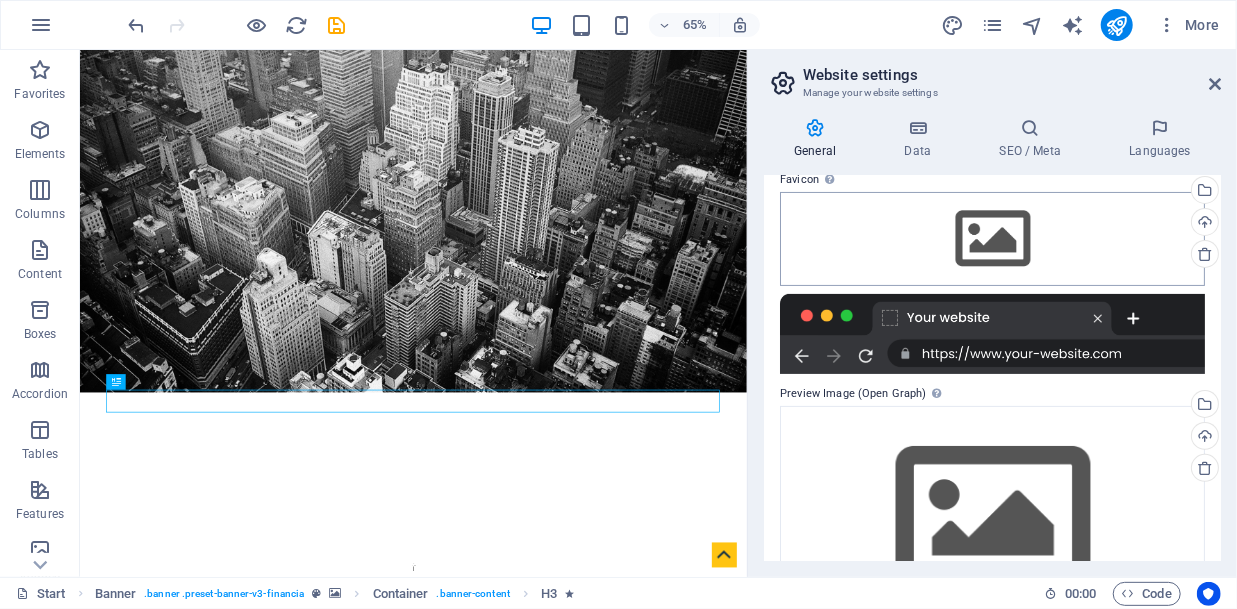 scroll, scrollTop: 0, scrollLeft: 0, axis: both 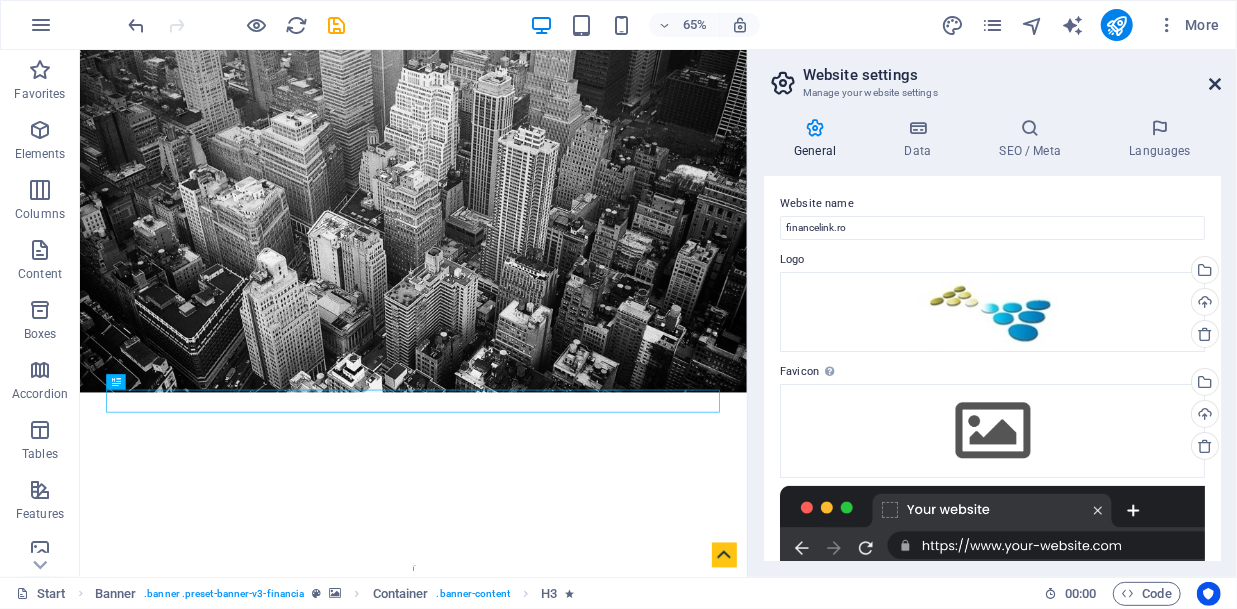 click at bounding box center (1215, 84) 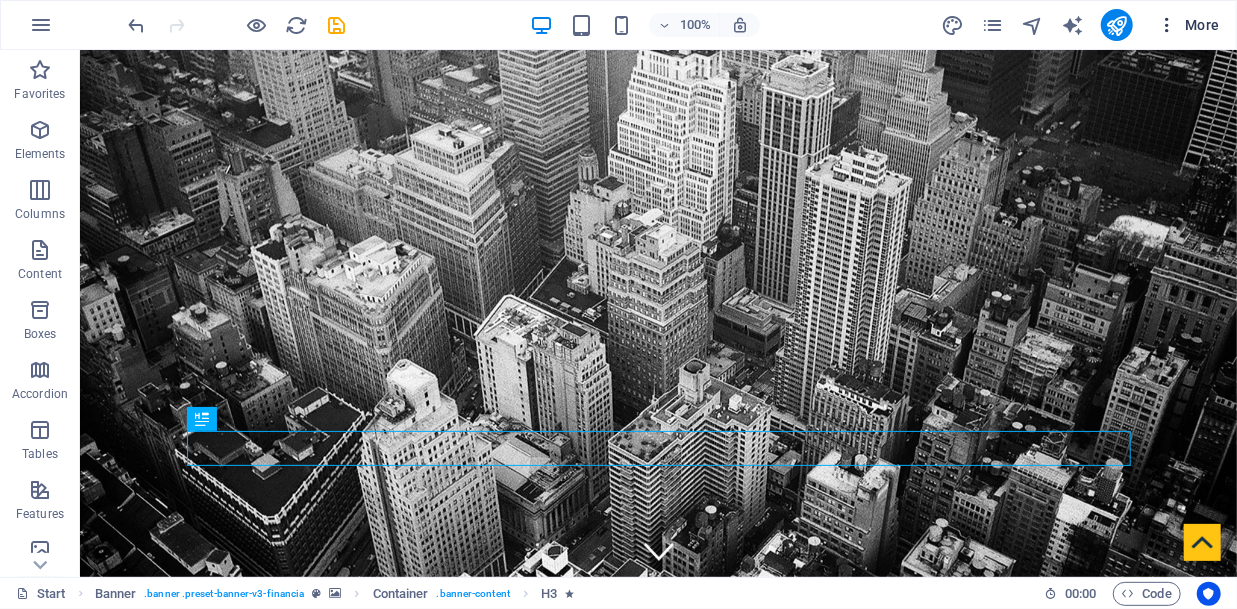 click on "More" at bounding box center (1188, 25) 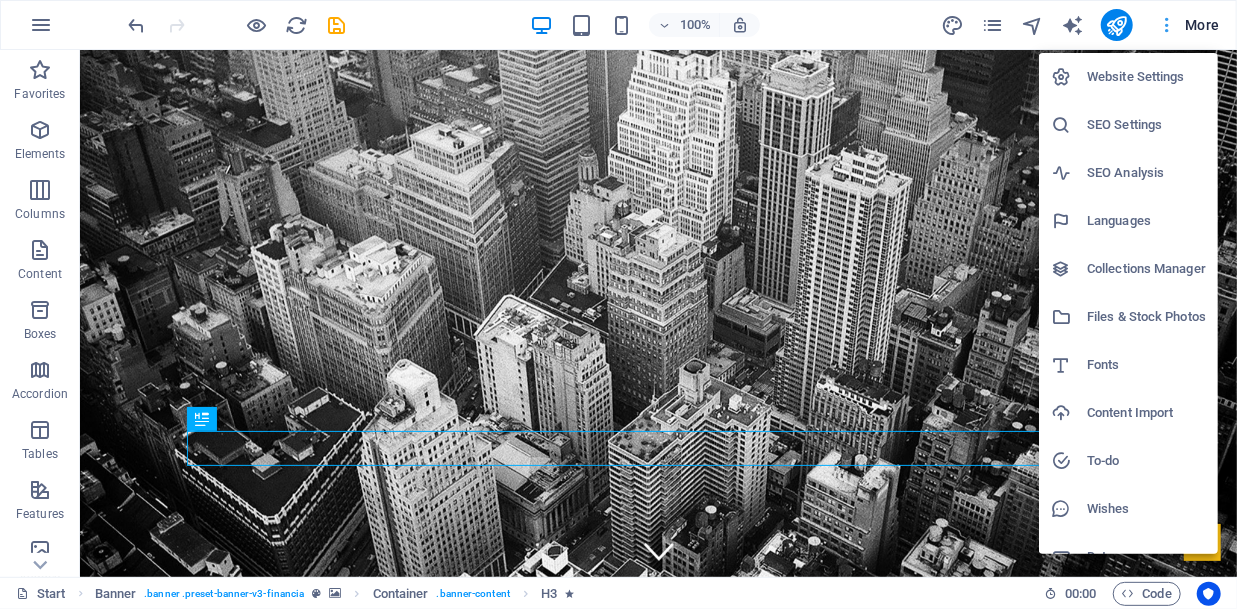 click at bounding box center (618, 304) 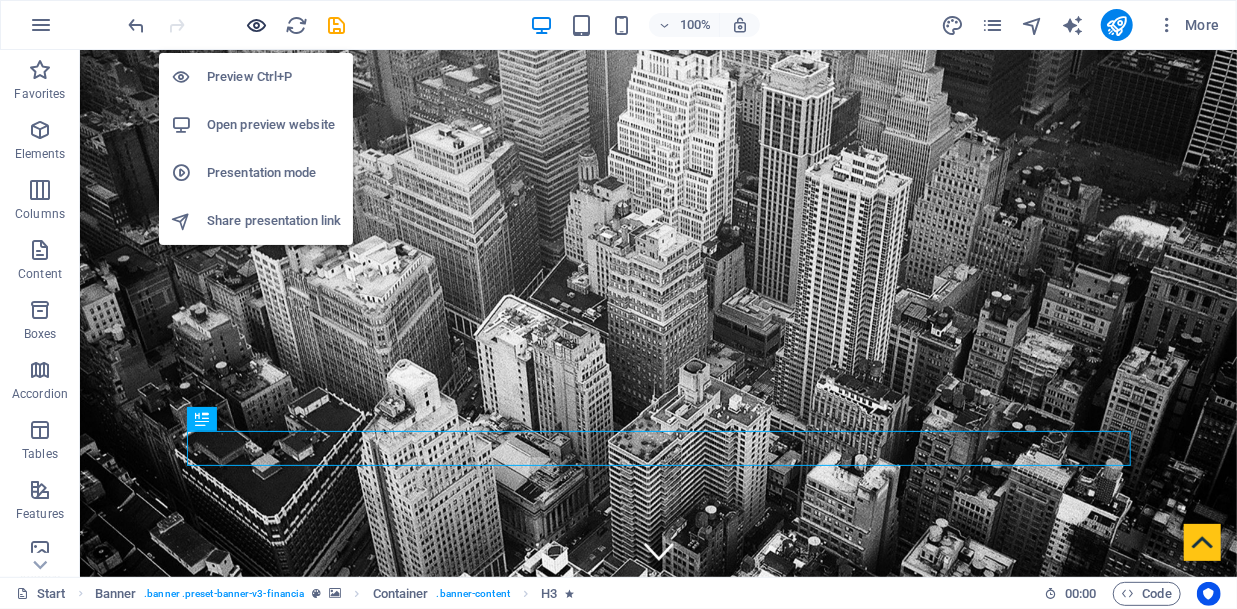 click at bounding box center (257, 25) 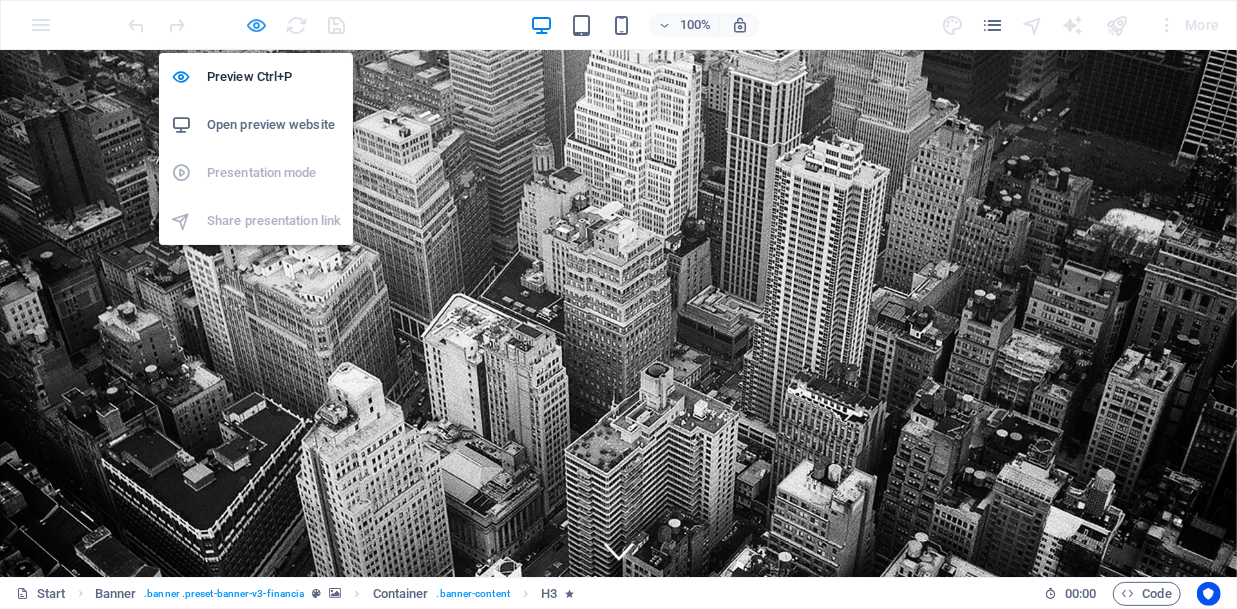 click at bounding box center [257, 25] 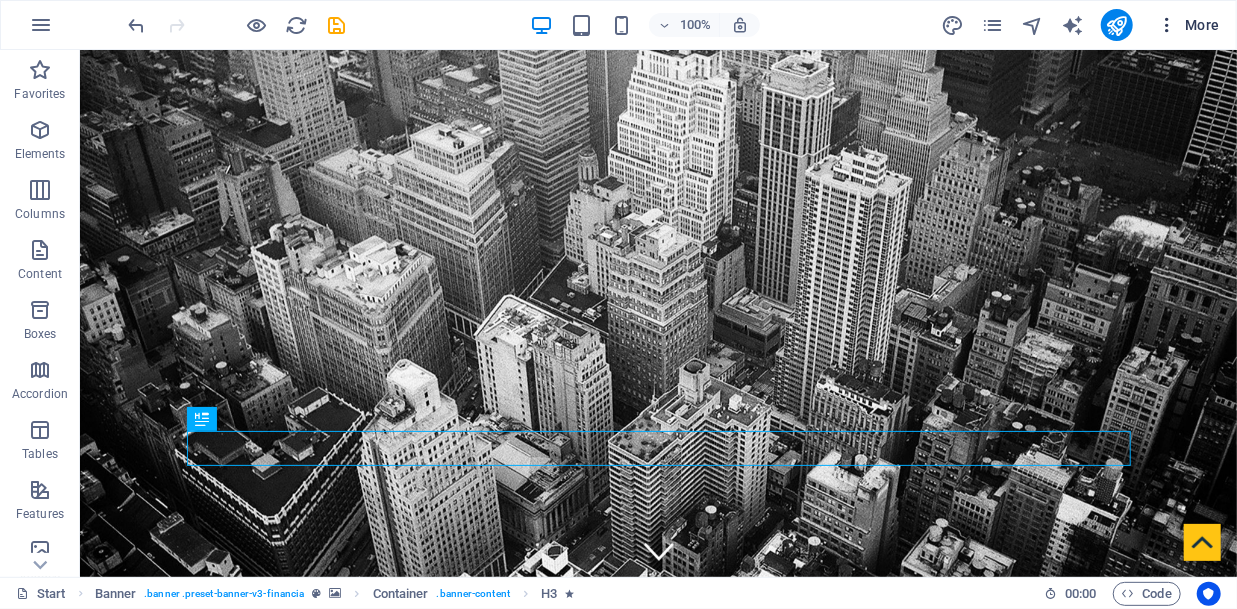 click on "More" at bounding box center [1188, 25] 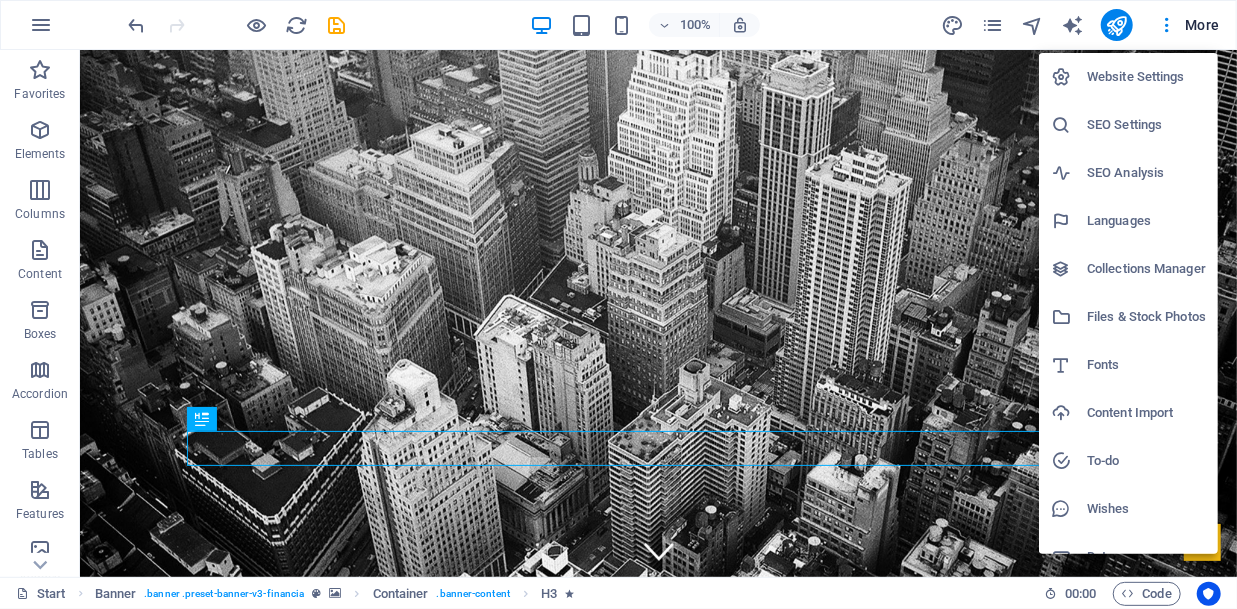 click on "SEO Settings" at bounding box center [1146, 125] 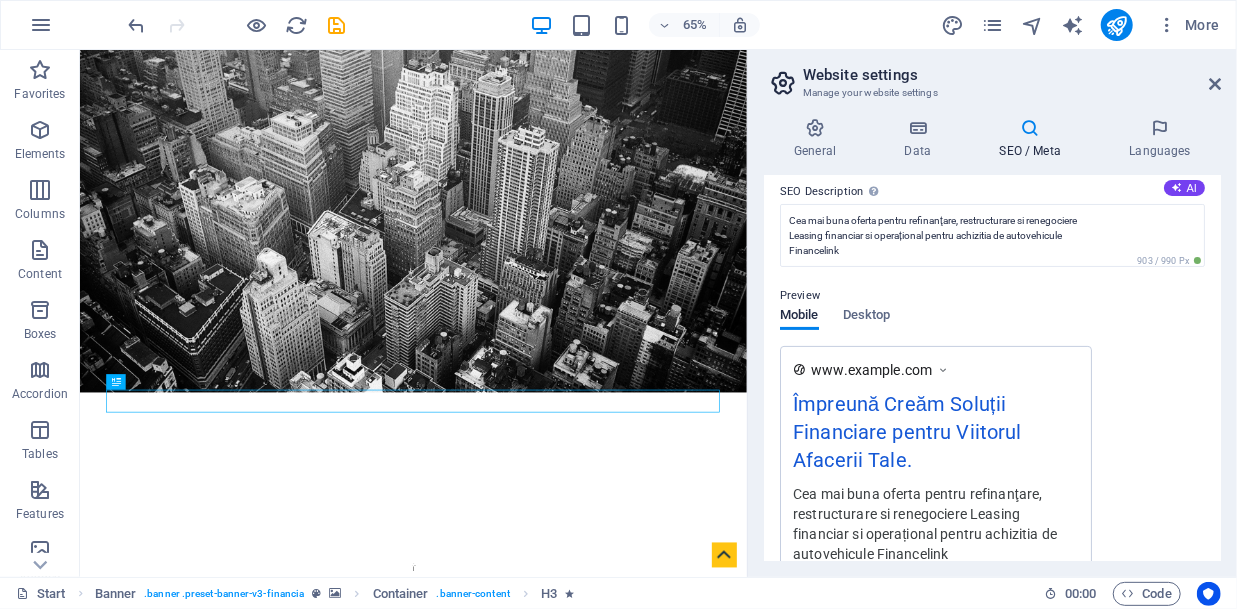 scroll, scrollTop: 288, scrollLeft: 0, axis: vertical 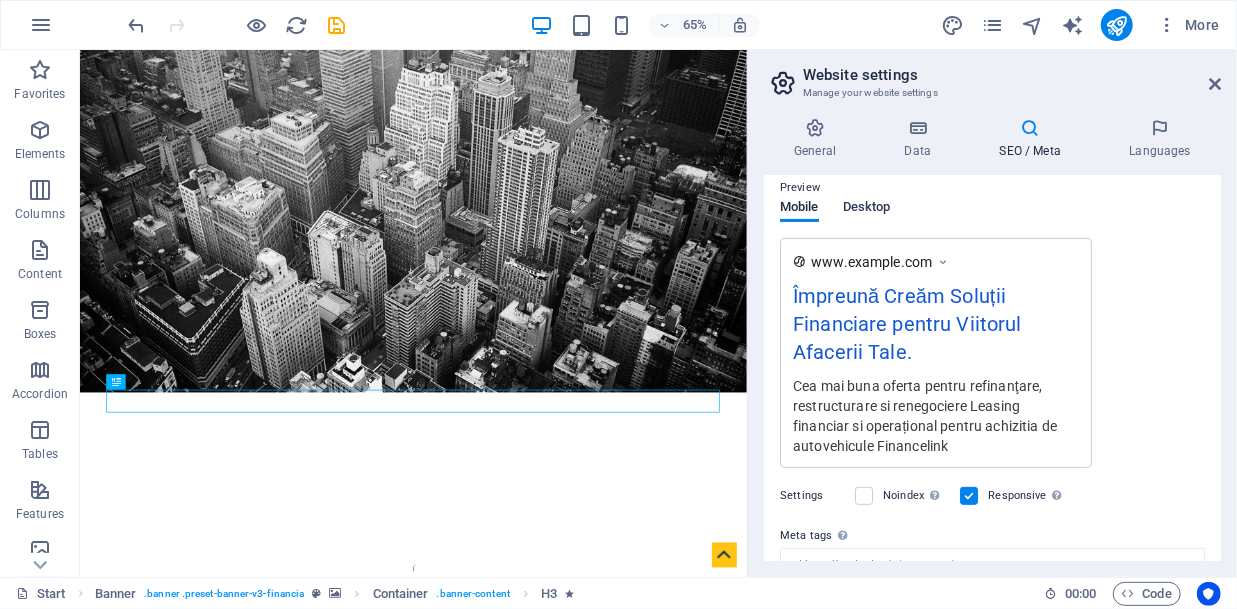 click on "Desktop" at bounding box center [867, 209] 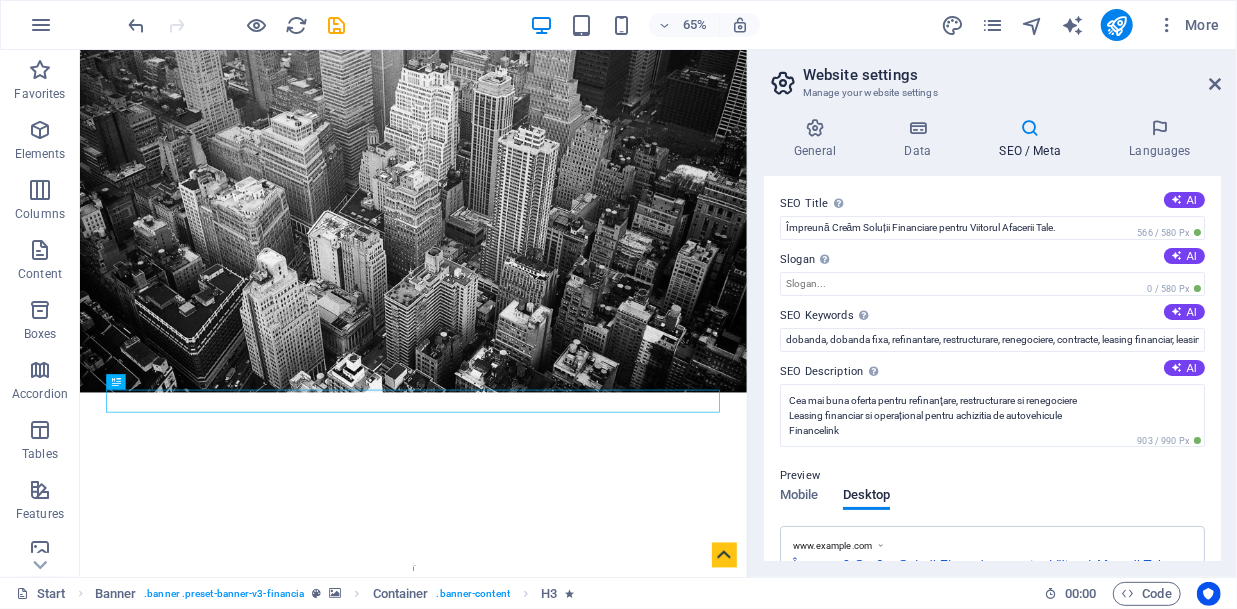 scroll, scrollTop: 327, scrollLeft: 0, axis: vertical 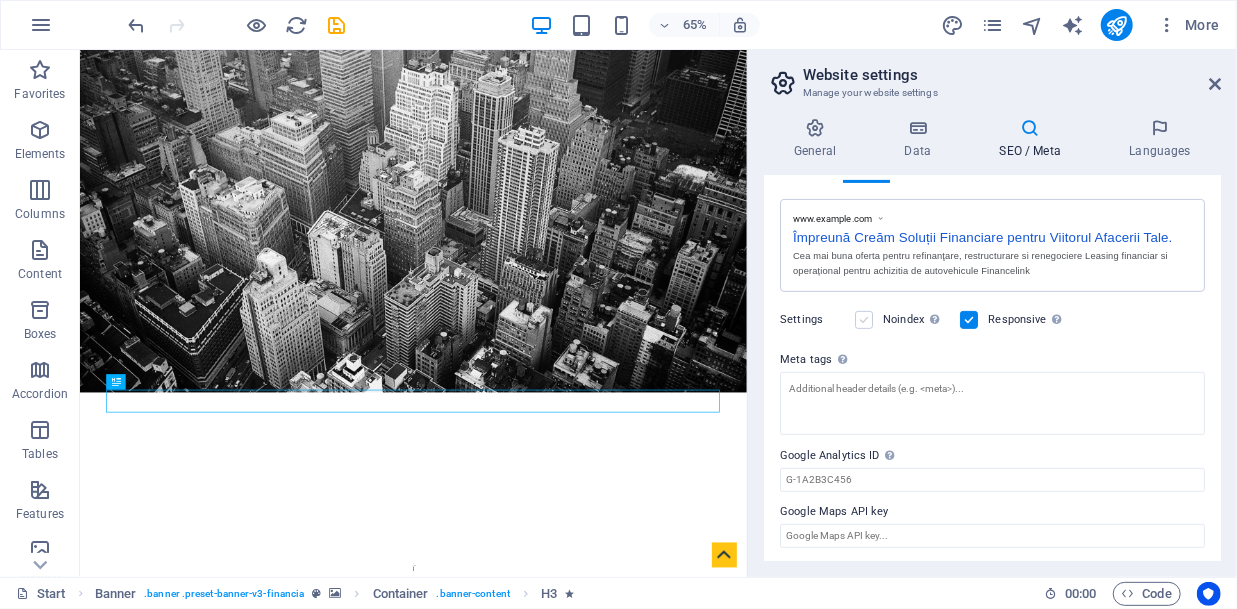 click at bounding box center [864, 320] 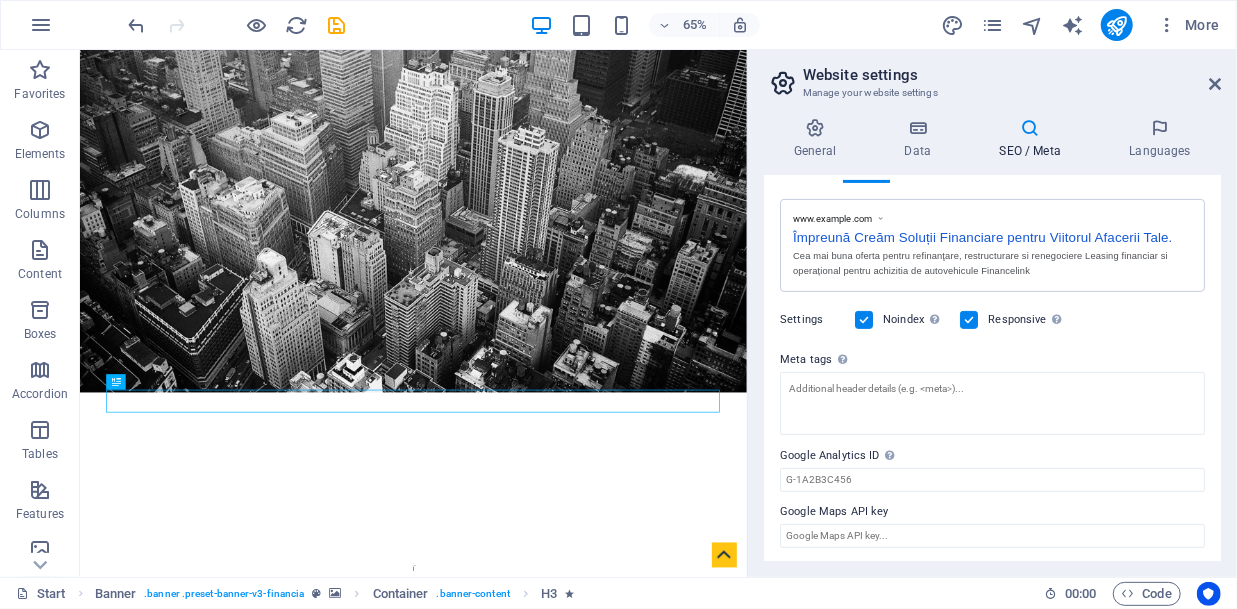 click at bounding box center [864, 320] 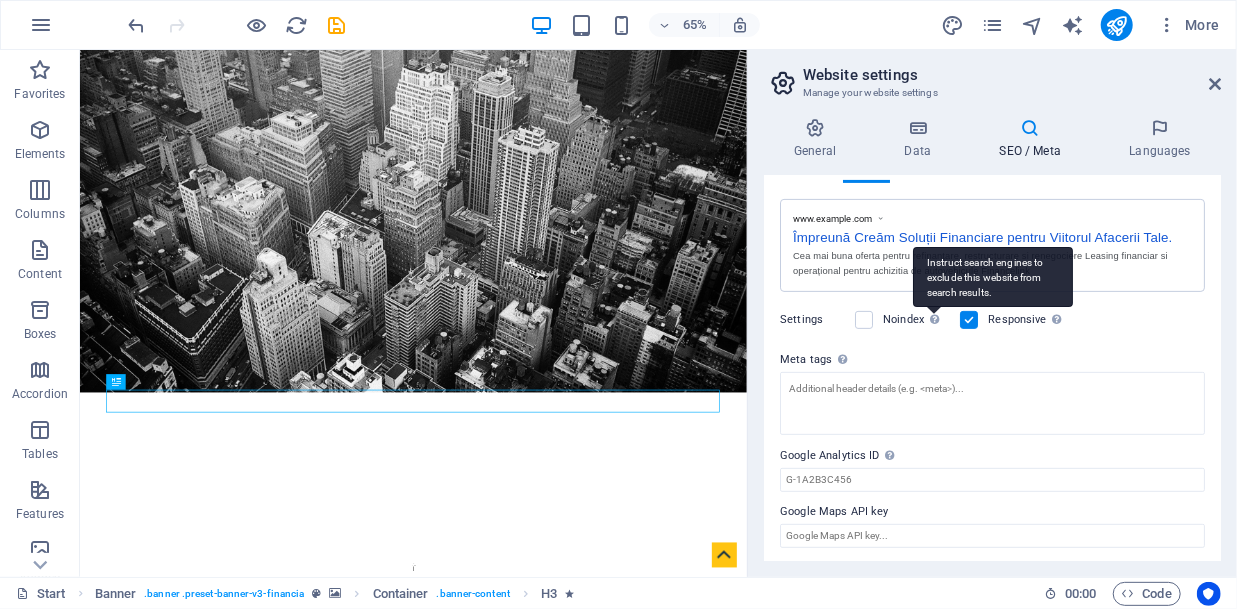 click at bounding box center [934, 319] 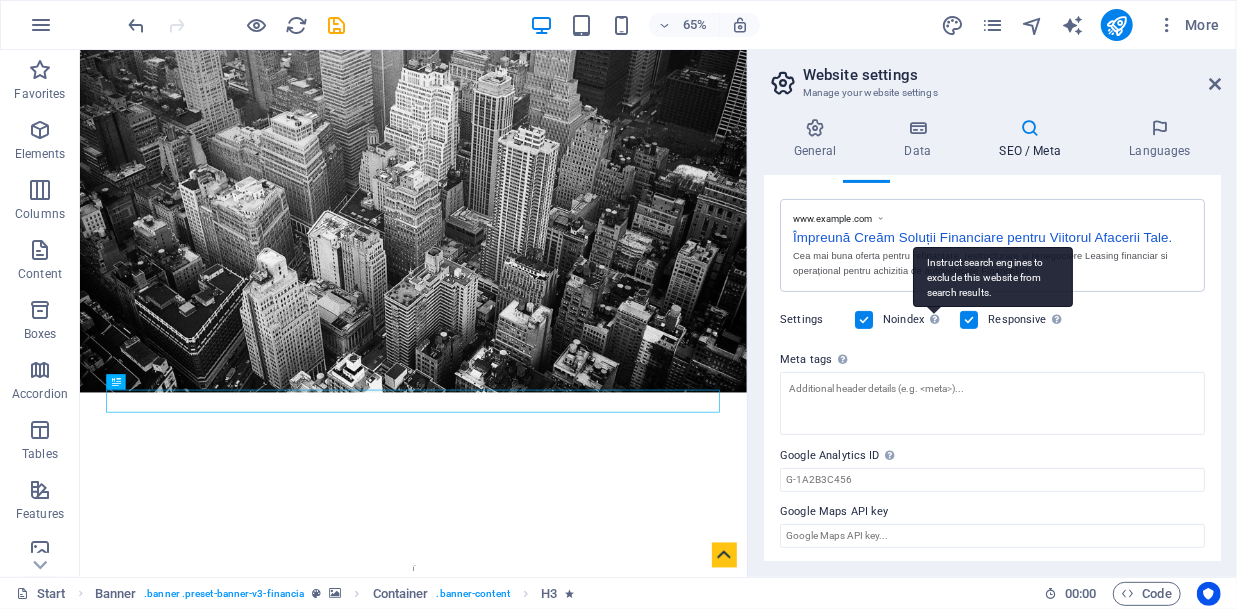 click at bounding box center (934, 319) 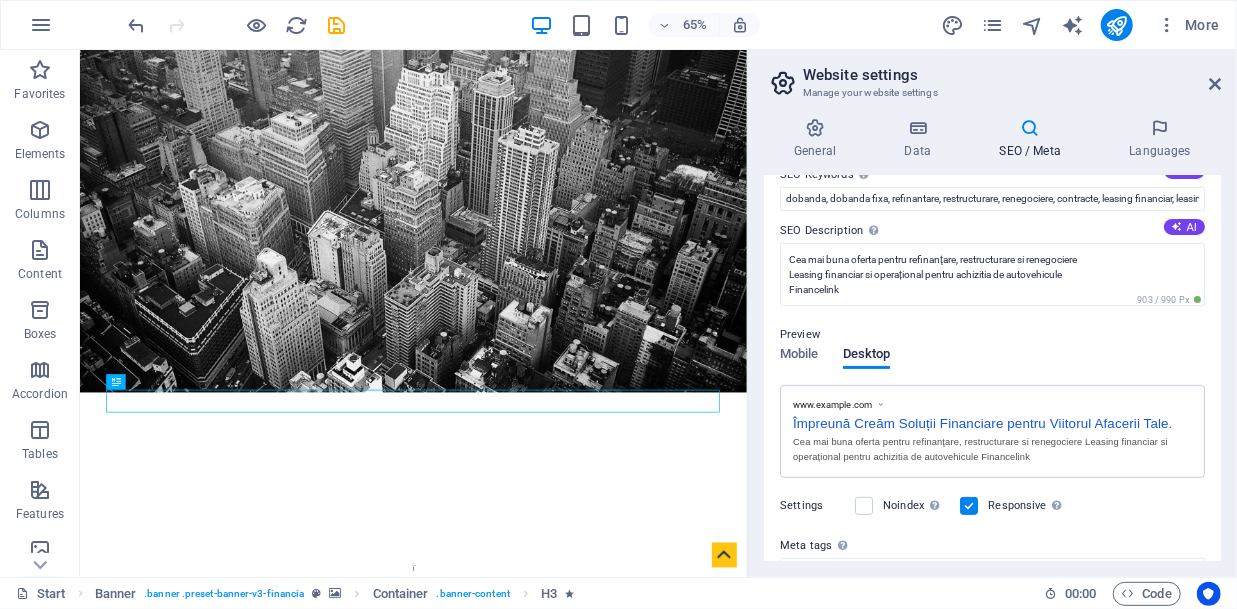 scroll, scrollTop: 192, scrollLeft: 0, axis: vertical 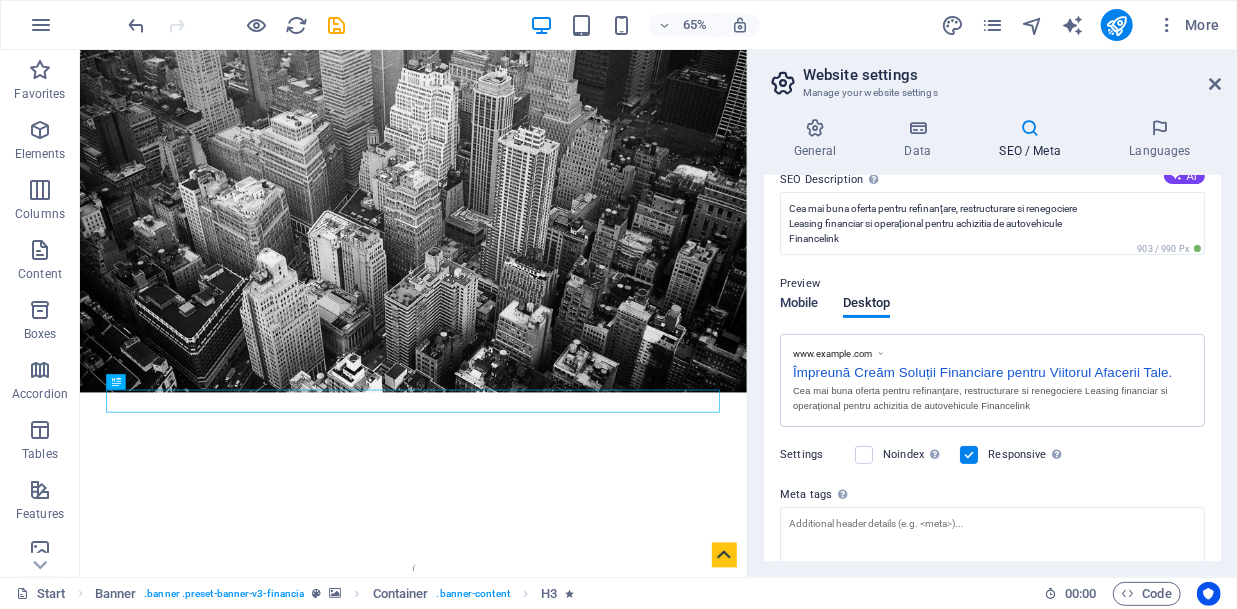 click on "Mobile" at bounding box center (799, 305) 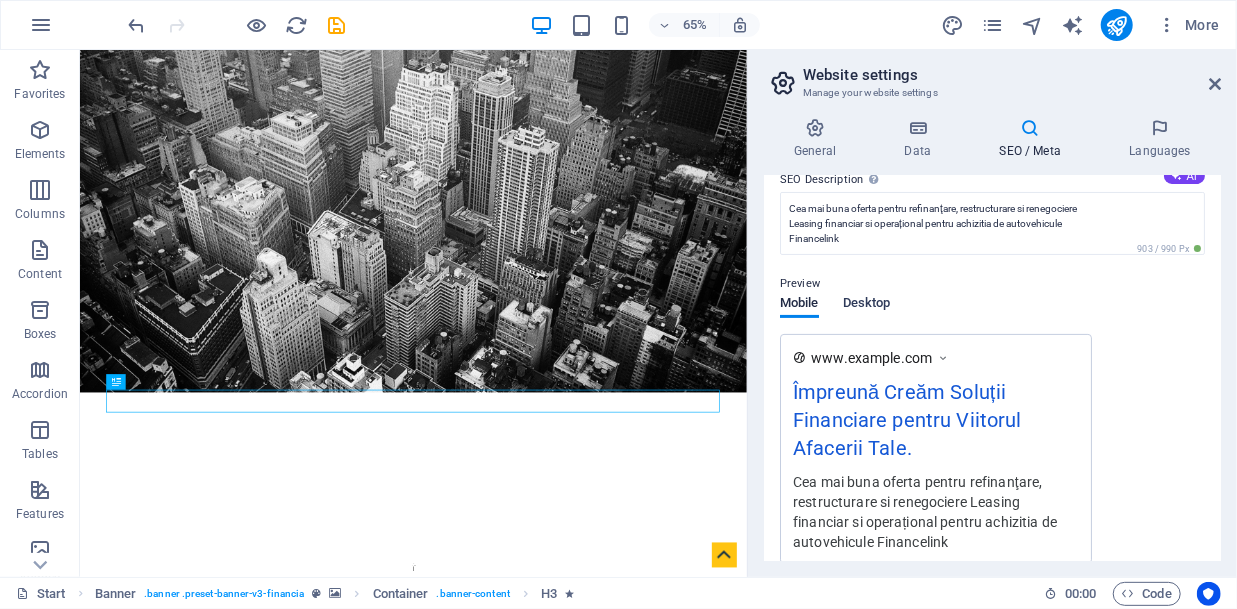 click on "Desktop" at bounding box center [867, 305] 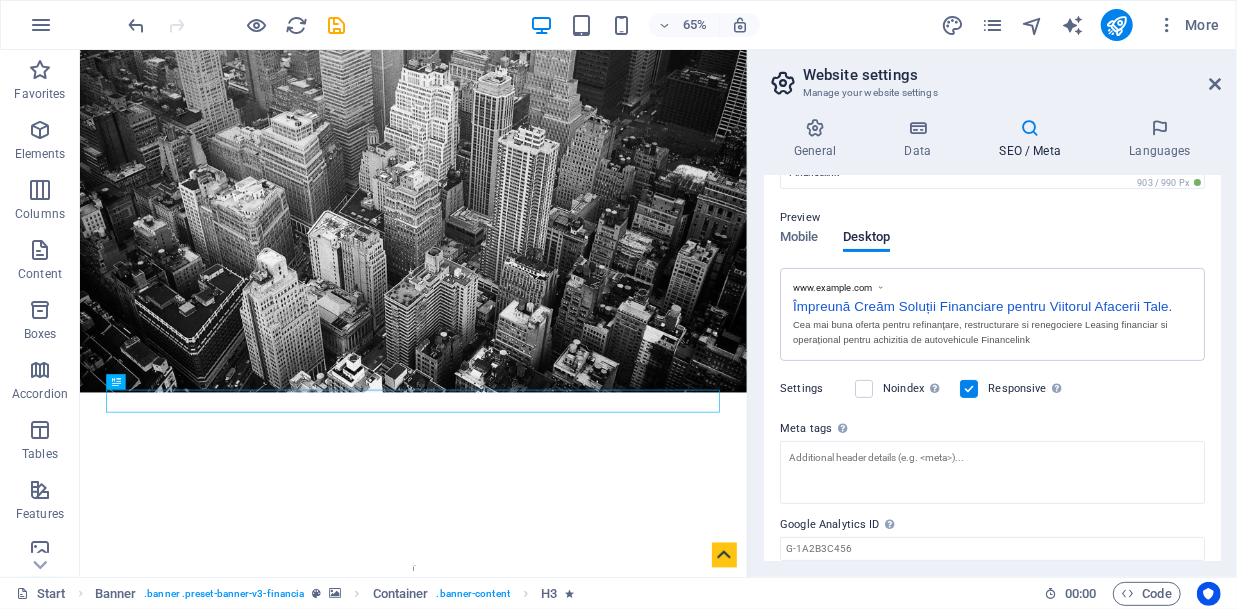 scroll, scrollTop: 327, scrollLeft: 0, axis: vertical 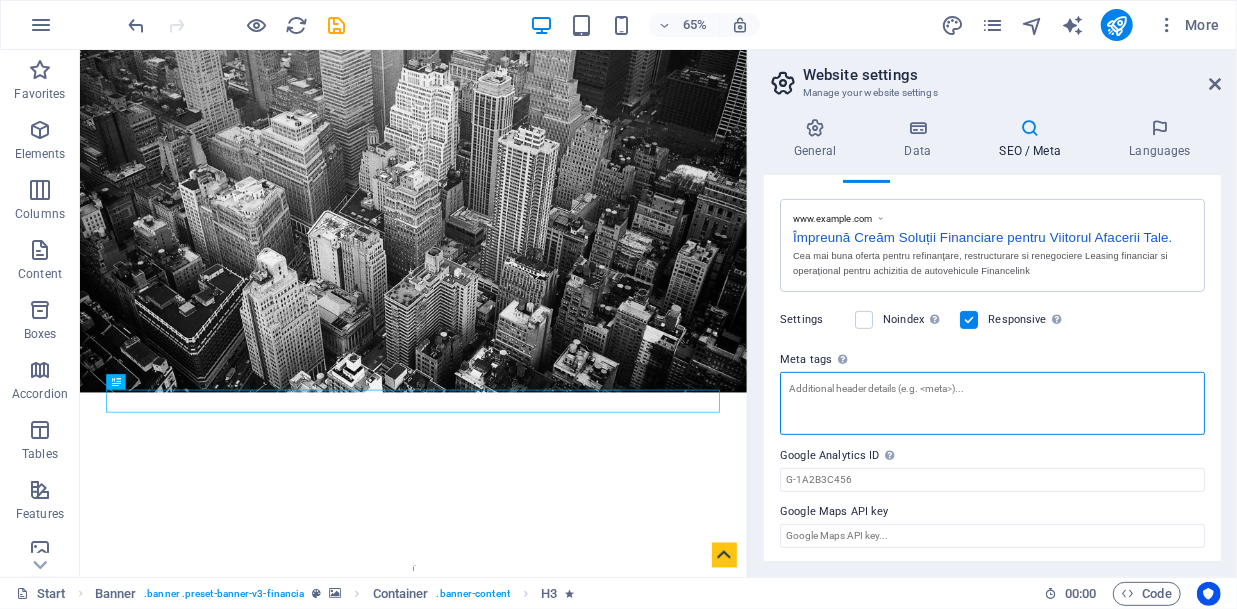 click on "Meta tags Enter HTML code here that will be placed inside the  tags of your website. Please note that your website may not function if you include code with errors." at bounding box center (992, 403) 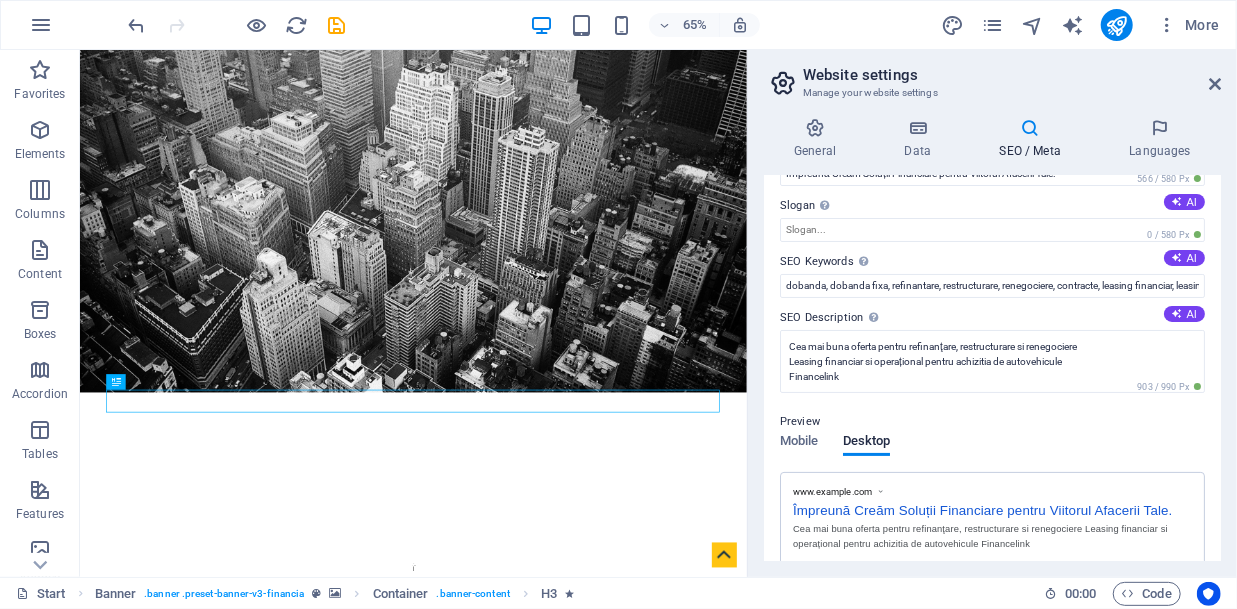 scroll, scrollTop: 0, scrollLeft: 0, axis: both 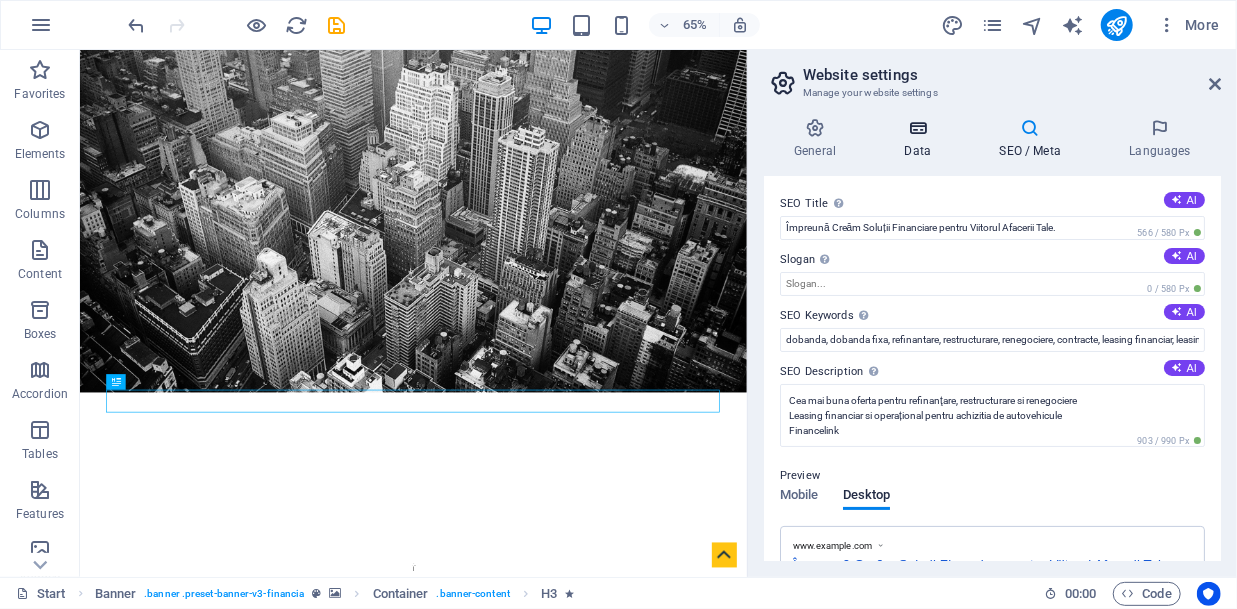 click at bounding box center (917, 128) 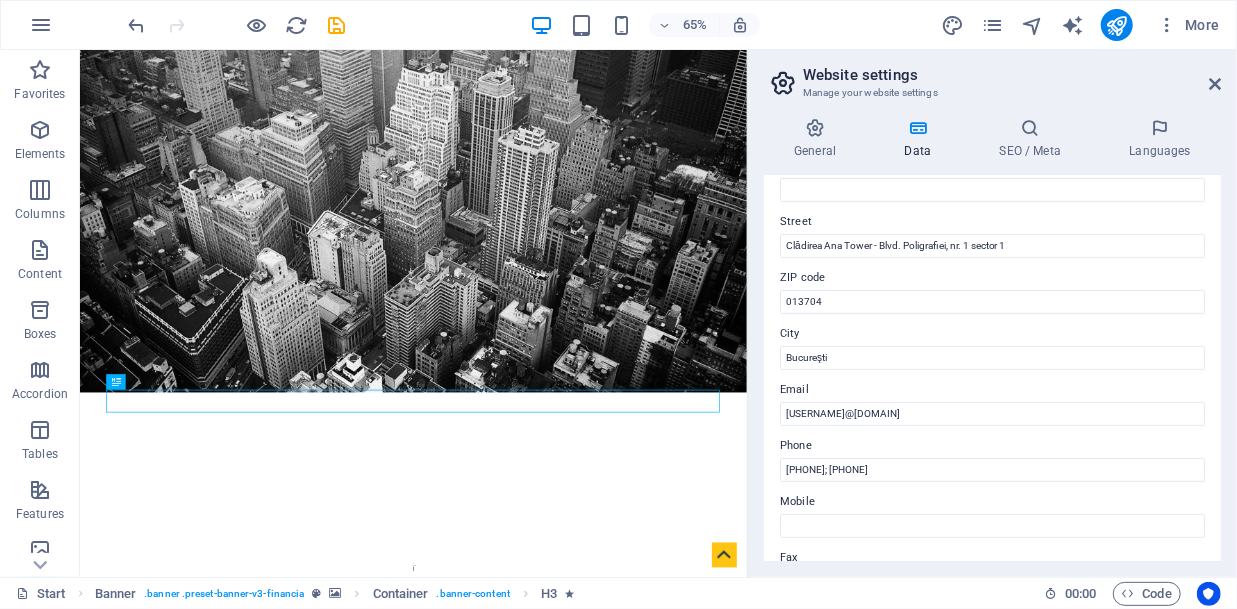 scroll, scrollTop: 0, scrollLeft: 0, axis: both 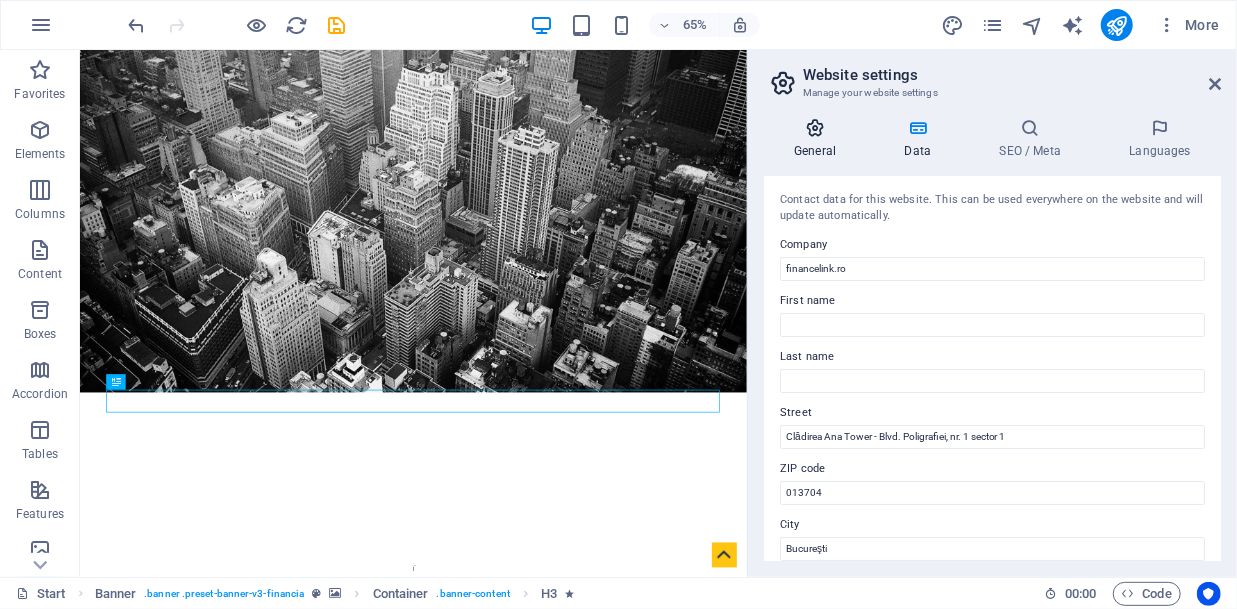 click at bounding box center (815, 128) 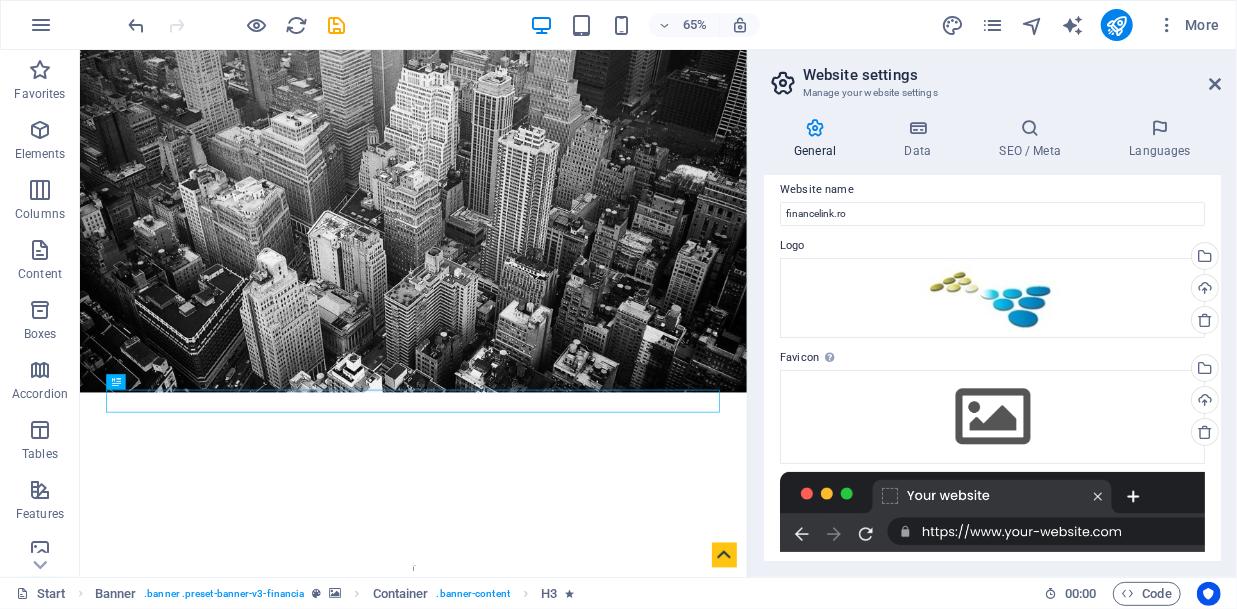scroll, scrollTop: 0, scrollLeft: 0, axis: both 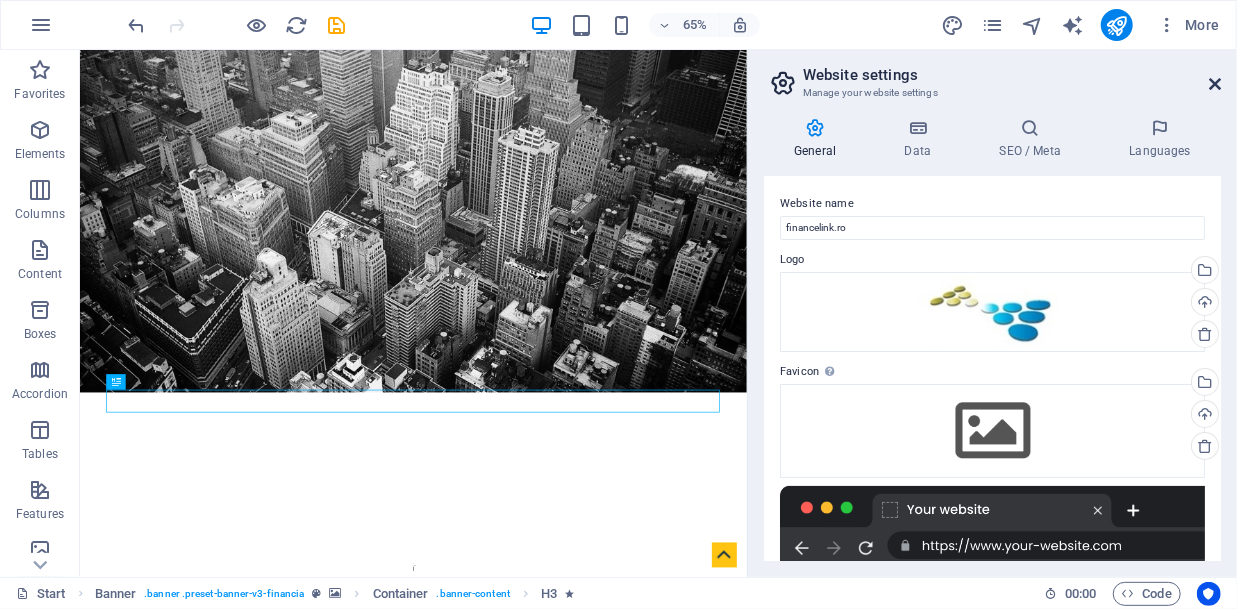 click at bounding box center (1215, 84) 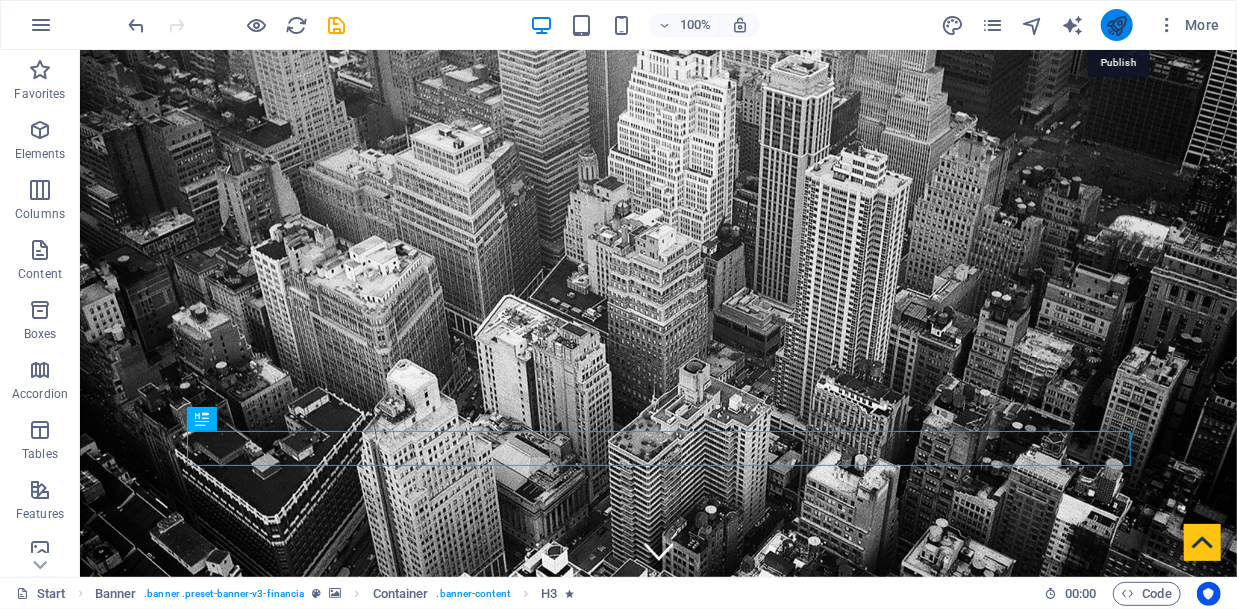 click at bounding box center (1116, 25) 